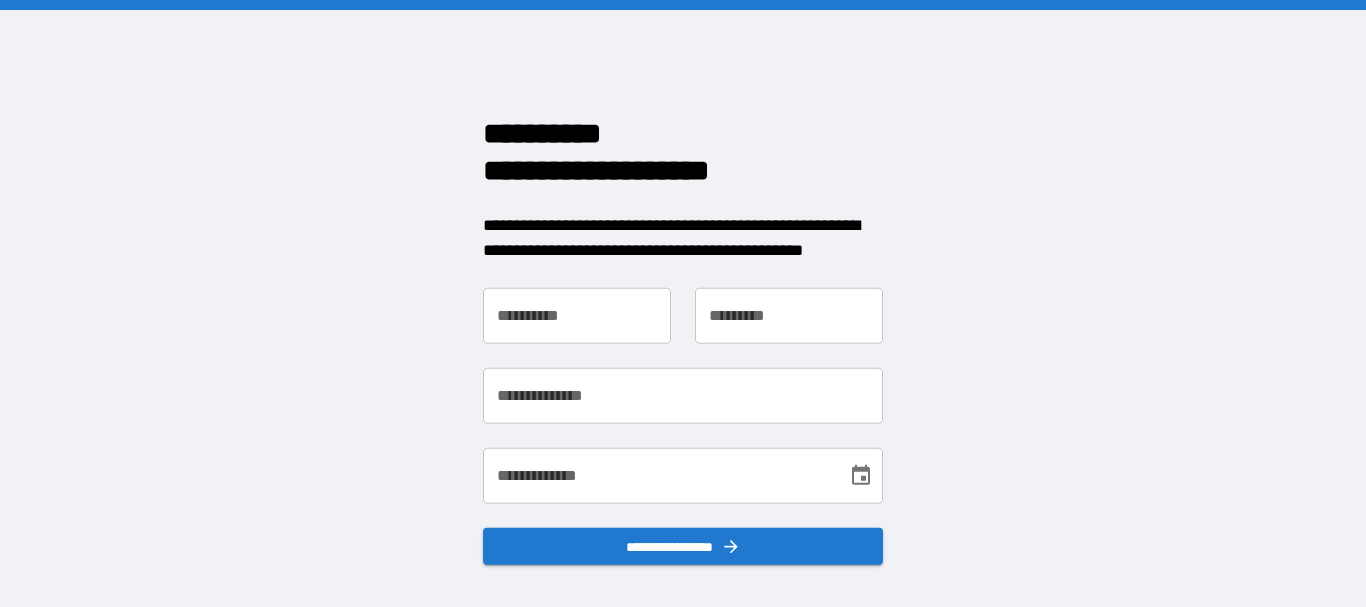 scroll, scrollTop: 0, scrollLeft: 0, axis: both 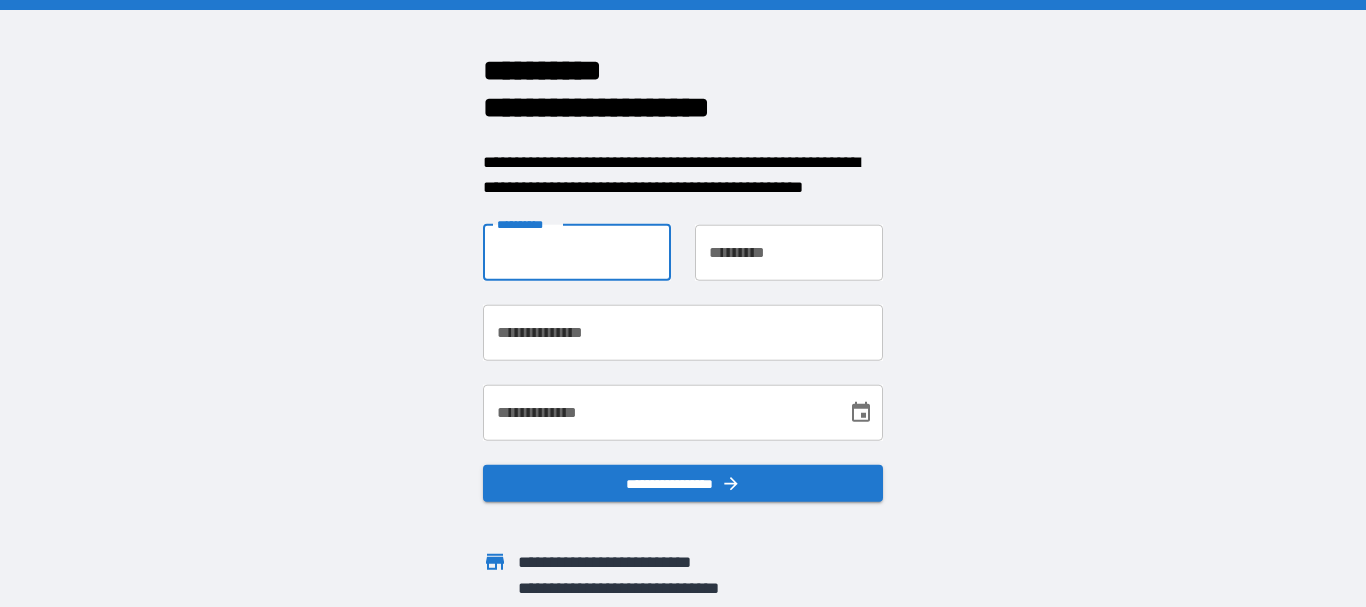 click on "**********" at bounding box center [577, 252] 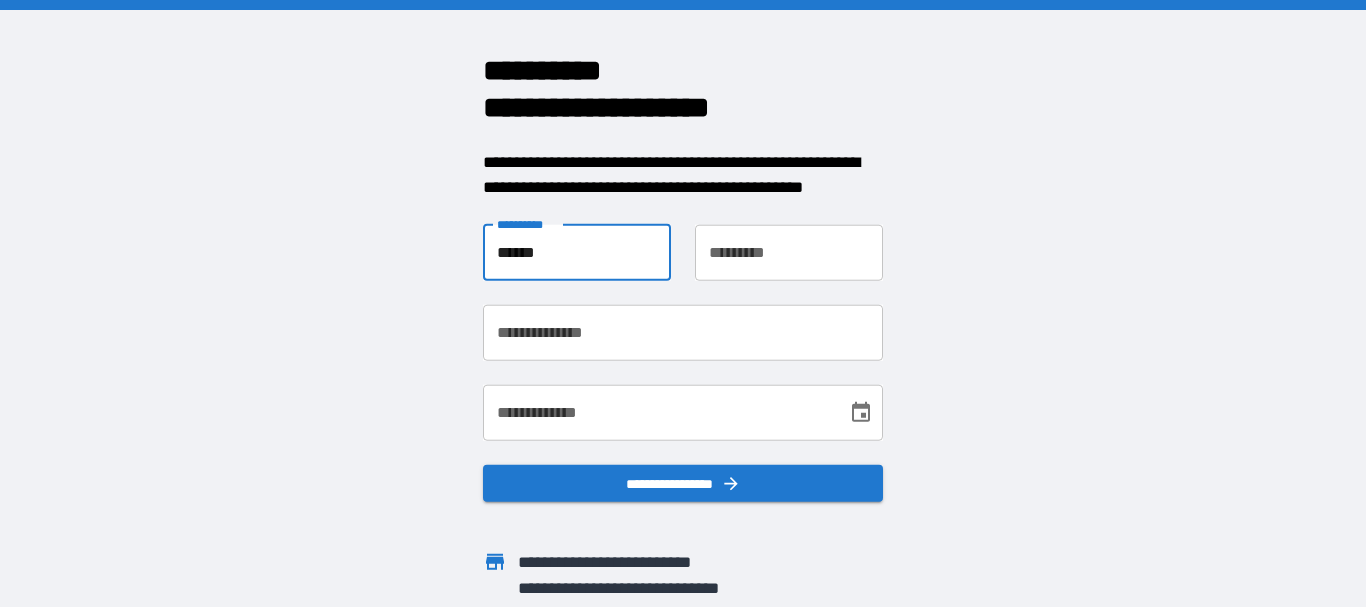 type on "*****" 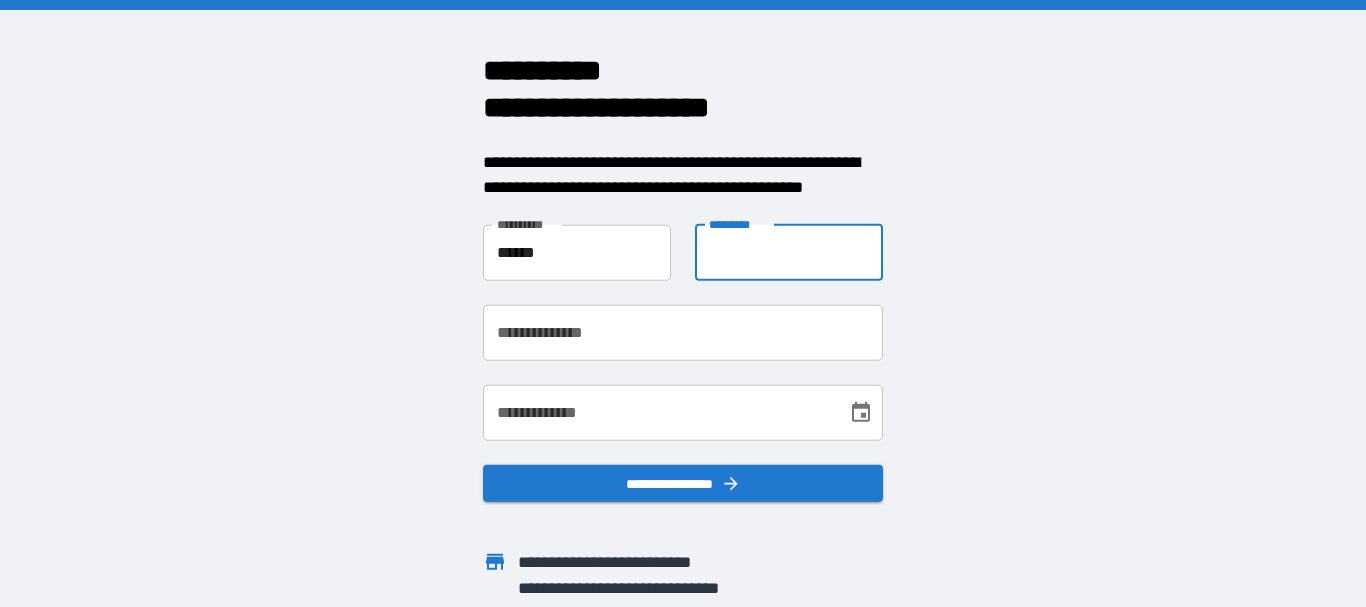 click on "**********" at bounding box center [789, 252] 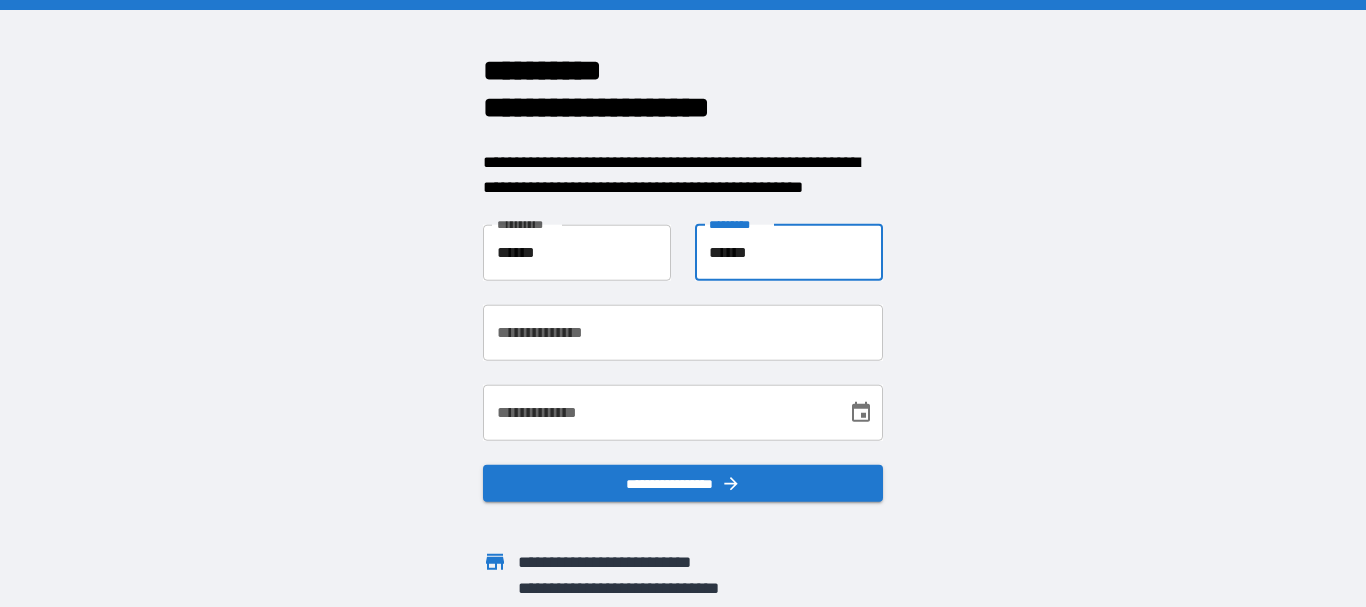 type on "*****" 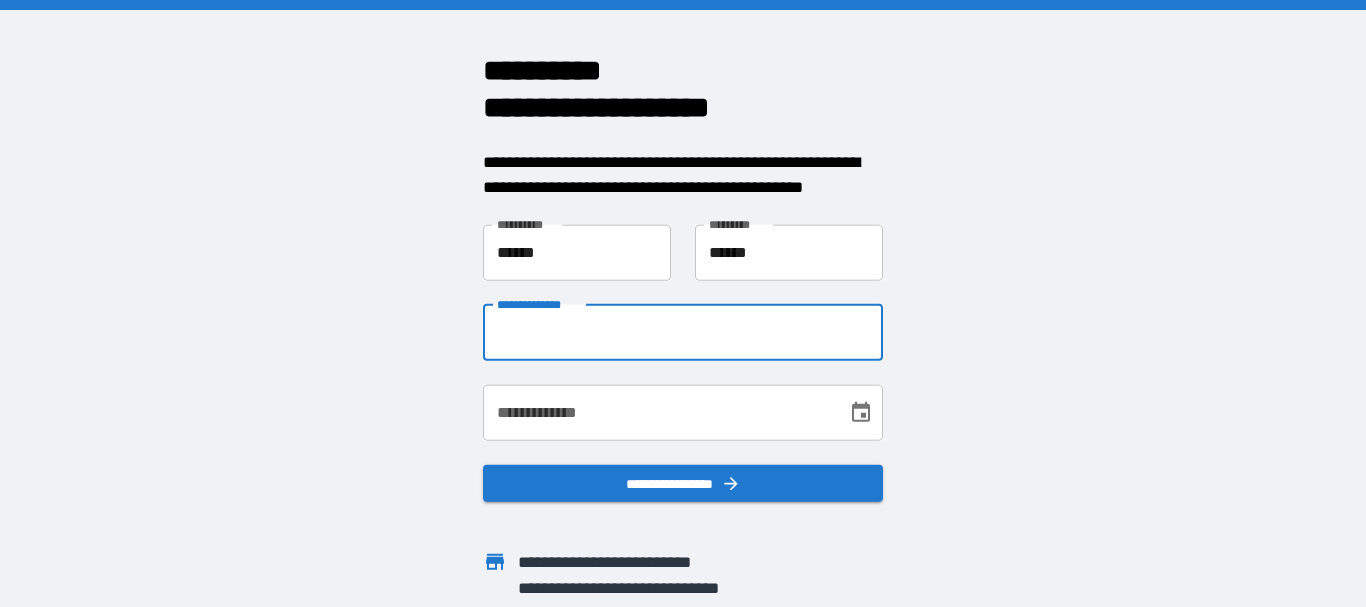 click on "**********" at bounding box center [683, 332] 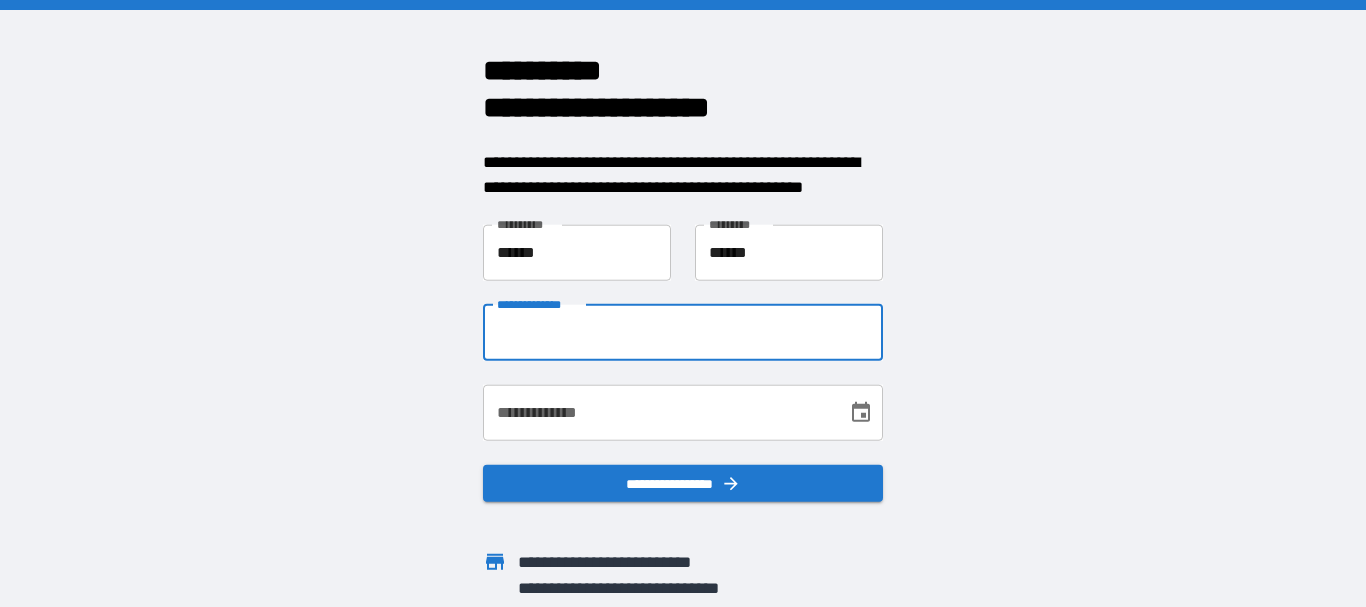 type on "**********" 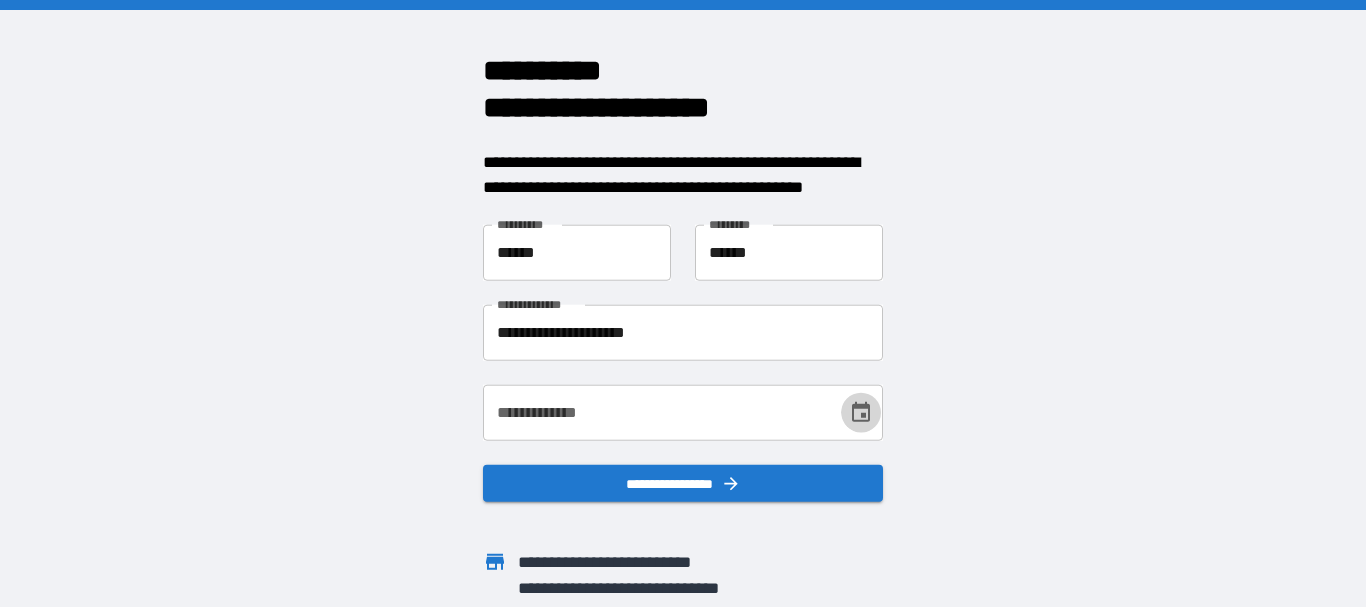 click 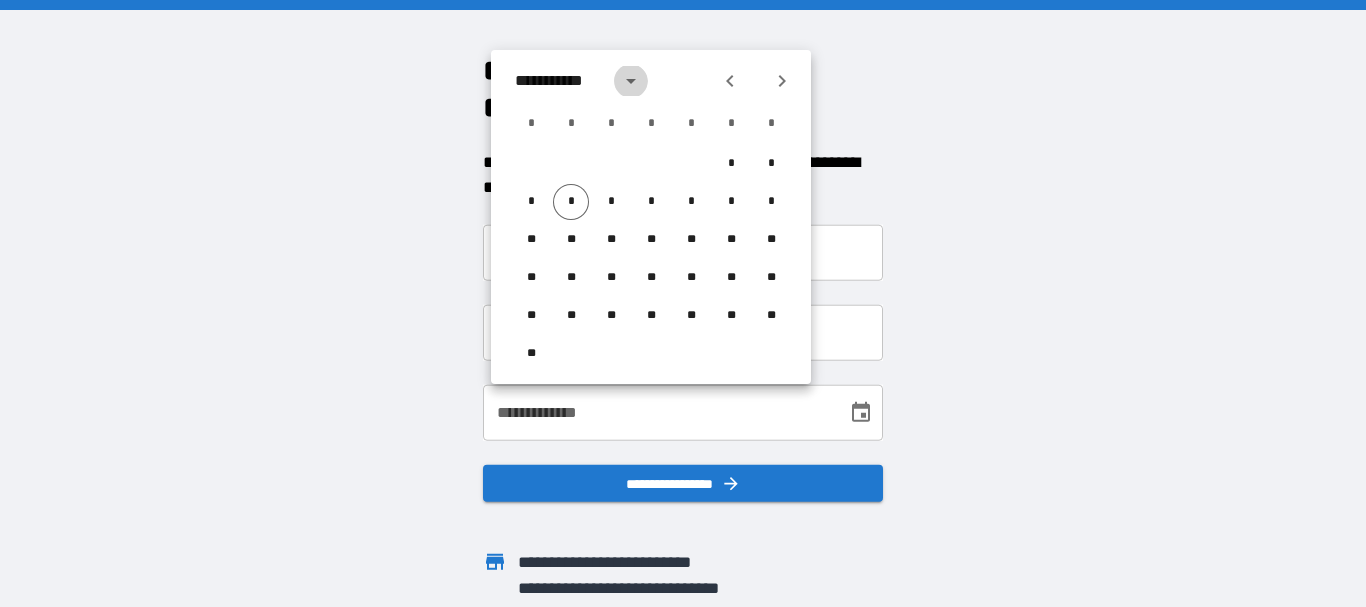 click 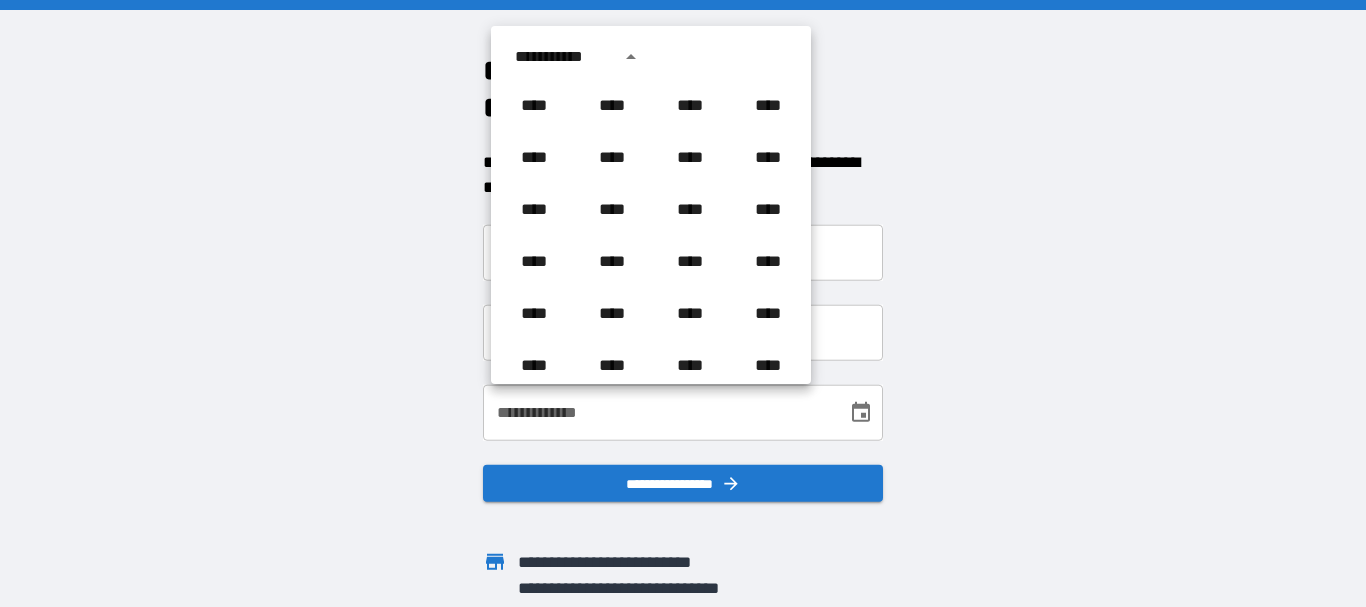 scroll, scrollTop: 1486, scrollLeft: 0, axis: vertical 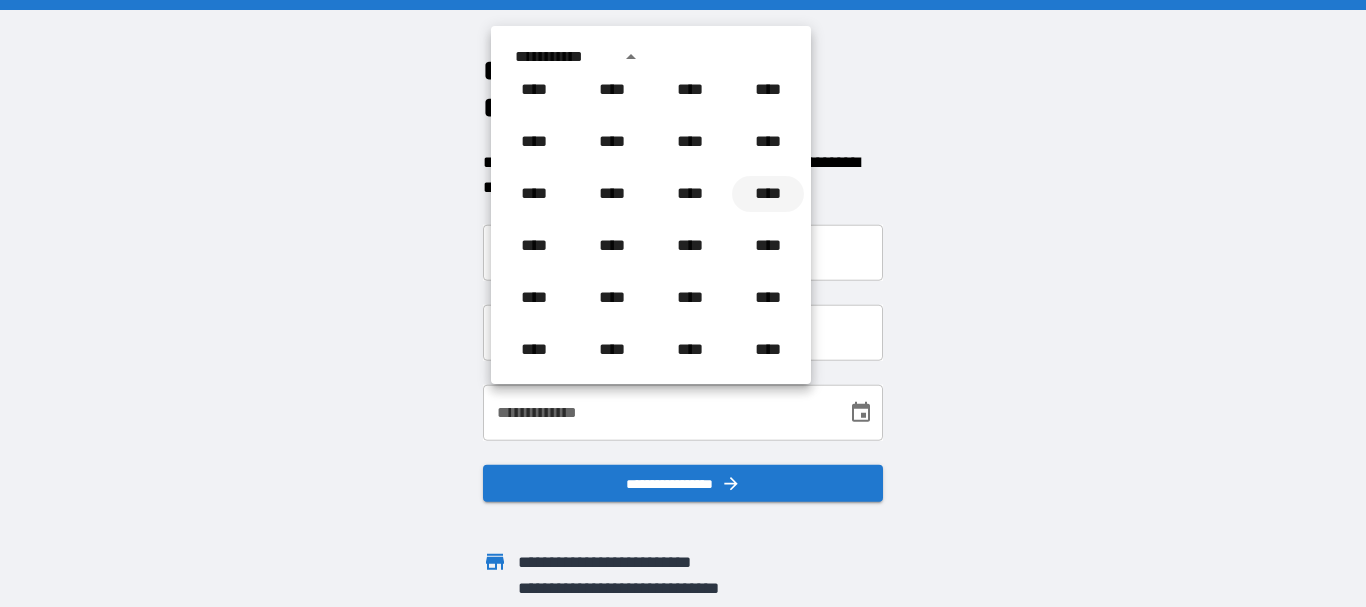 click on "****" at bounding box center (768, 194) 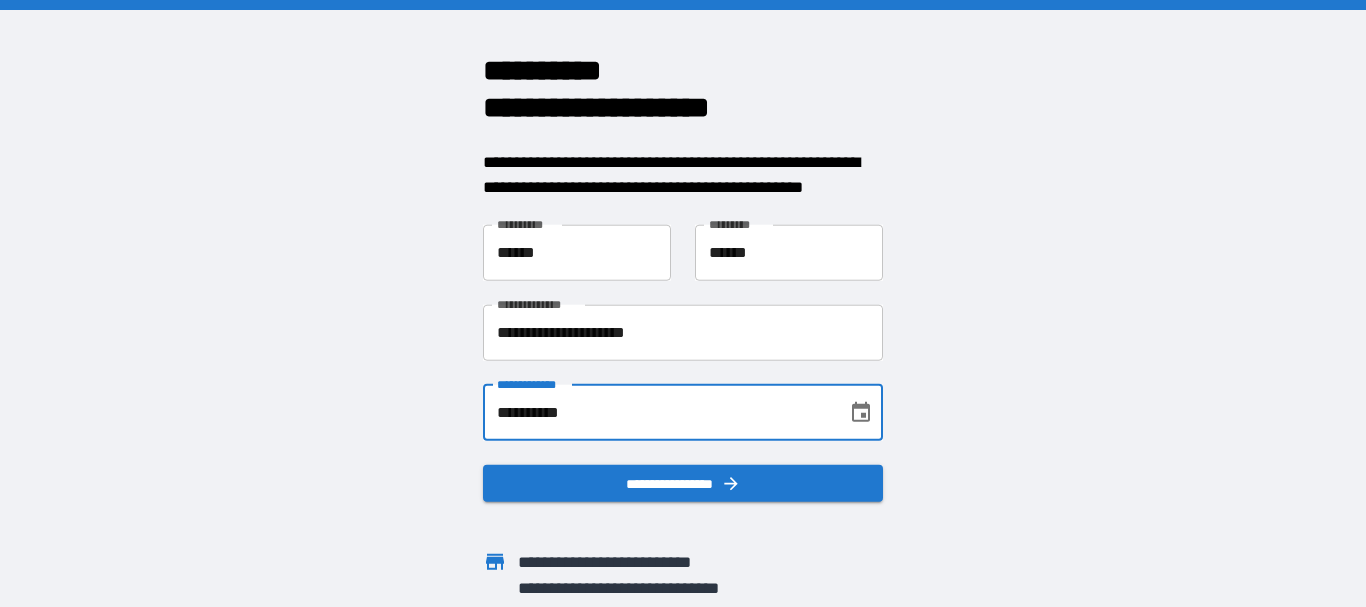 drag, startPoint x: 531, startPoint y: 410, endPoint x: 484, endPoint y: 408, distance: 47.042534 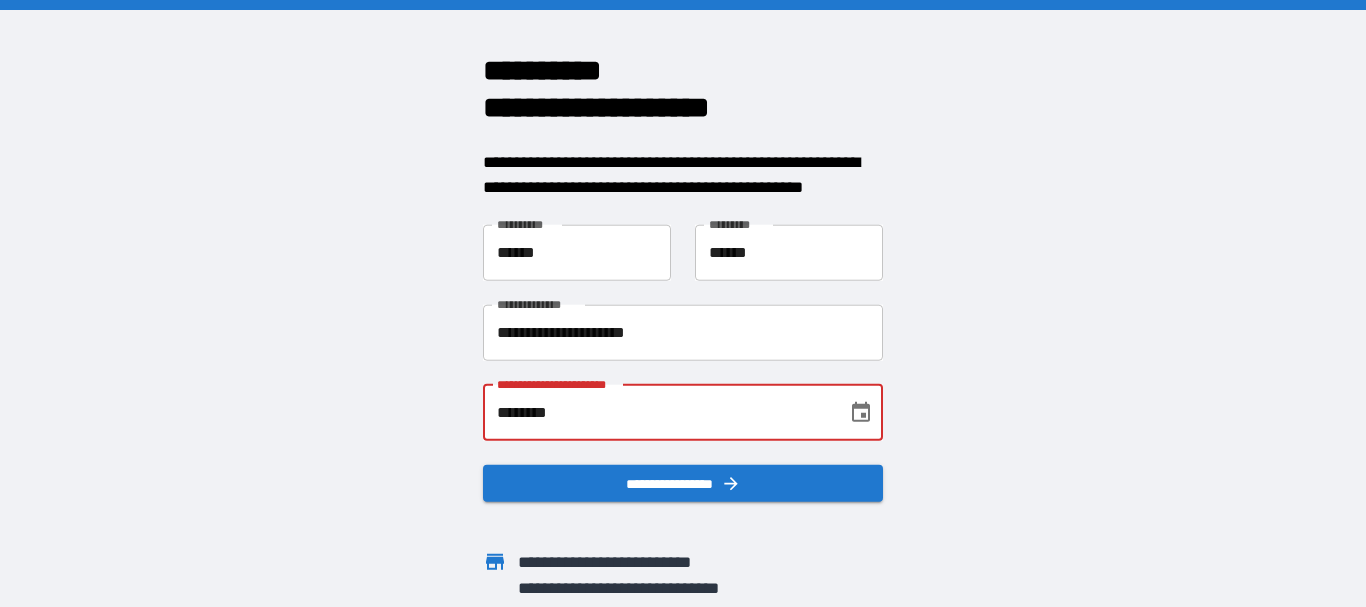 drag, startPoint x: 507, startPoint y: 412, endPoint x: 485, endPoint y: 410, distance: 22.090721 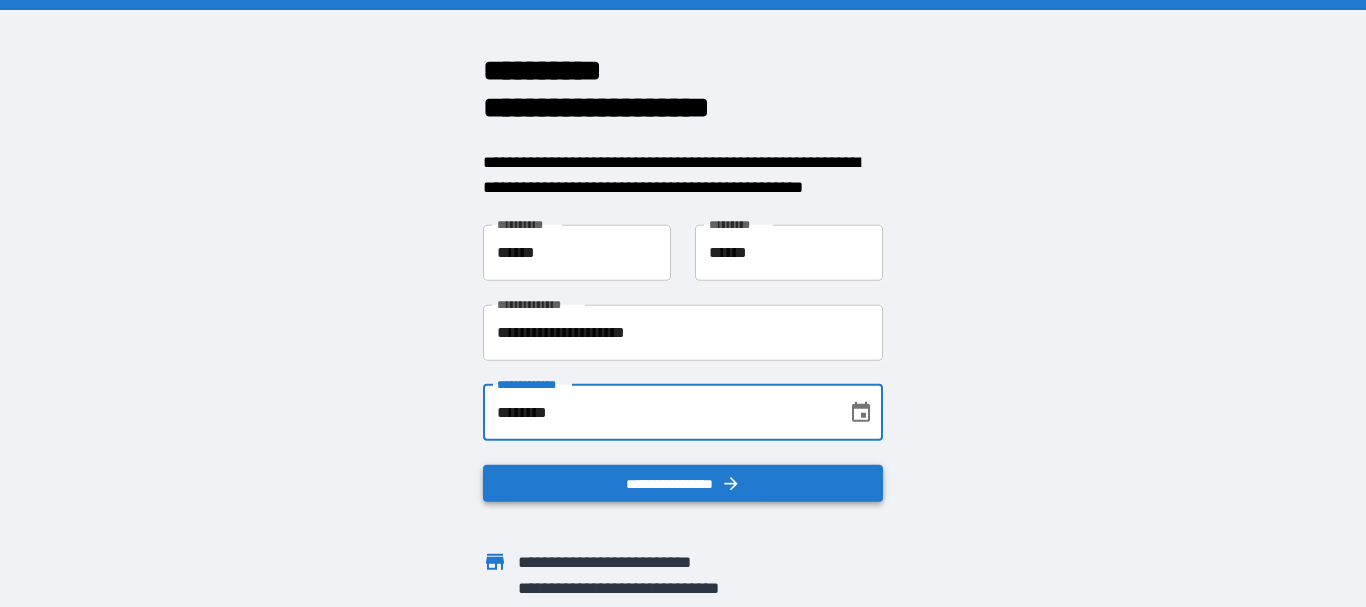 type on "********" 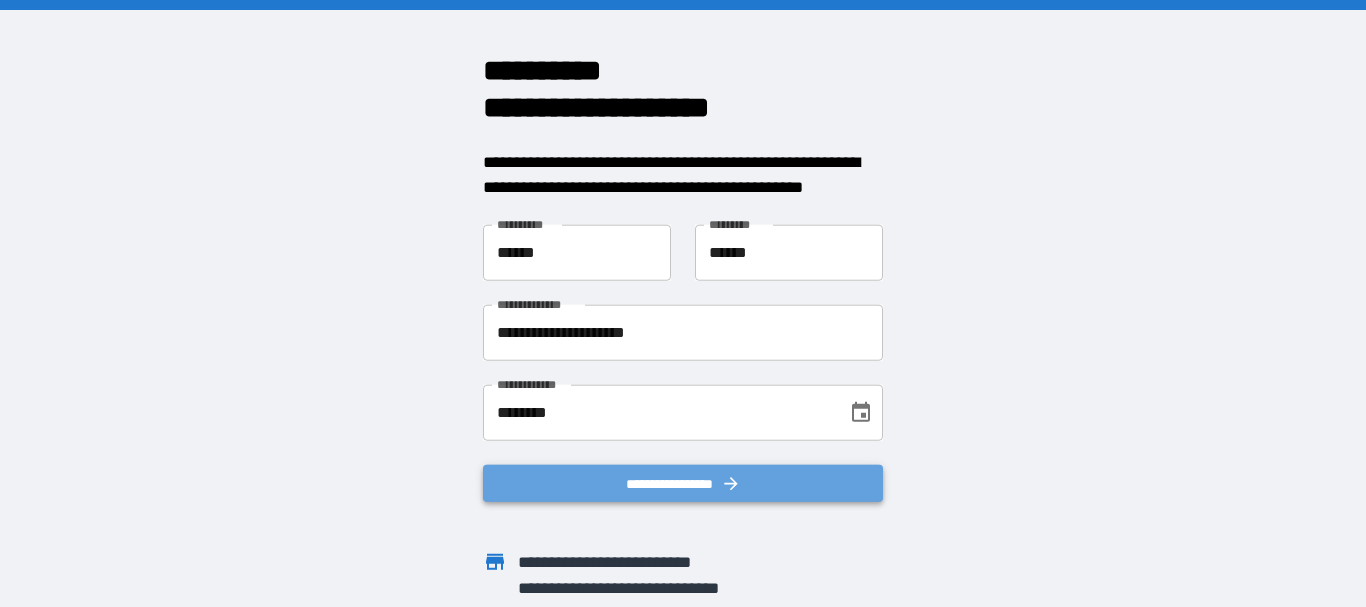 click 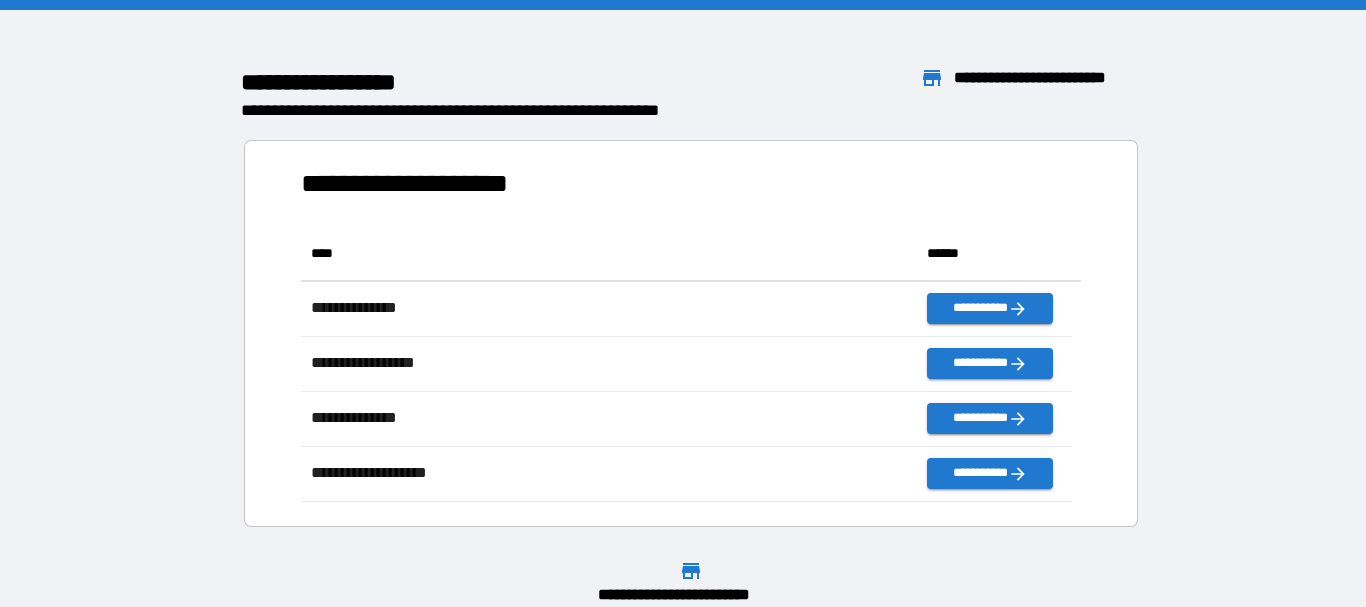 scroll, scrollTop: 16, scrollLeft: 16, axis: both 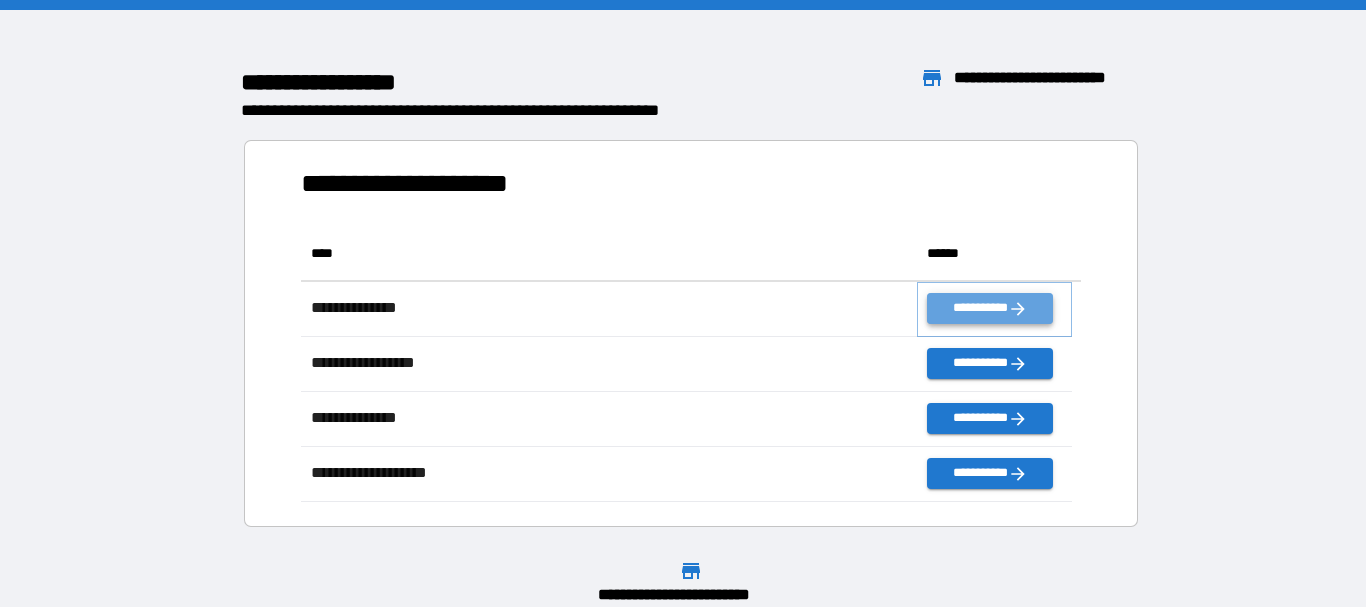 click 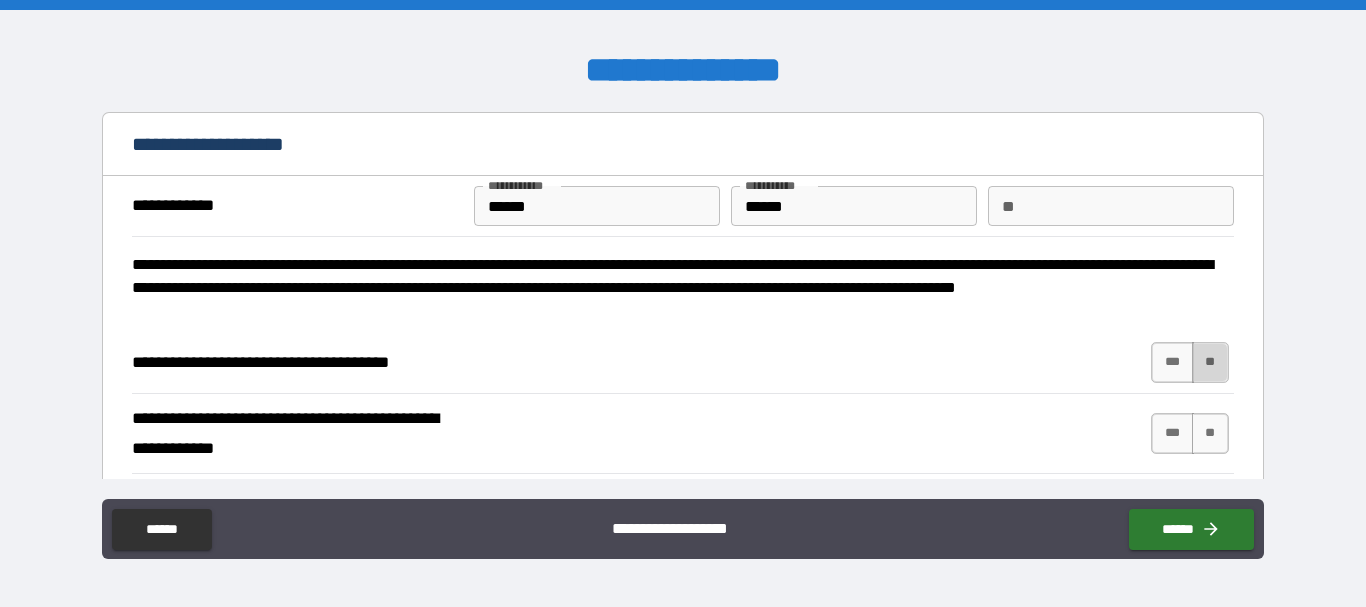click on "**" at bounding box center [1210, 362] 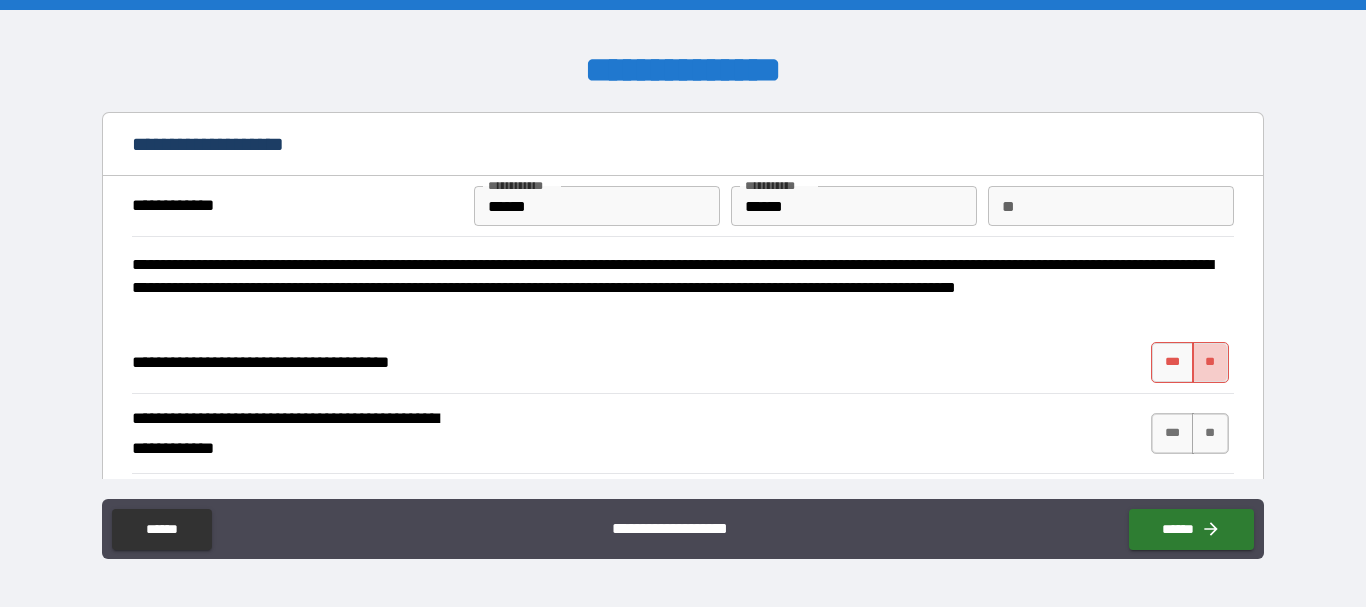 click on "**" at bounding box center (1210, 362) 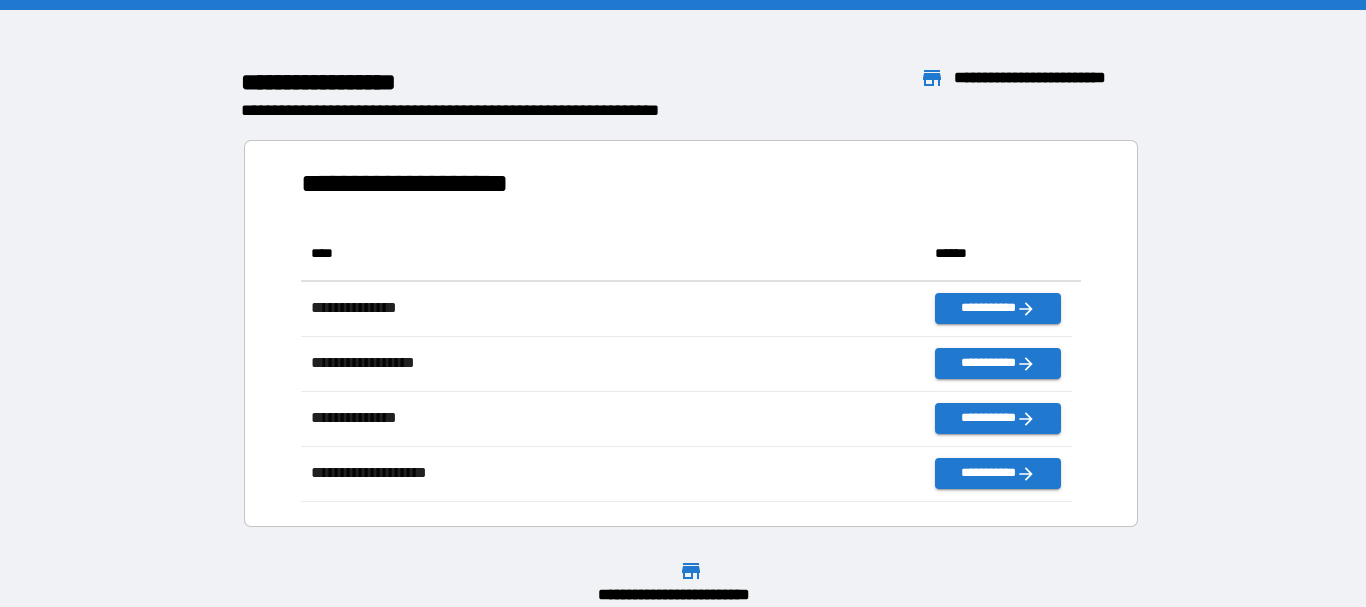 scroll, scrollTop: 16, scrollLeft: 16, axis: both 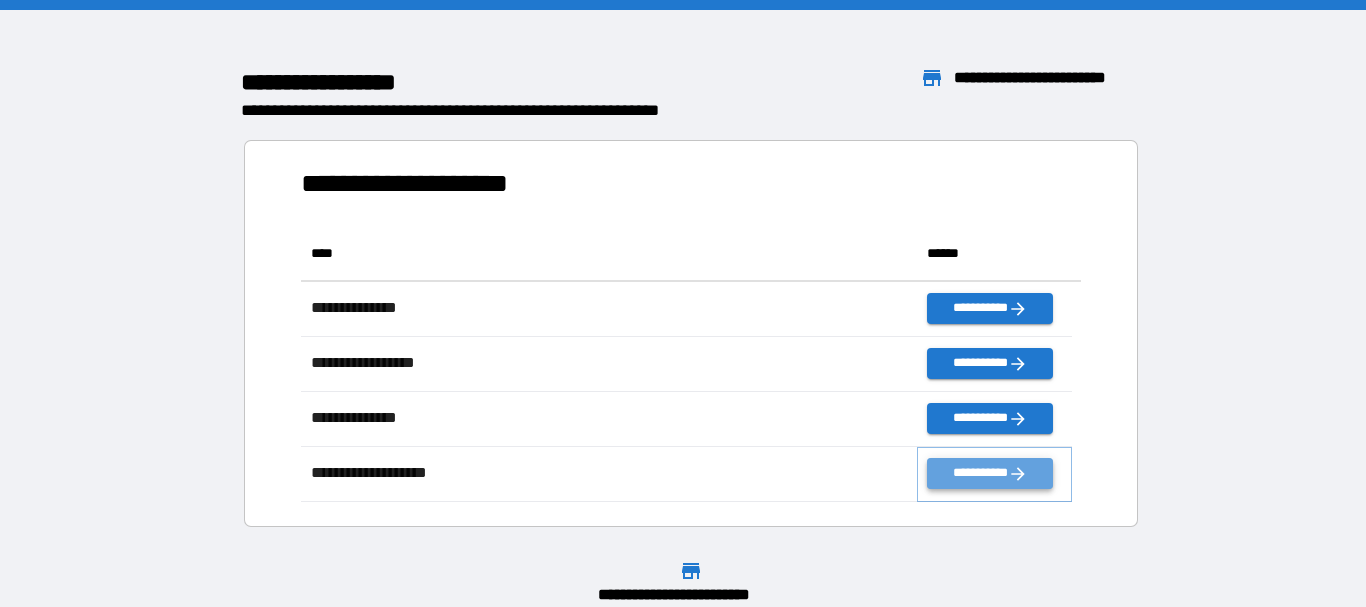 click 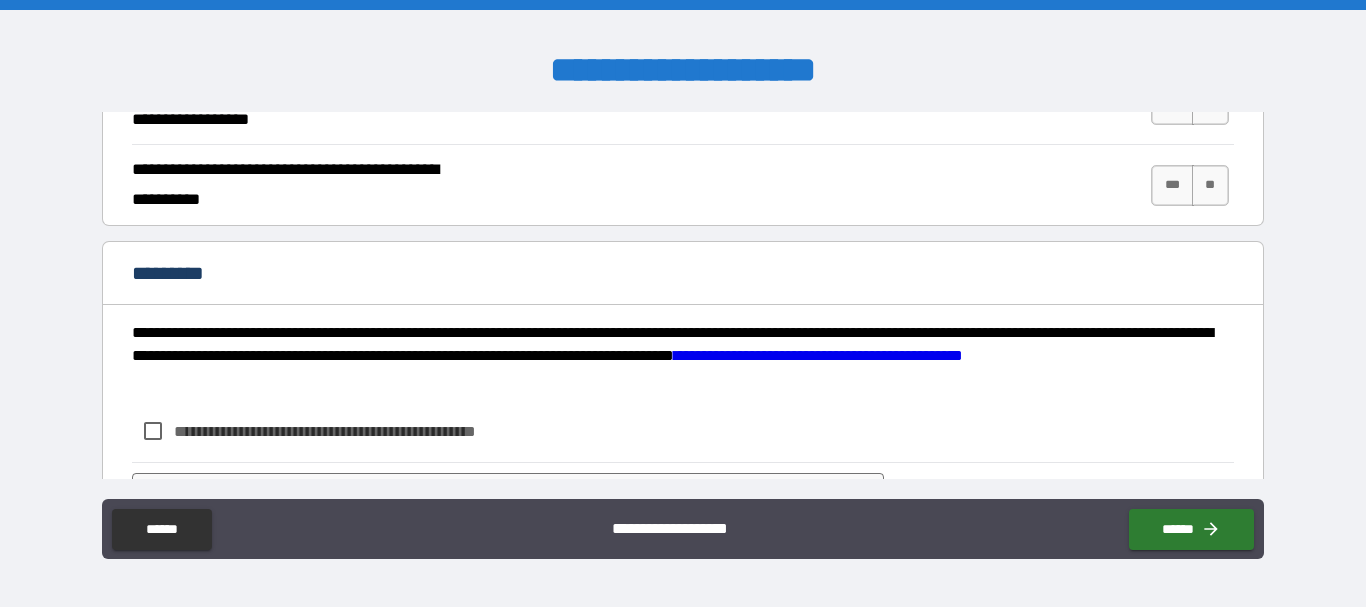 scroll, scrollTop: 1900, scrollLeft: 0, axis: vertical 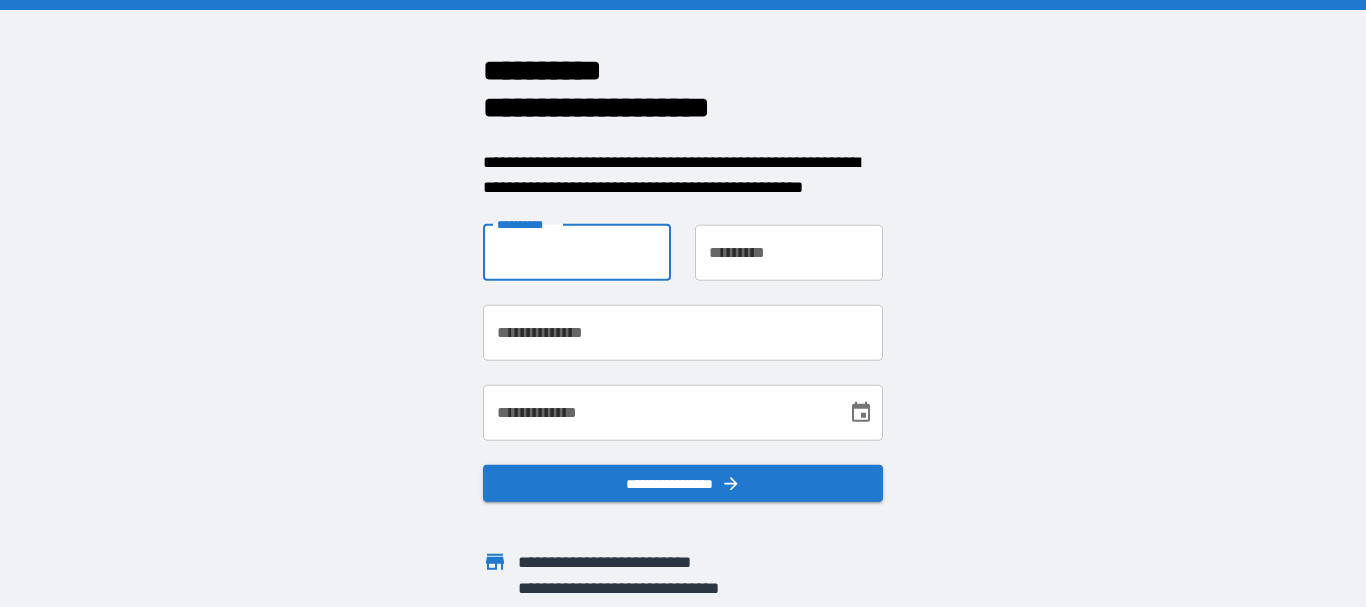 click on "**********" at bounding box center (577, 252) 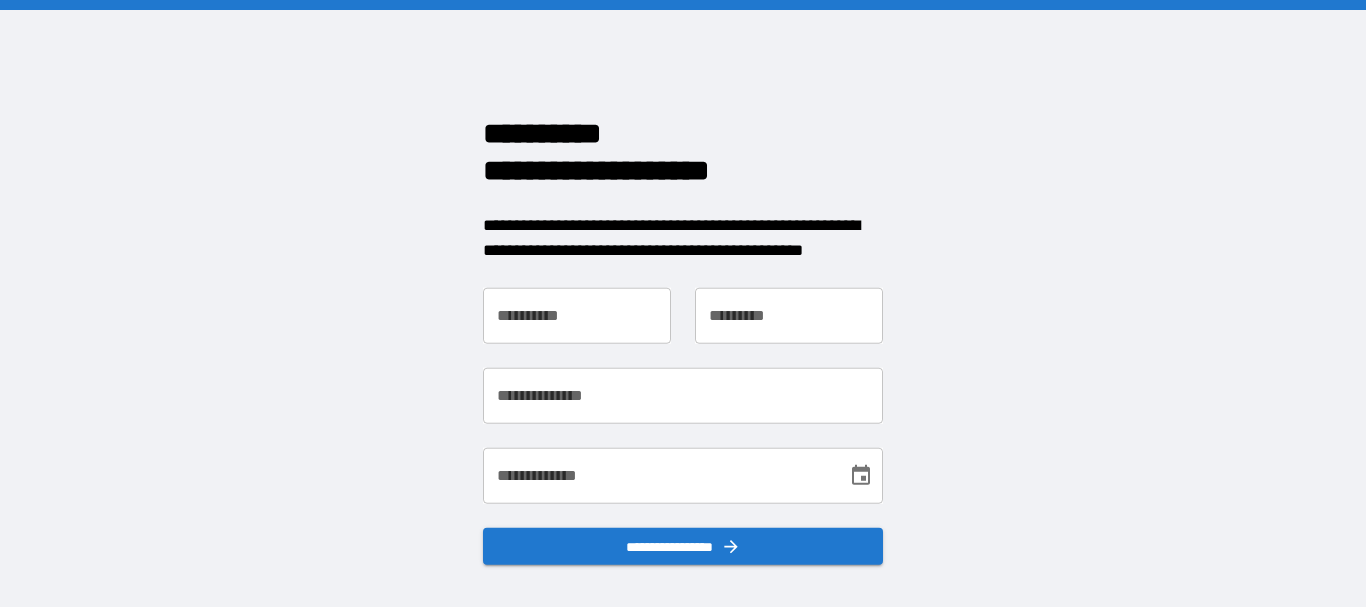 scroll, scrollTop: 0, scrollLeft: 0, axis: both 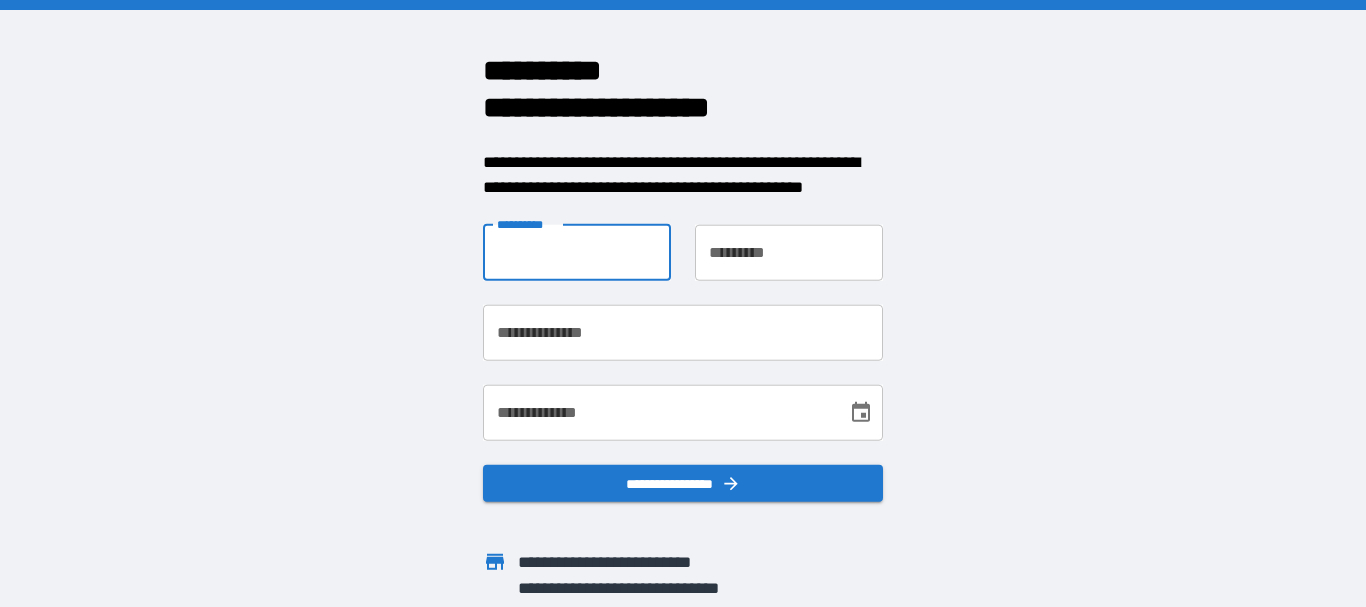 click on "**********" at bounding box center [577, 252] 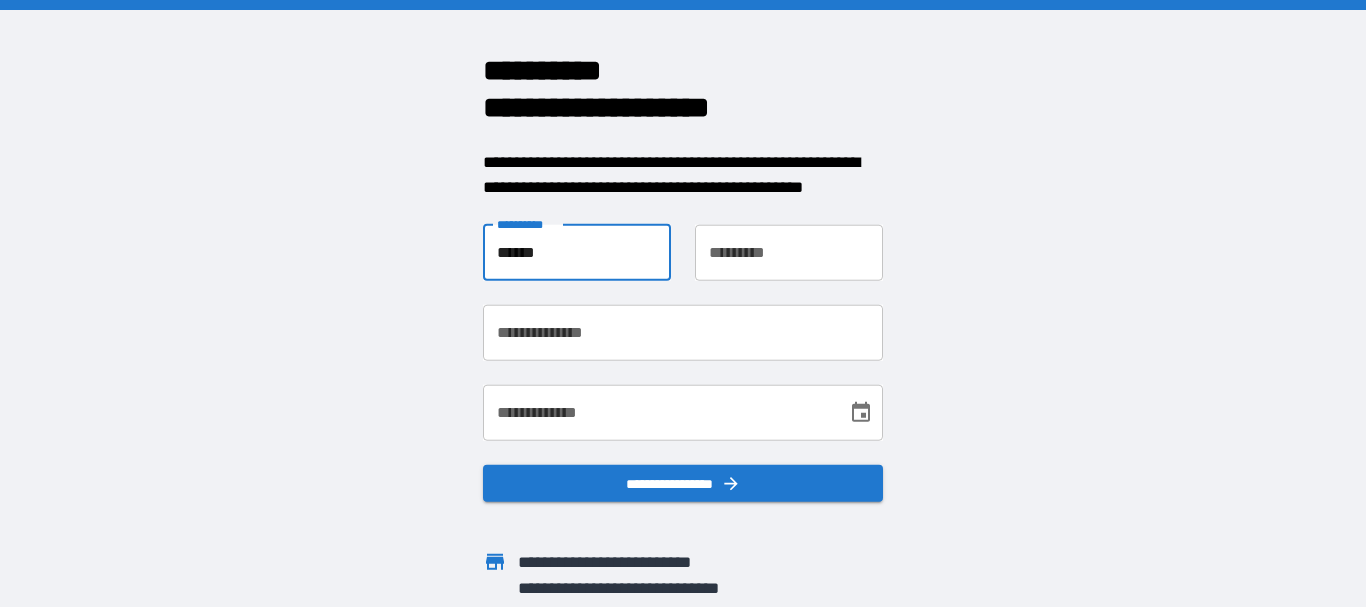 type on "*****" 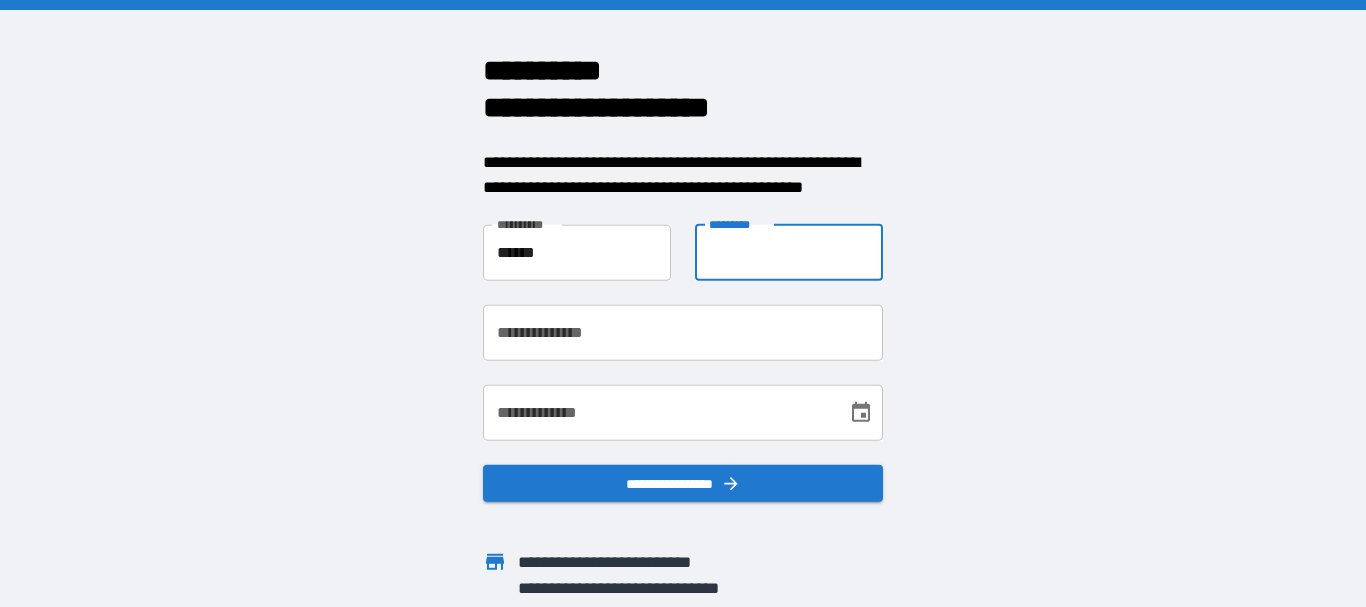 click on "**********" at bounding box center (789, 252) 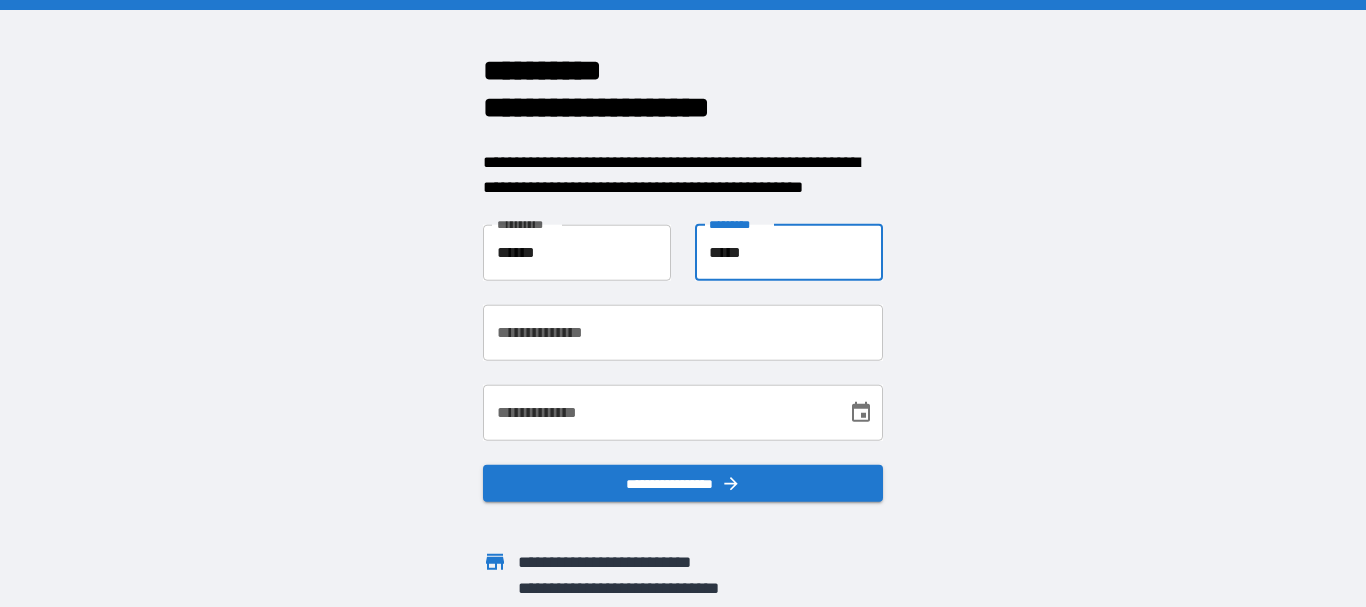 type on "*****" 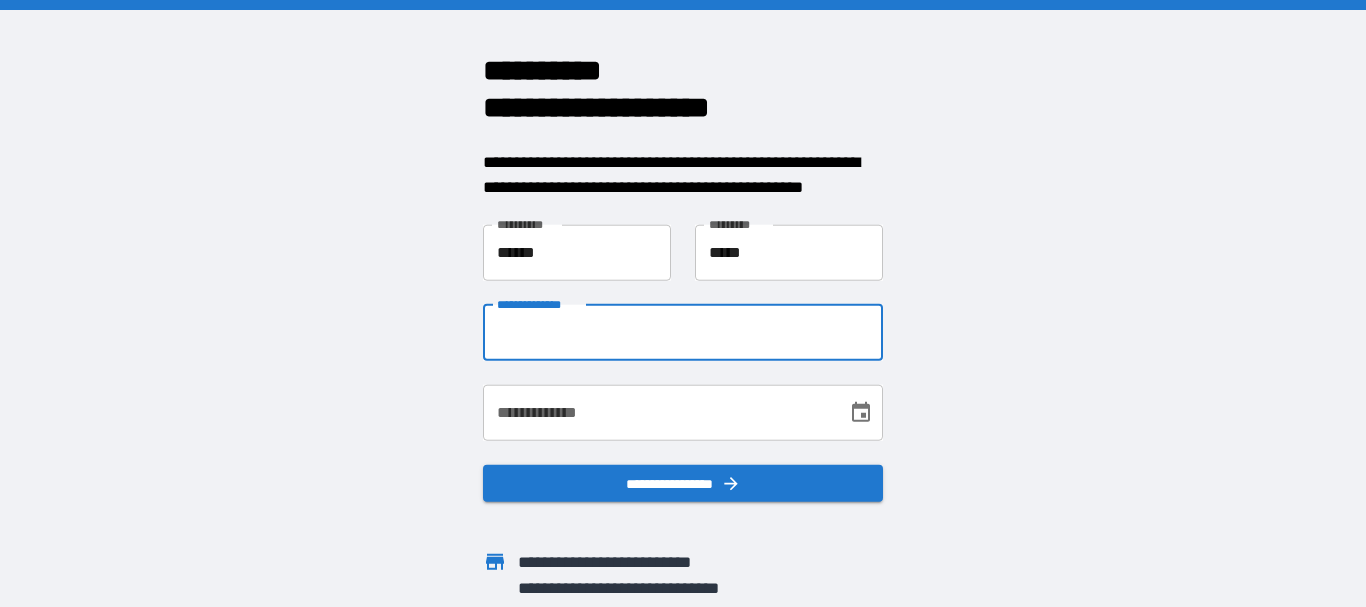 click on "**********" at bounding box center (683, 332) 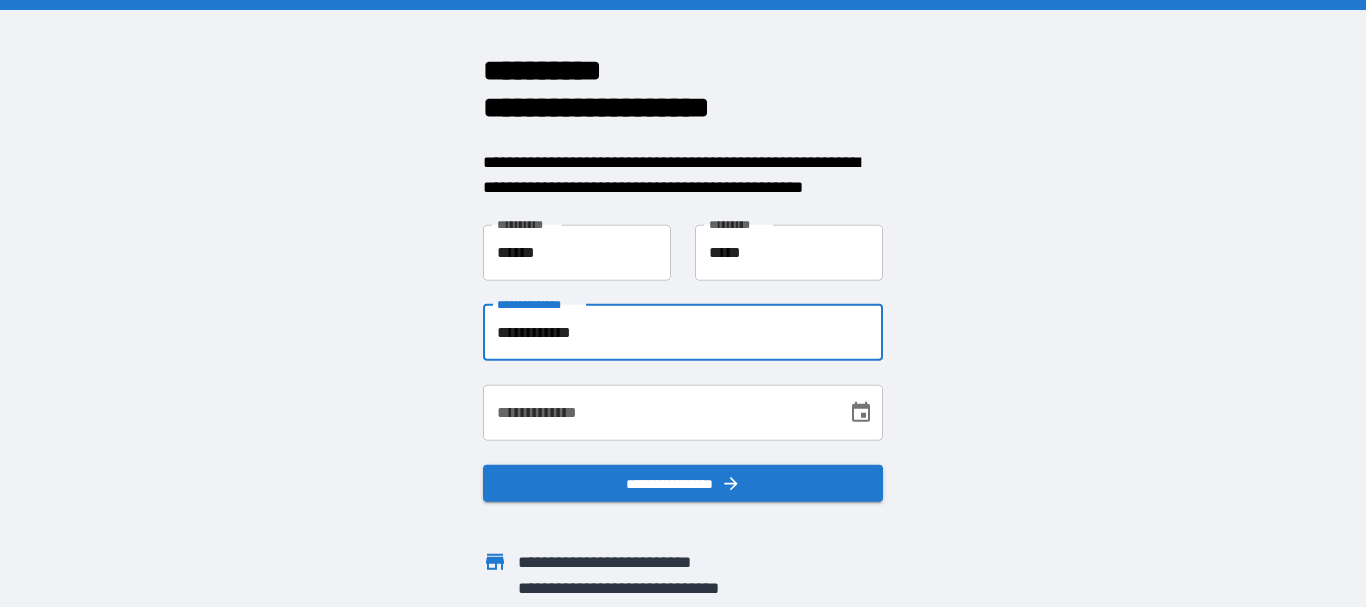 type on "**********" 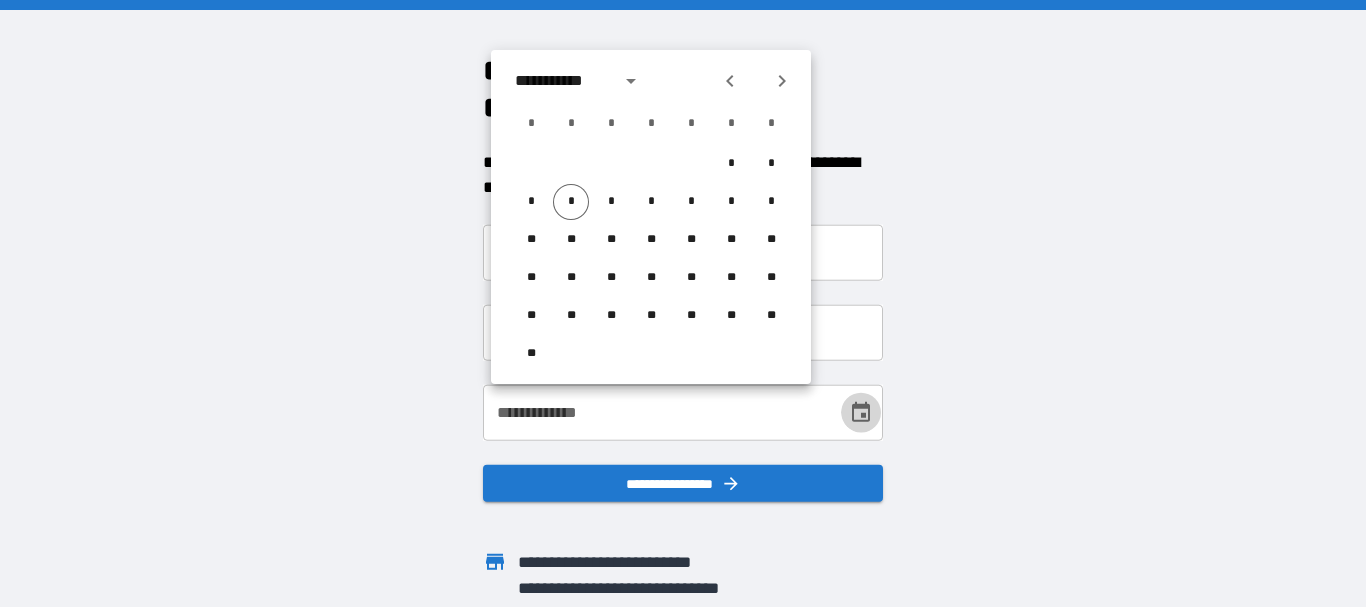 click 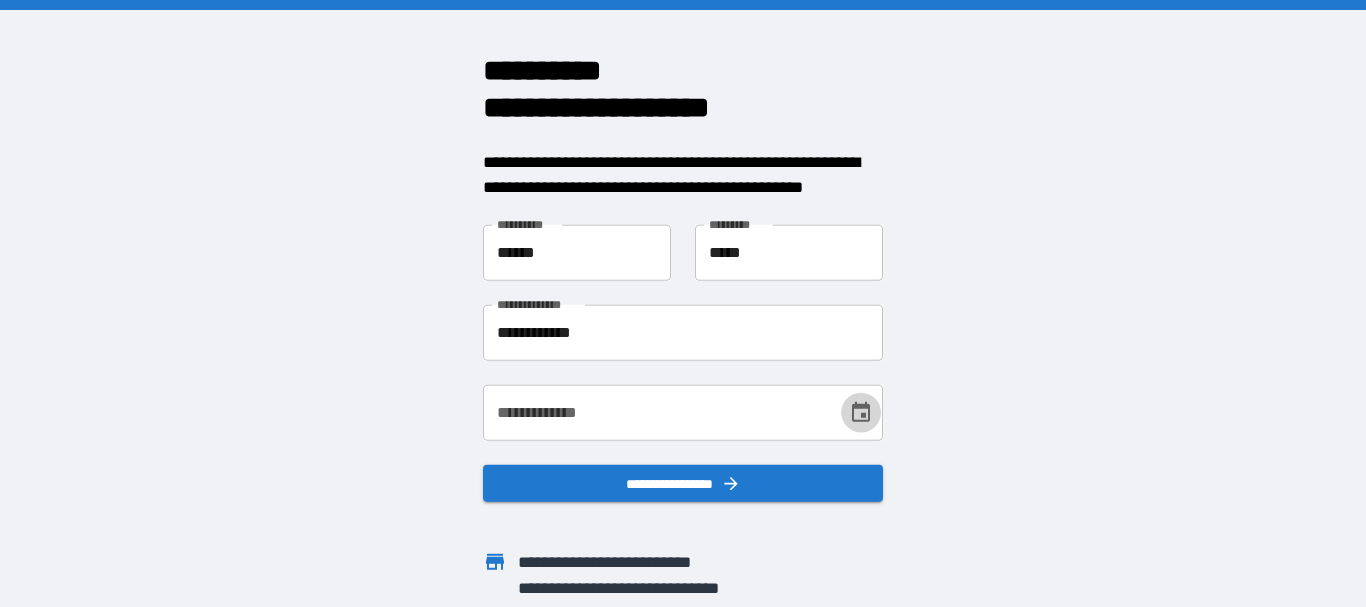 click 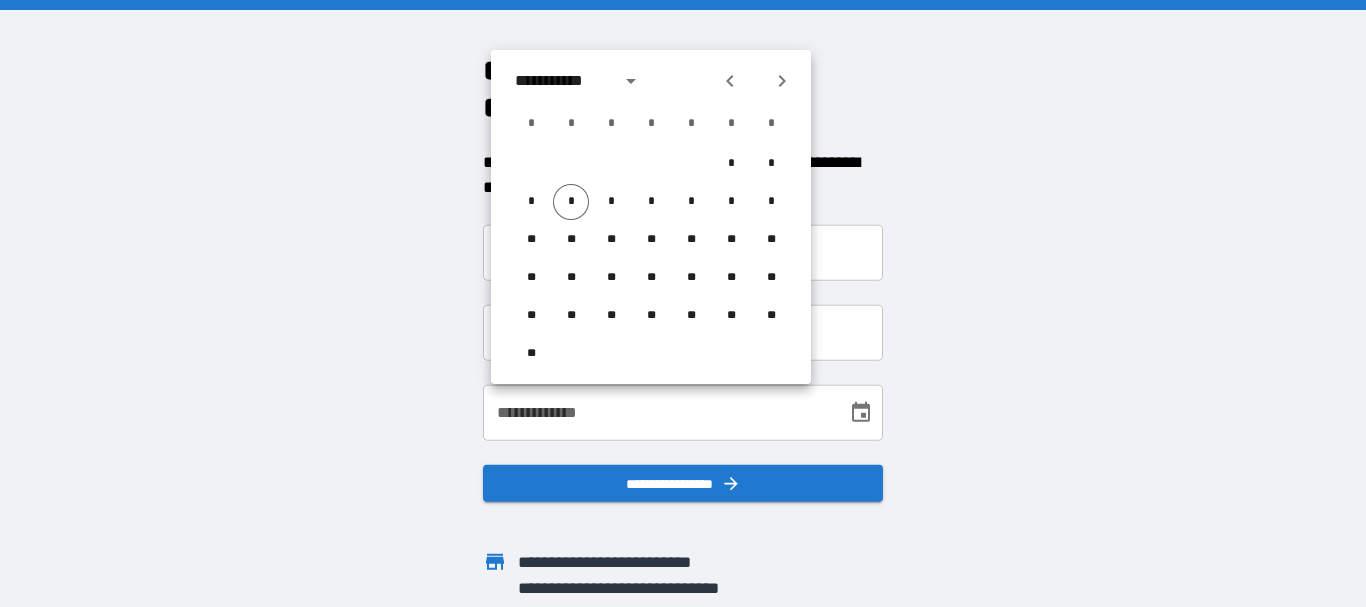 click 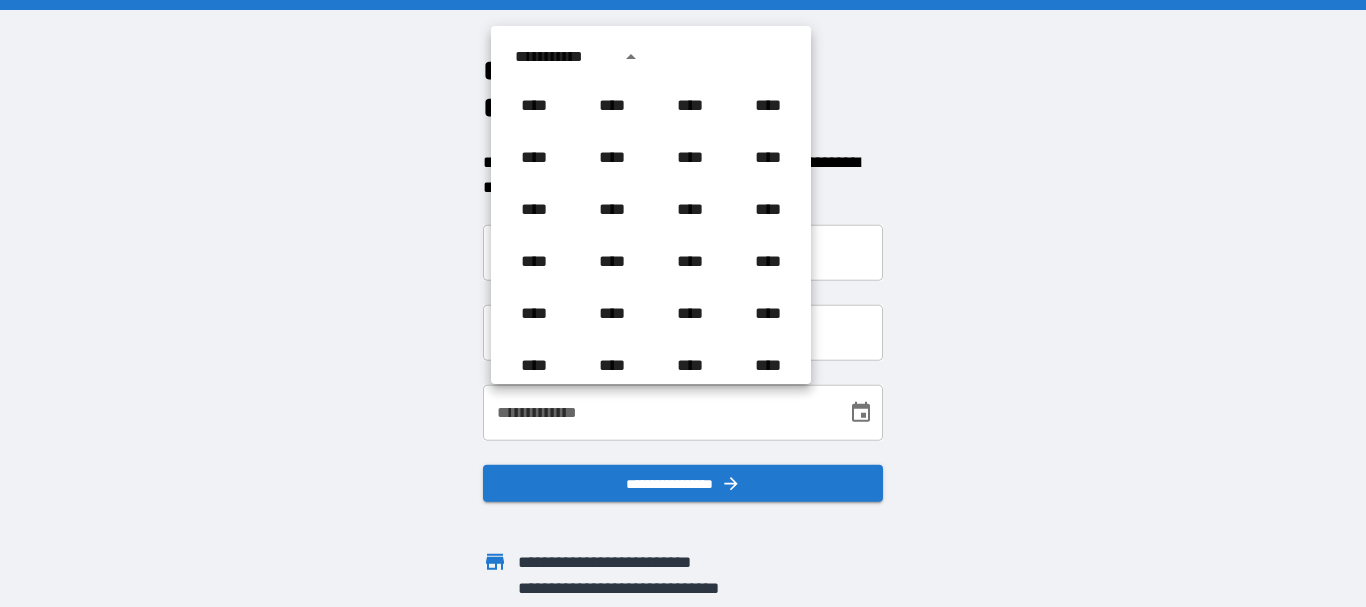 scroll, scrollTop: 1486, scrollLeft: 0, axis: vertical 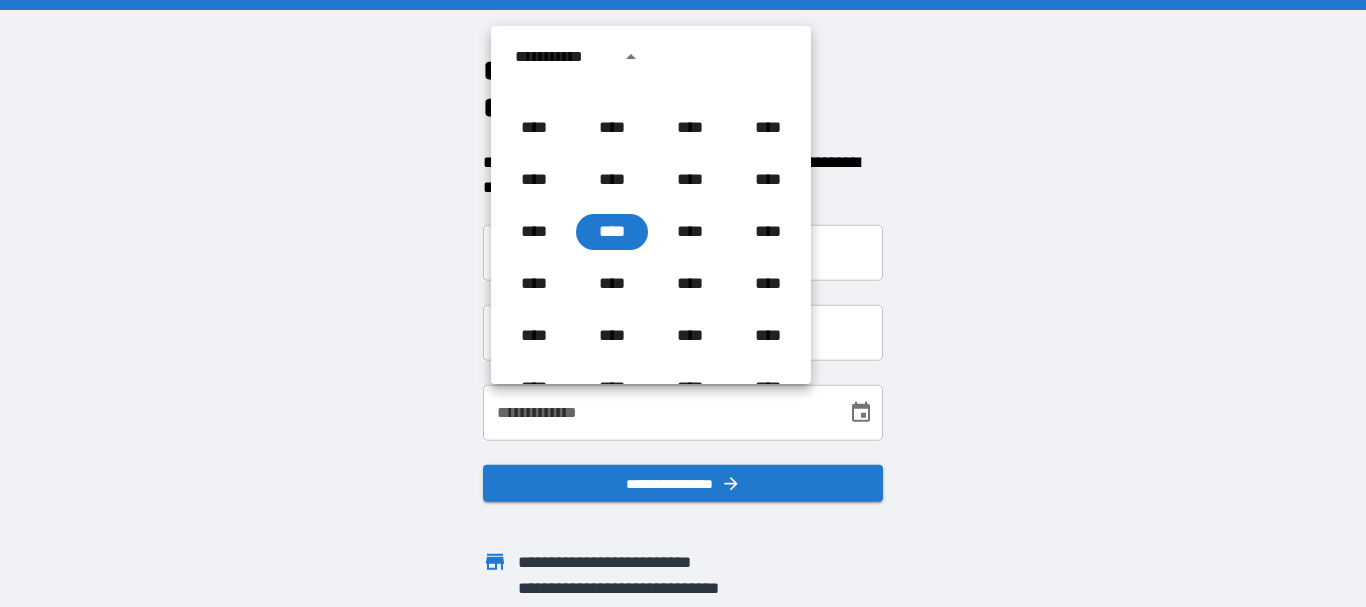 click on "**** **** **** **** **** **** **** **** **** **** **** **** **** **** **** **** **** **** **** **** **** **** **** **** **** **** **** **** **** **** **** **** **** **** **** **** **** **** **** **** **** **** **** **** **** **** **** **** **** **** **** **** **** **** **** **** **** **** **** **** **** **** **** **** **** **** **** **** **** **** **** **** **** **** **** **** **** **** **** **** **** **** **** **** **** **** **** **** **** **** **** **** **** **** **** **** **** **** **** **** **** **** **** **** **** **** **** **** **** **** **** **** **** **** **** **** **** **** **** **** **** **** **** **** **** **** **** **** **** **** **** **** **** **** **** **** **** **** **** **** **** **** **** **** **** **** **** **** **** **** **** **** **** **** **** **** **** **** **** **** **** **** **** **** **** **** **** **** **** **** **** **** **** **** **** **** **** **** **** **** **** **** **** **** **** **** **** **** **** **** **** **** **** **** **** **** **** **** **** ****" at bounding box center (651, 232) 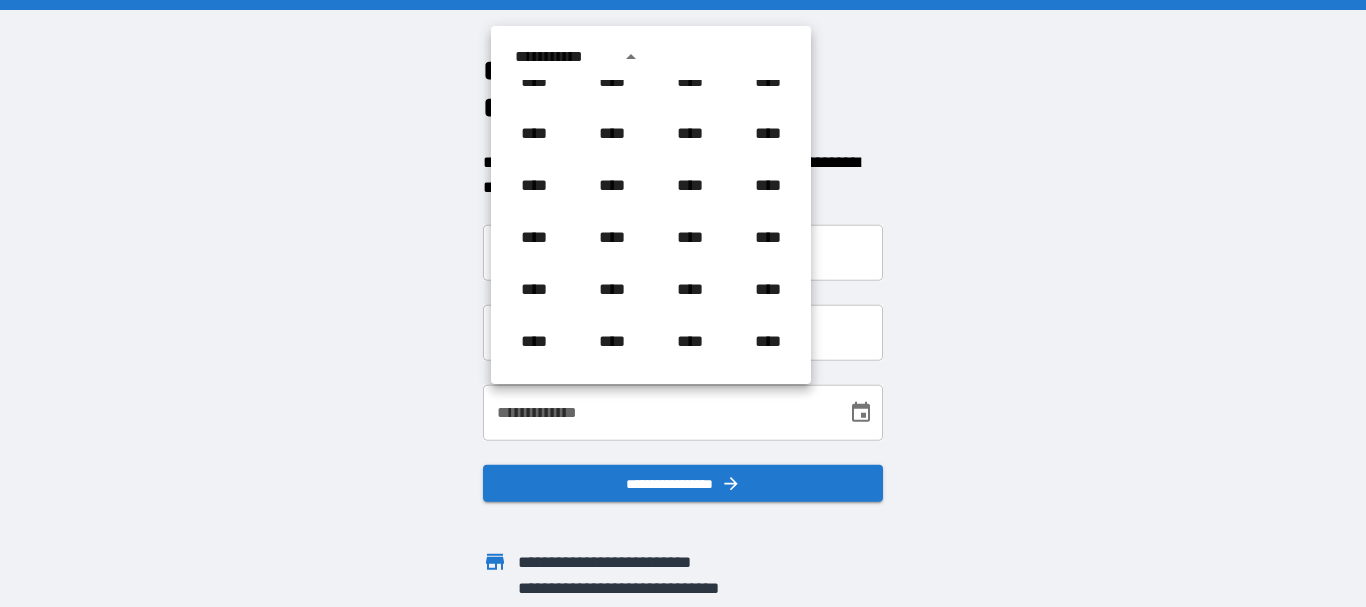 scroll, scrollTop: 798, scrollLeft: 0, axis: vertical 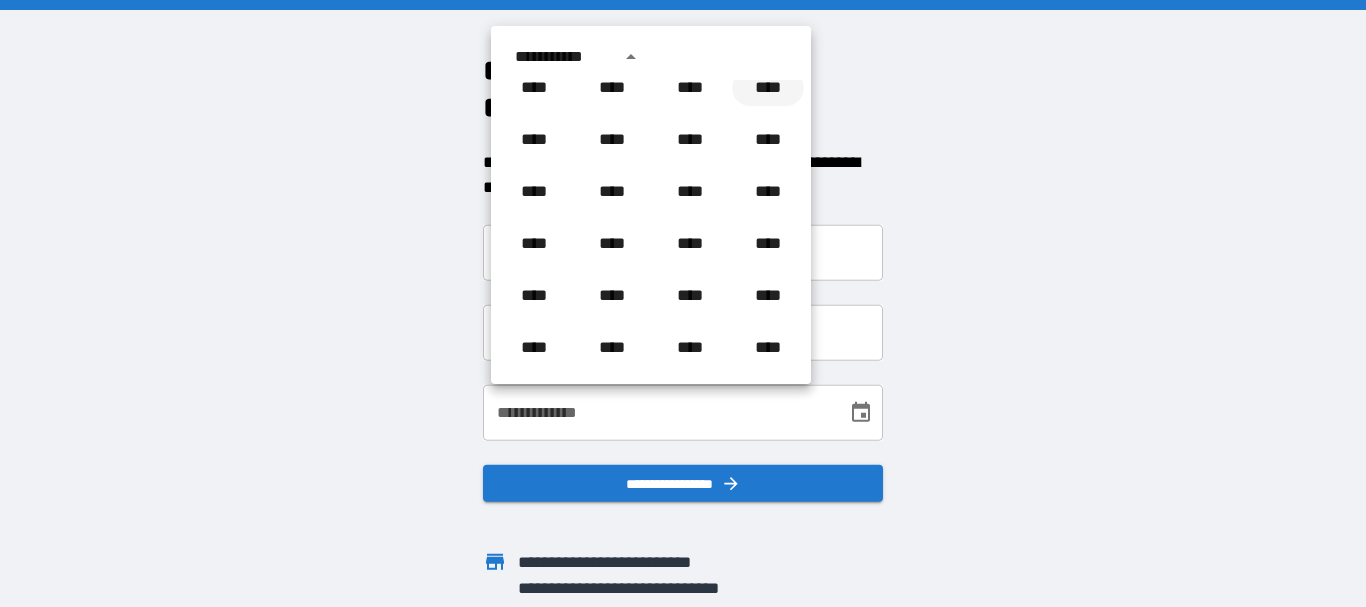 click on "****" at bounding box center [768, 88] 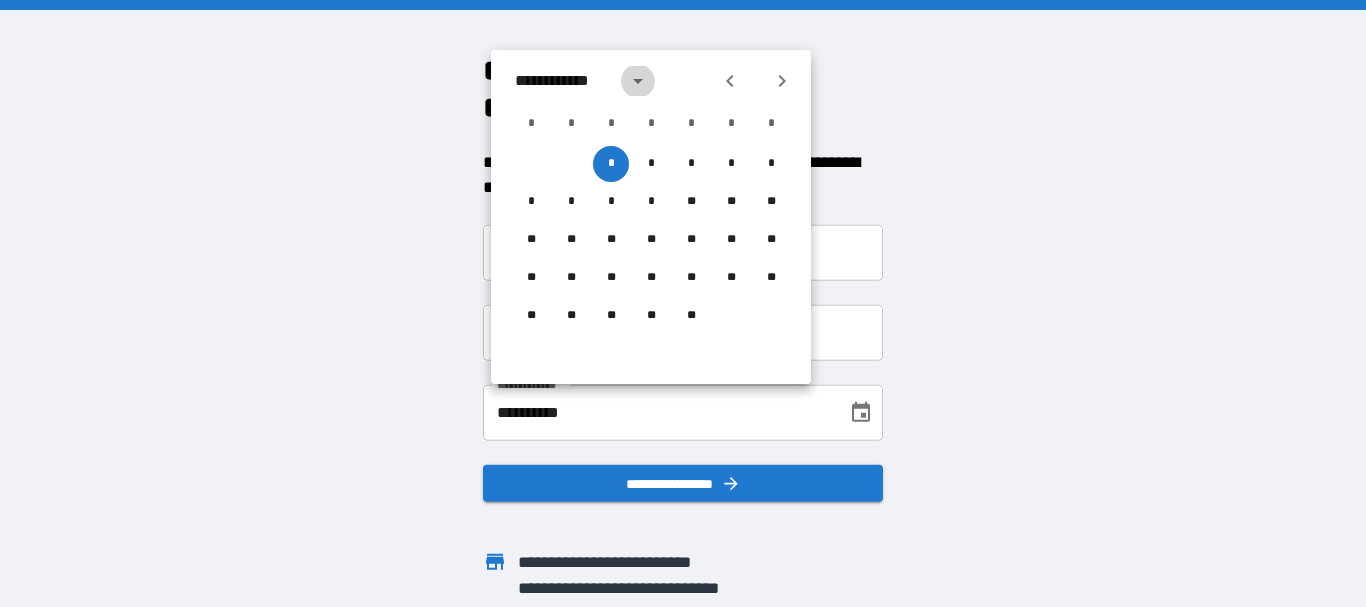 click 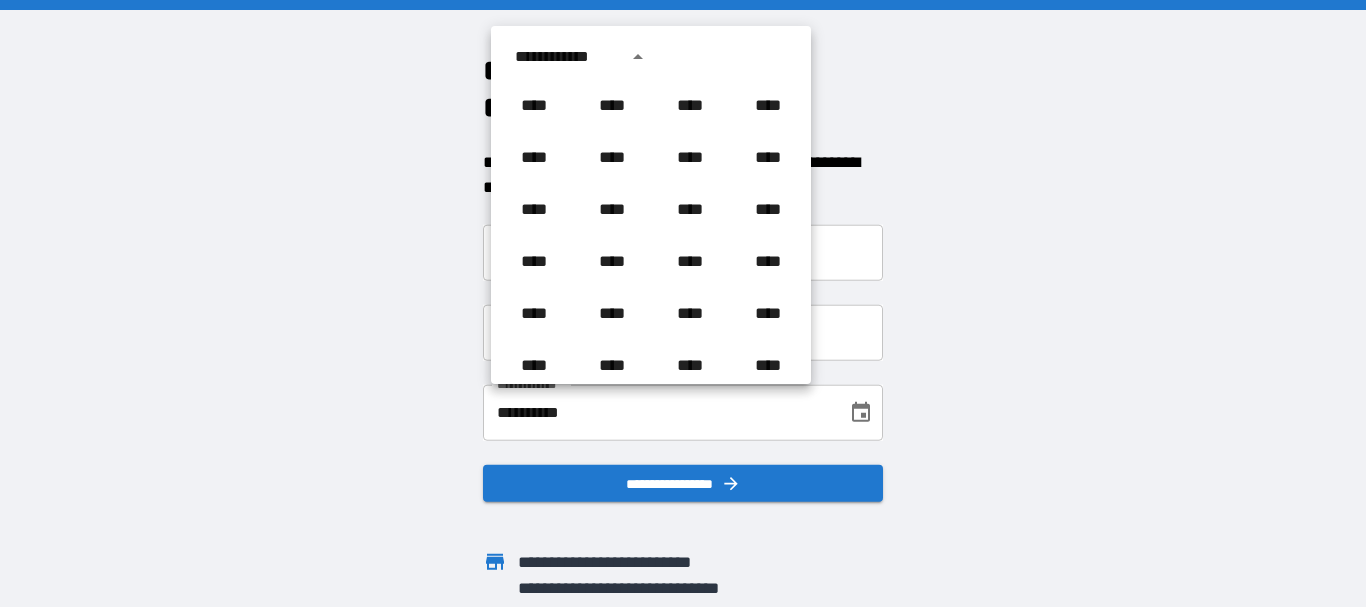 scroll, scrollTop: 706, scrollLeft: 0, axis: vertical 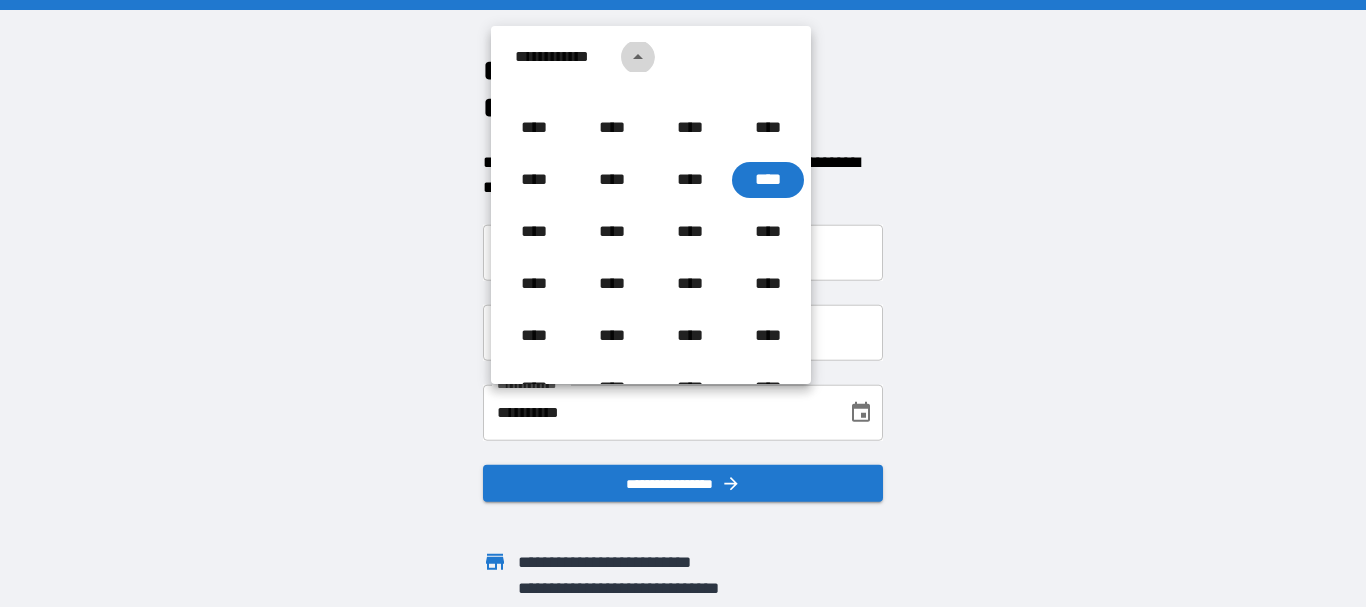 click 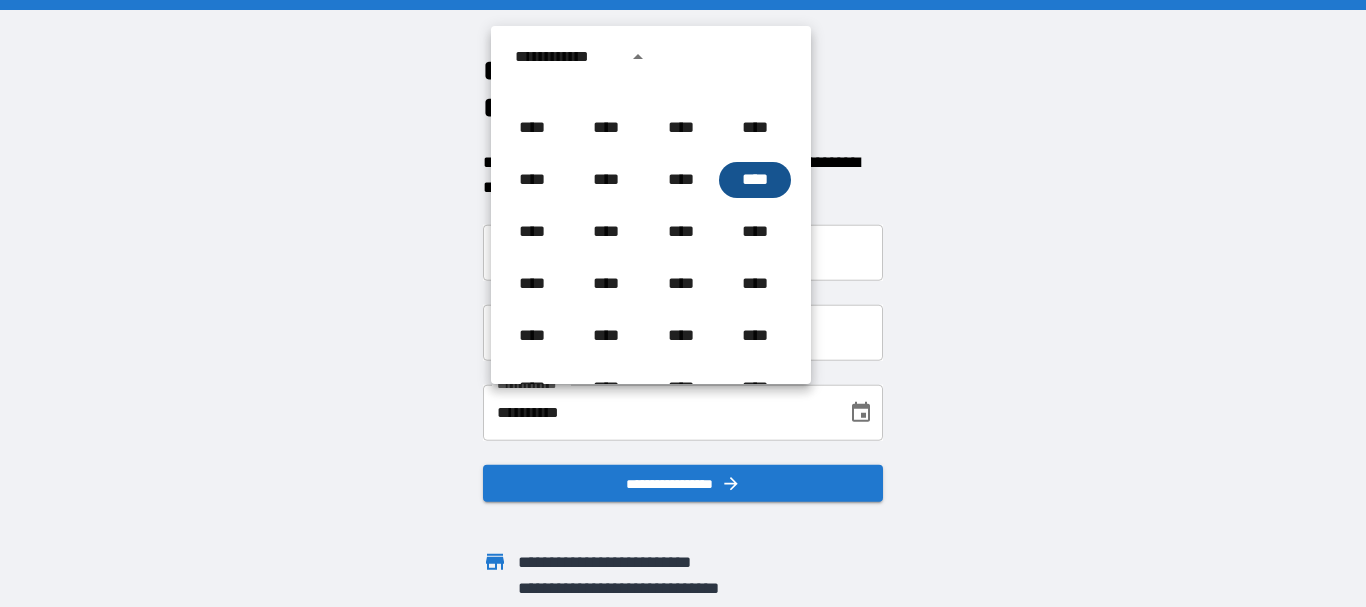 scroll, scrollTop: 654, scrollLeft: 0, axis: vertical 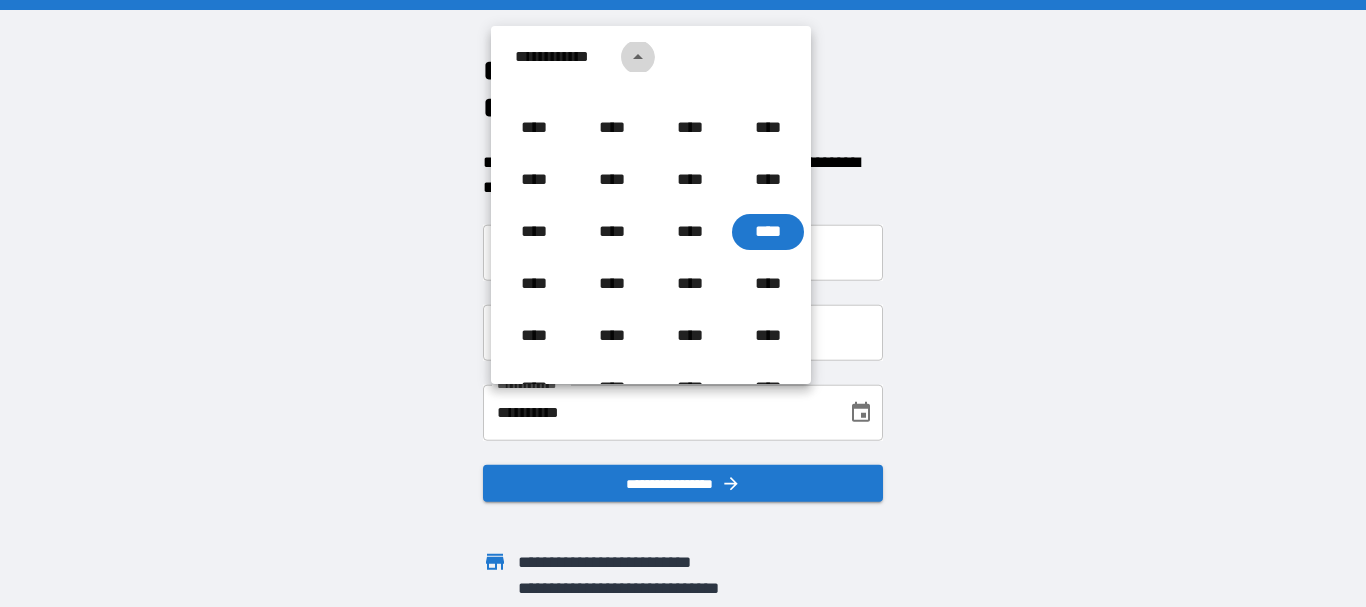 click 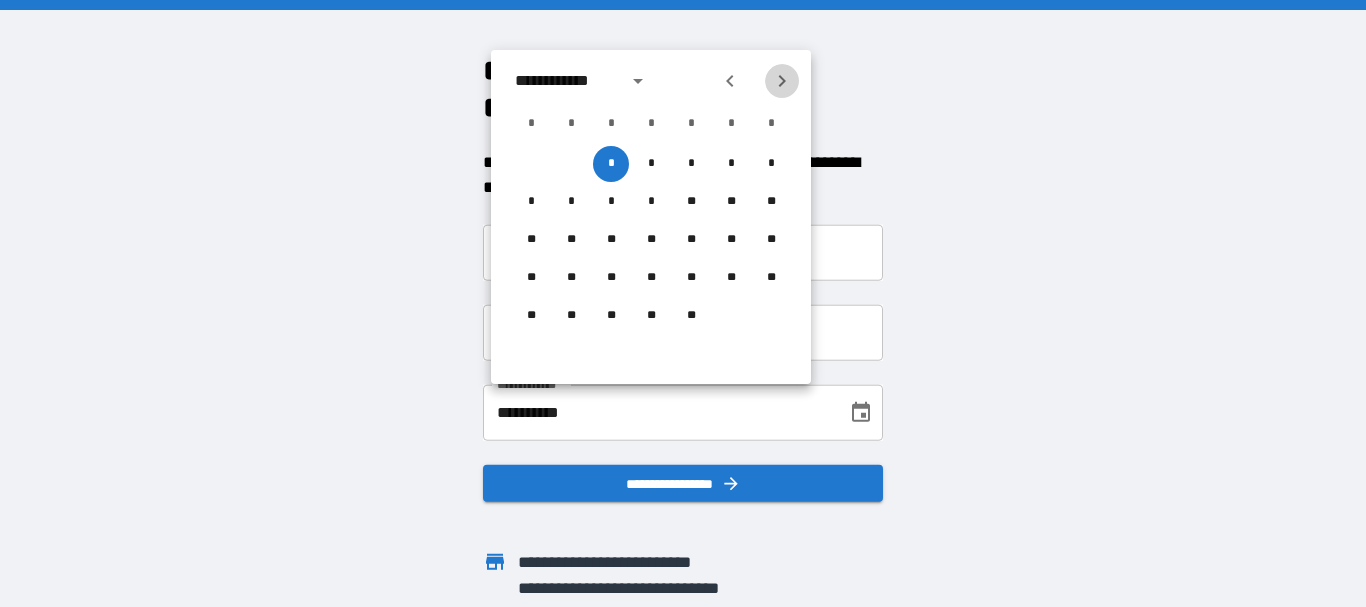 click 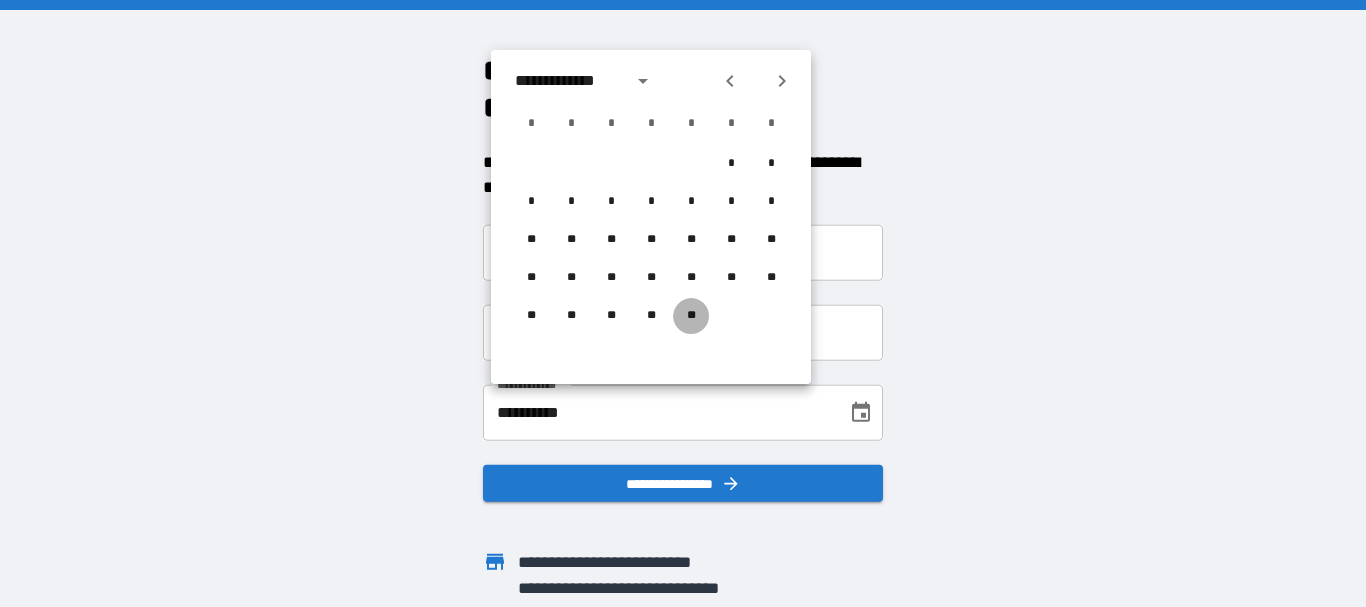 click on "**" at bounding box center (691, 316) 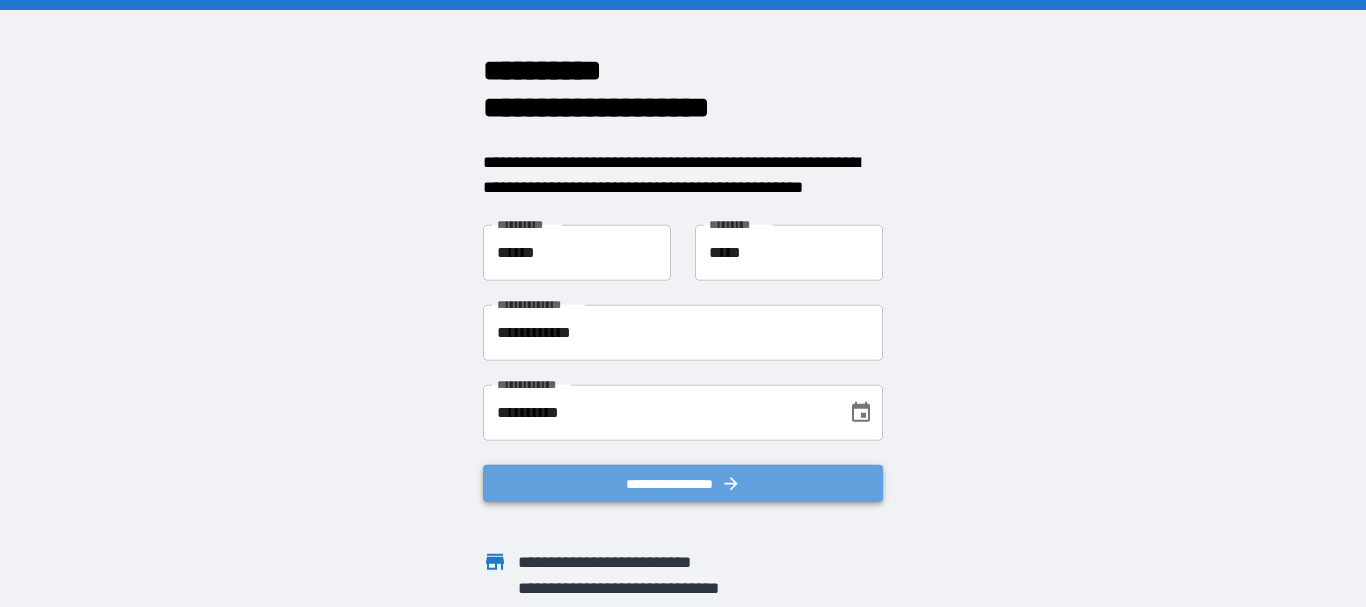 click on "**********" at bounding box center (683, 483) 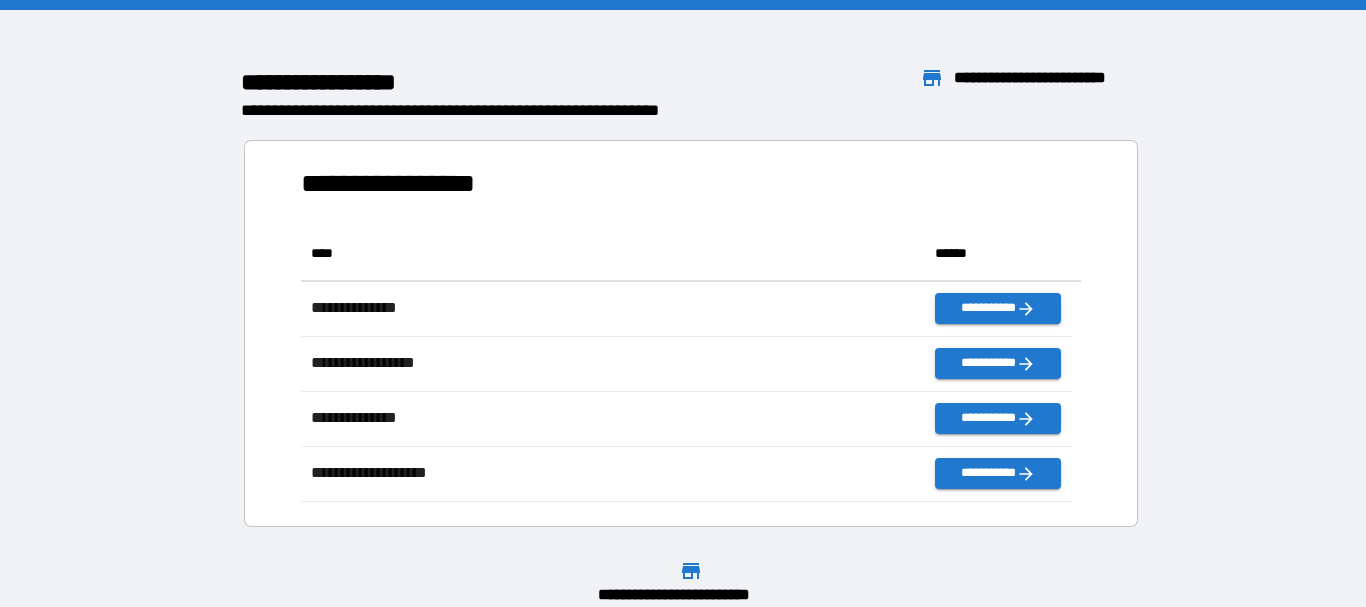scroll, scrollTop: 16, scrollLeft: 16, axis: both 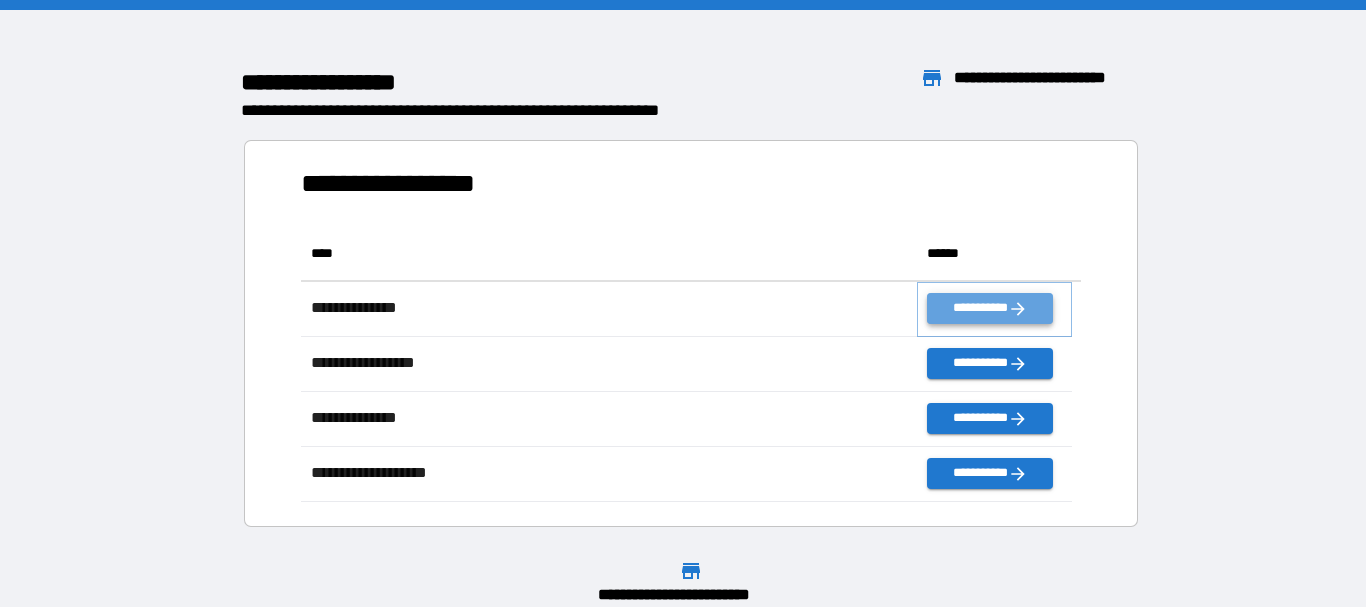 click 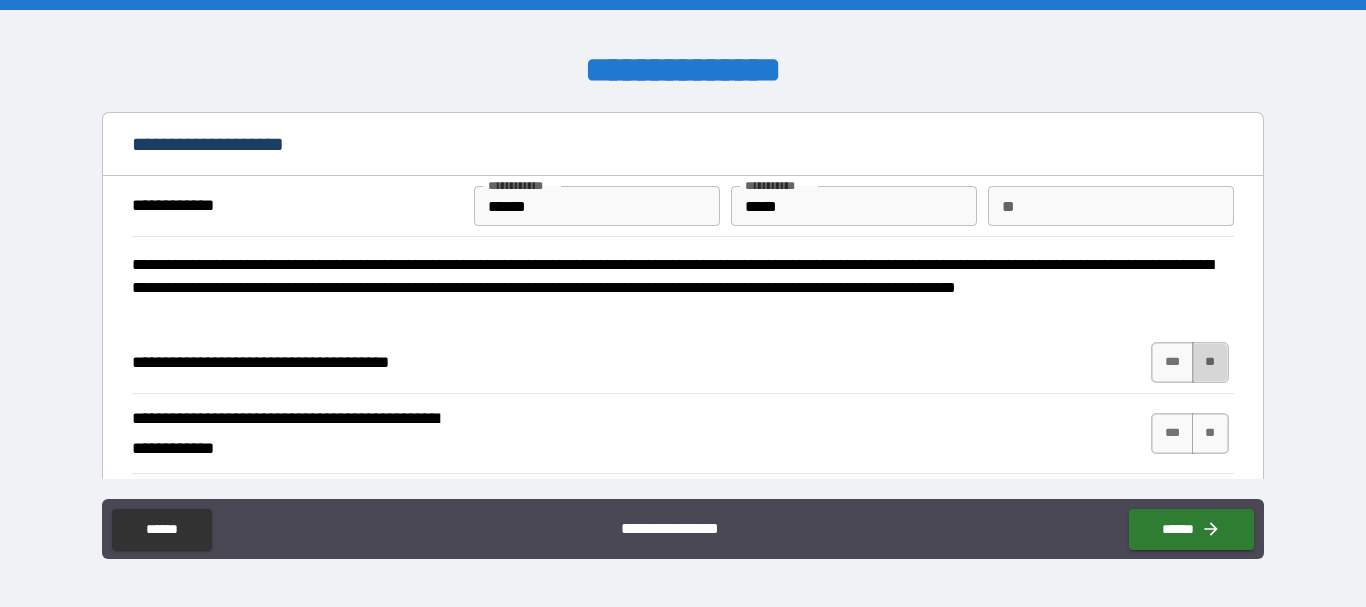 click on "**" at bounding box center (1210, 362) 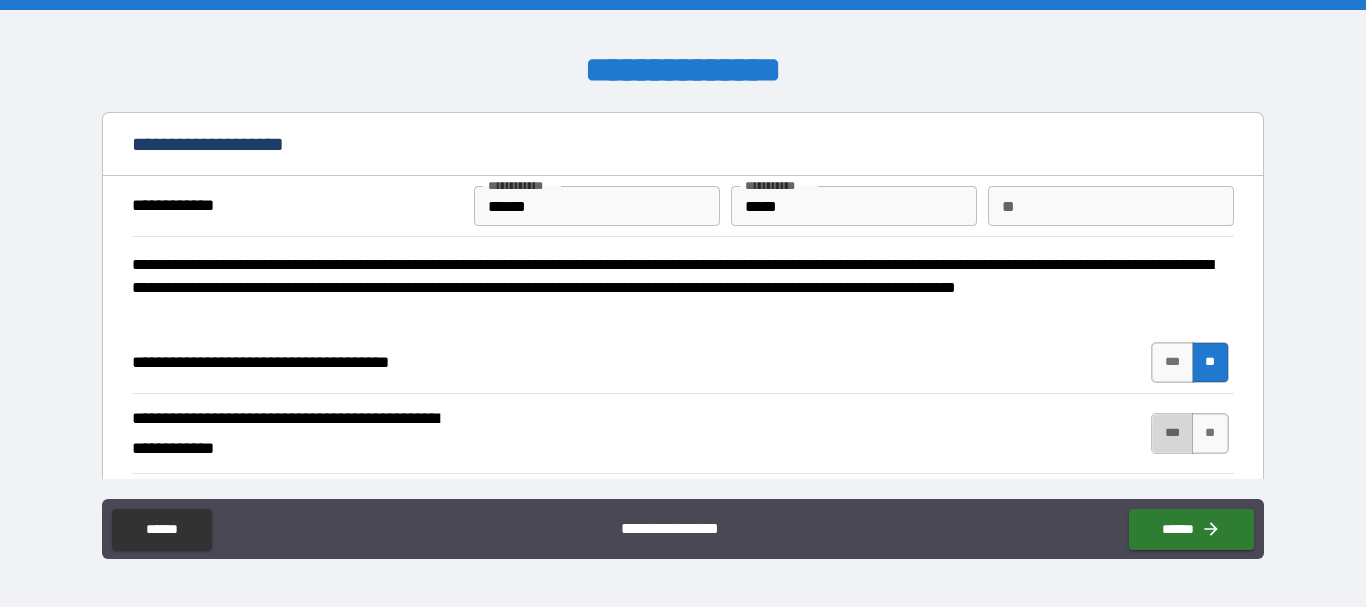 click on "***" at bounding box center (1172, 433) 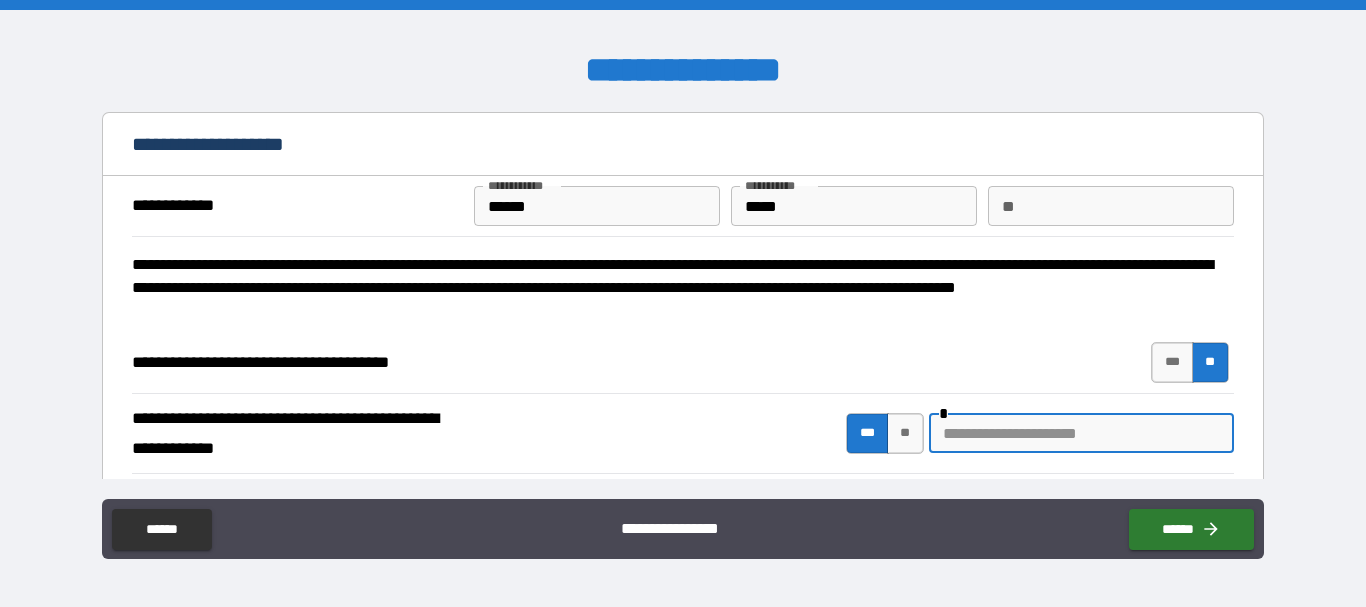 click at bounding box center [1081, 433] 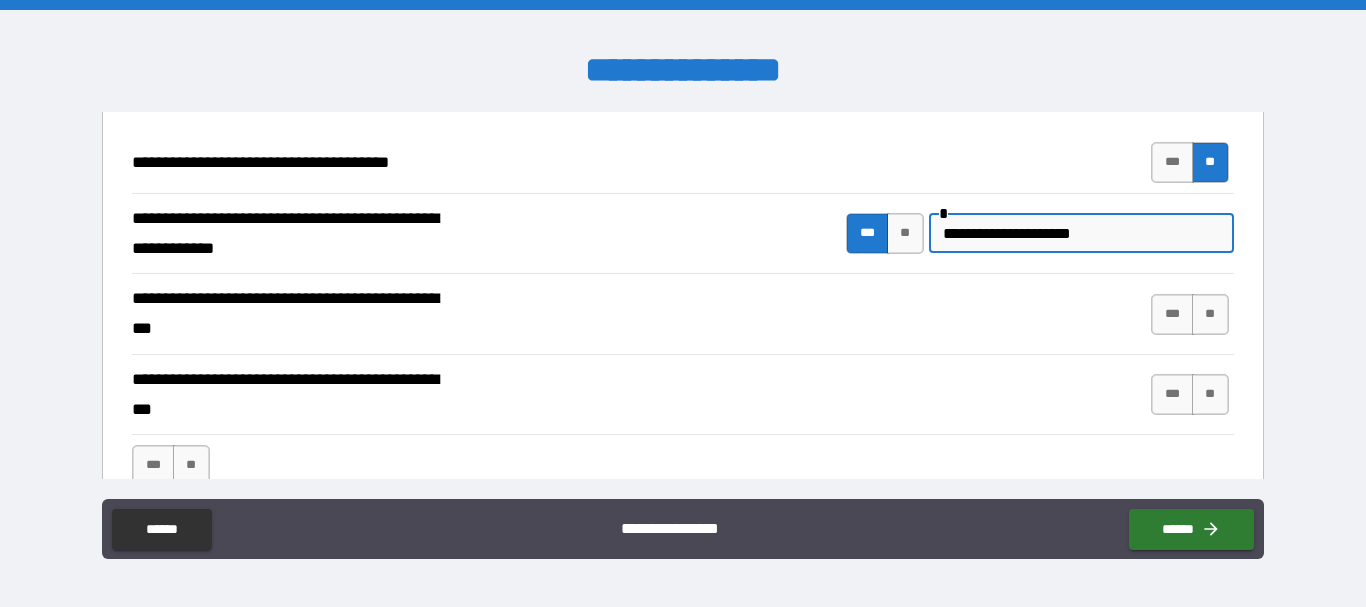 scroll, scrollTop: 300, scrollLeft: 0, axis: vertical 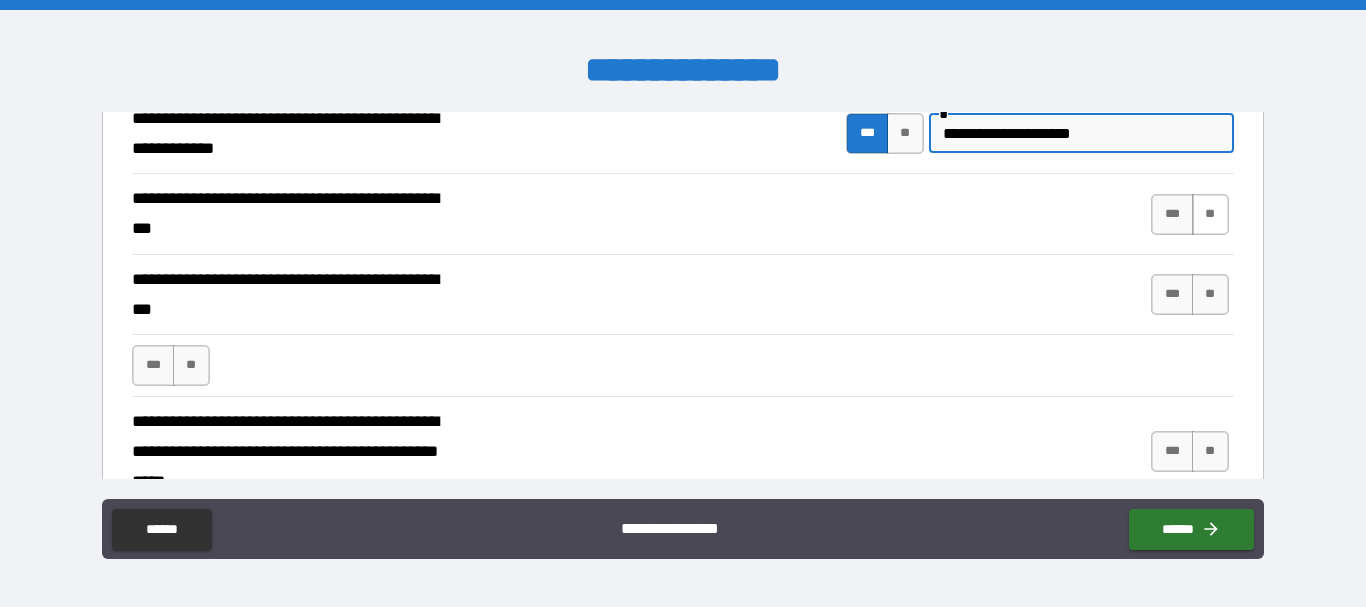 type on "**********" 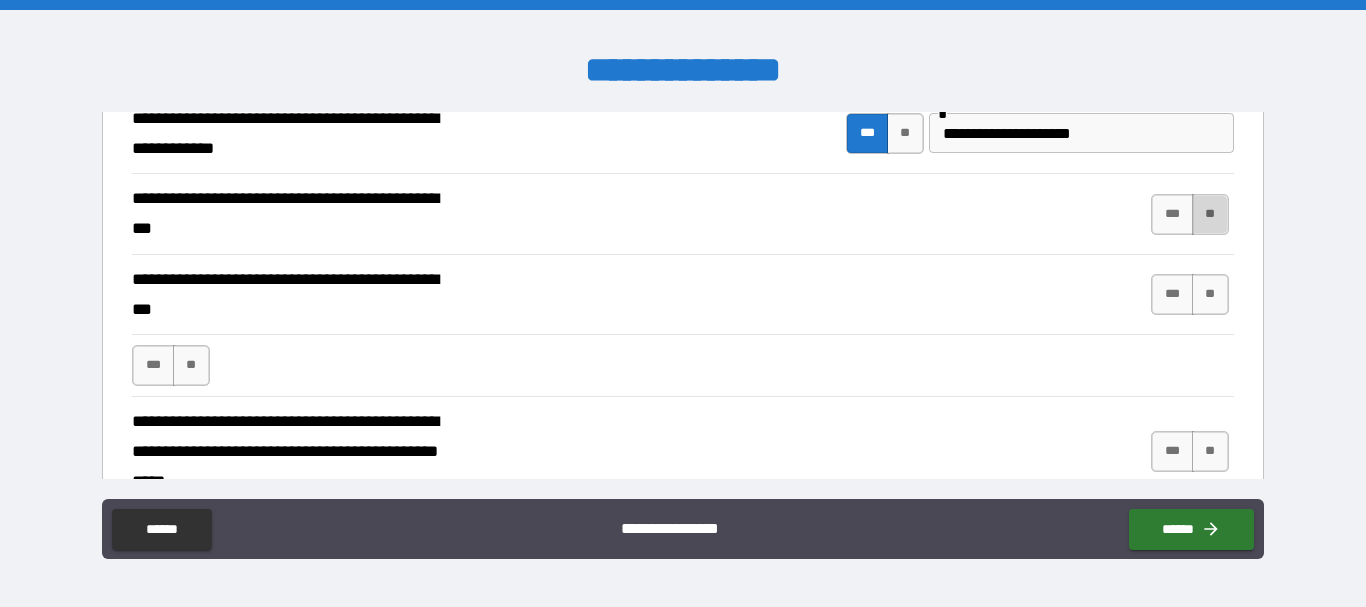 click on "**" at bounding box center [1210, 214] 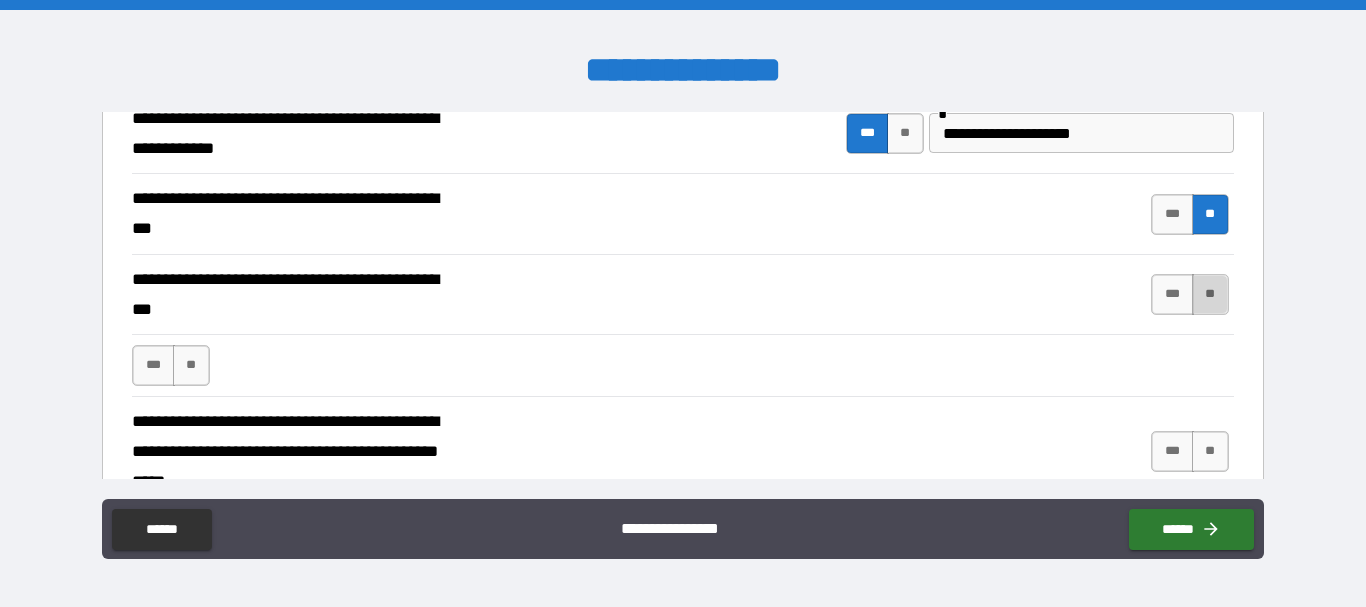 click on "**" at bounding box center [1210, 294] 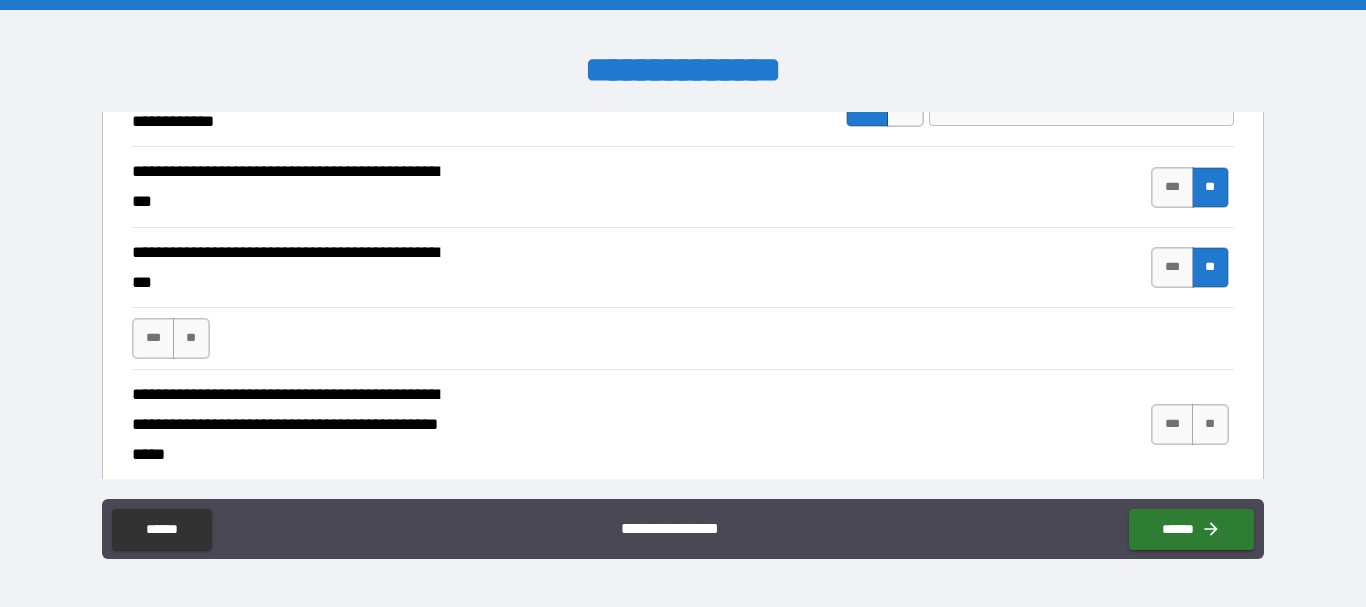 scroll, scrollTop: 300, scrollLeft: 0, axis: vertical 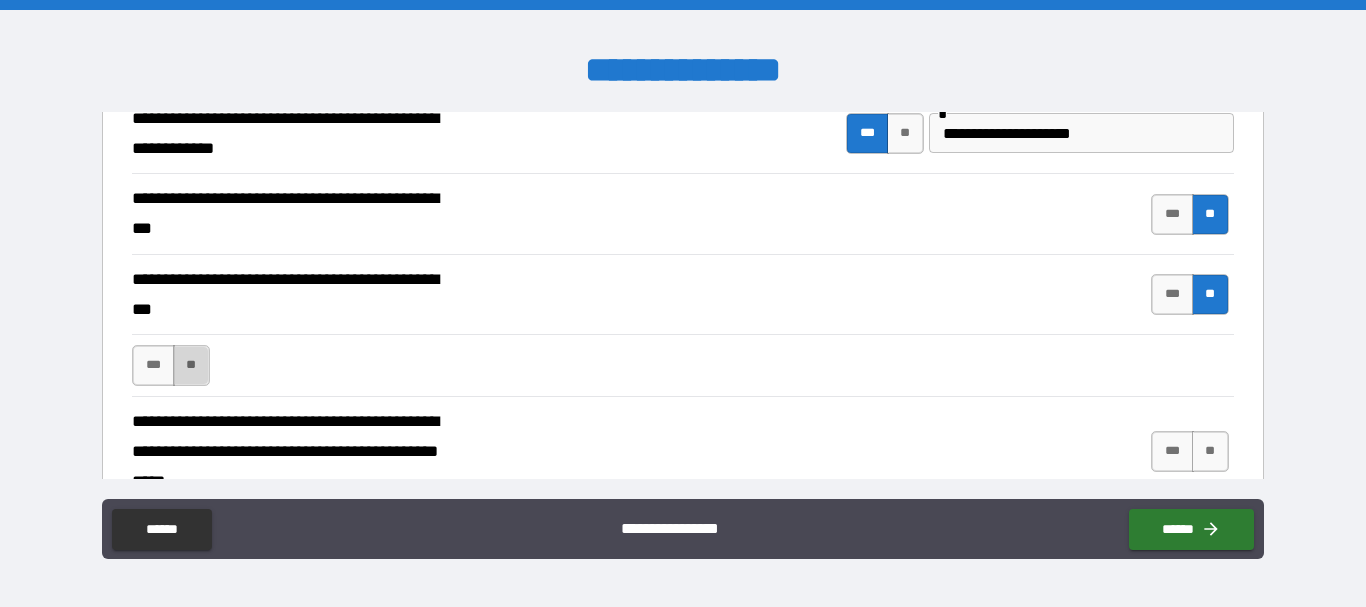 click on "**" at bounding box center (191, 365) 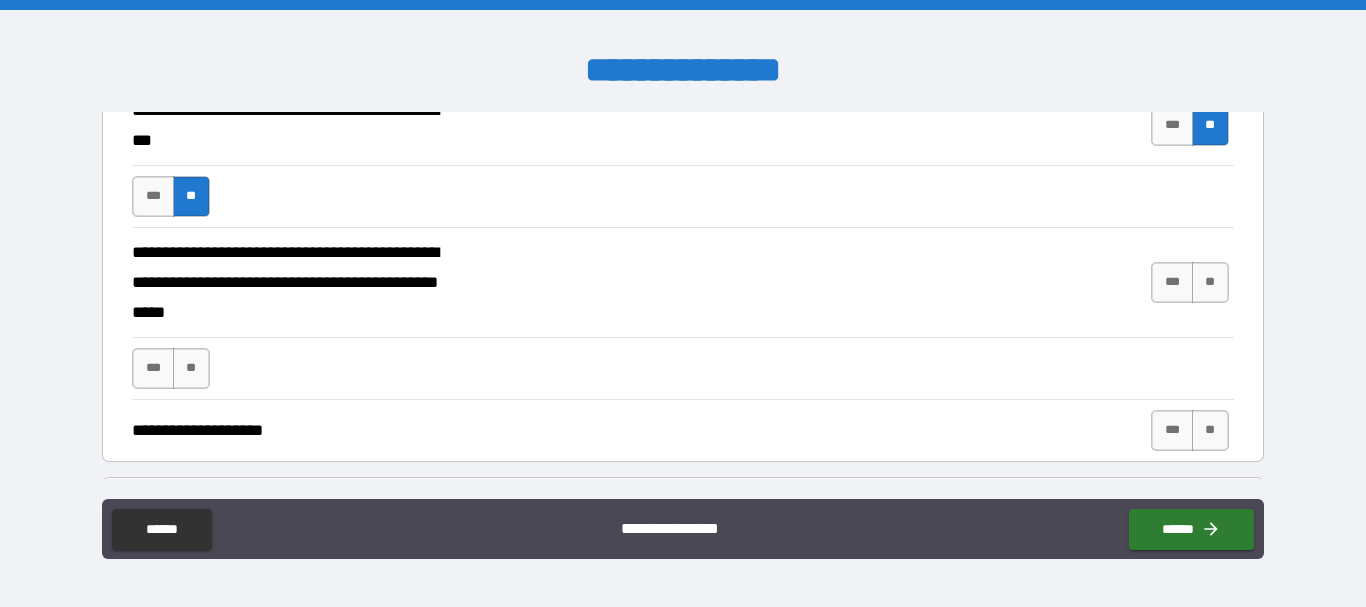 scroll, scrollTop: 500, scrollLeft: 0, axis: vertical 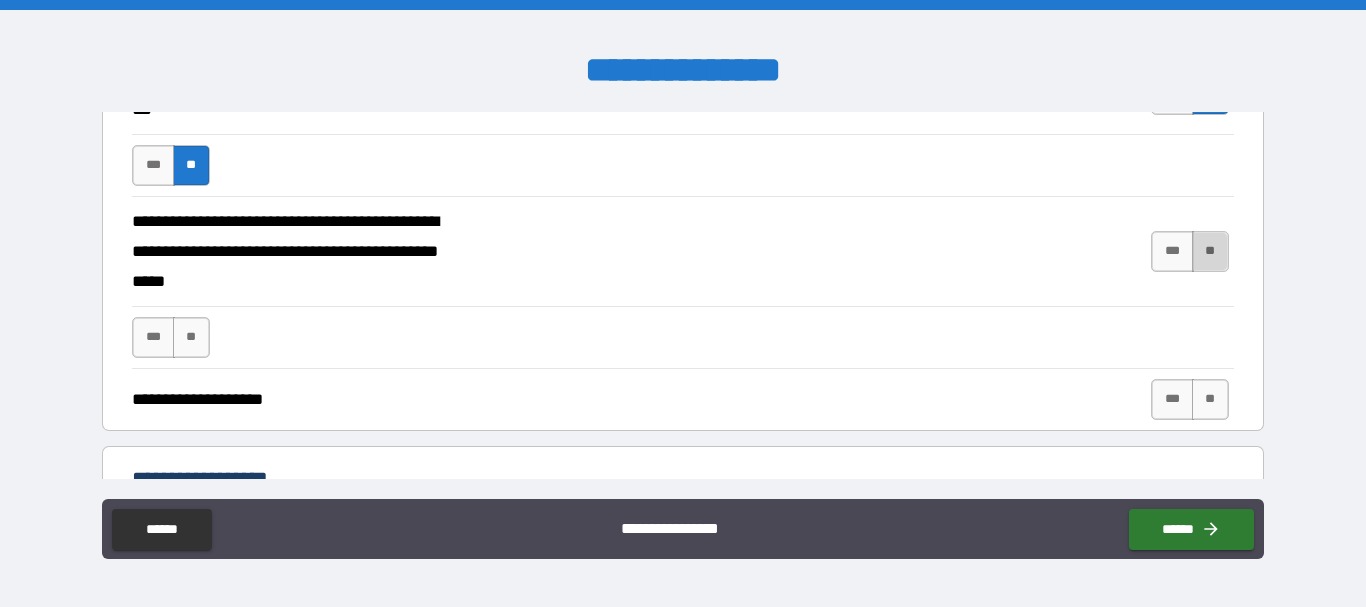 click on "**" at bounding box center [1210, 251] 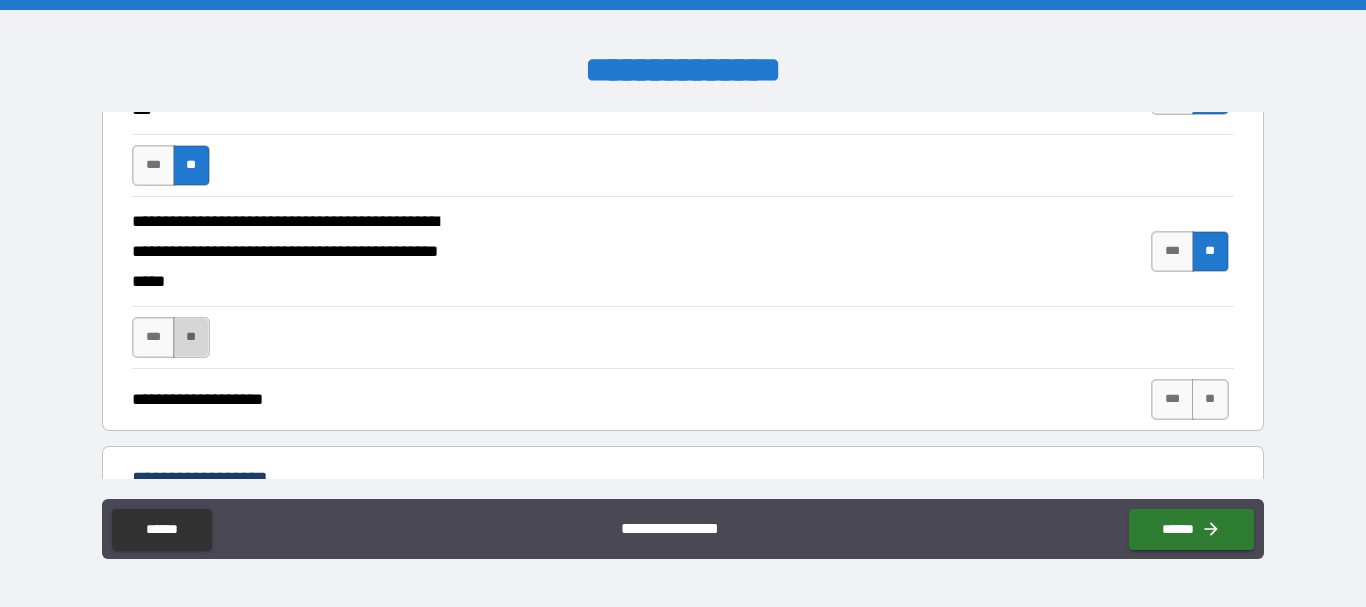 click on "**" at bounding box center [191, 337] 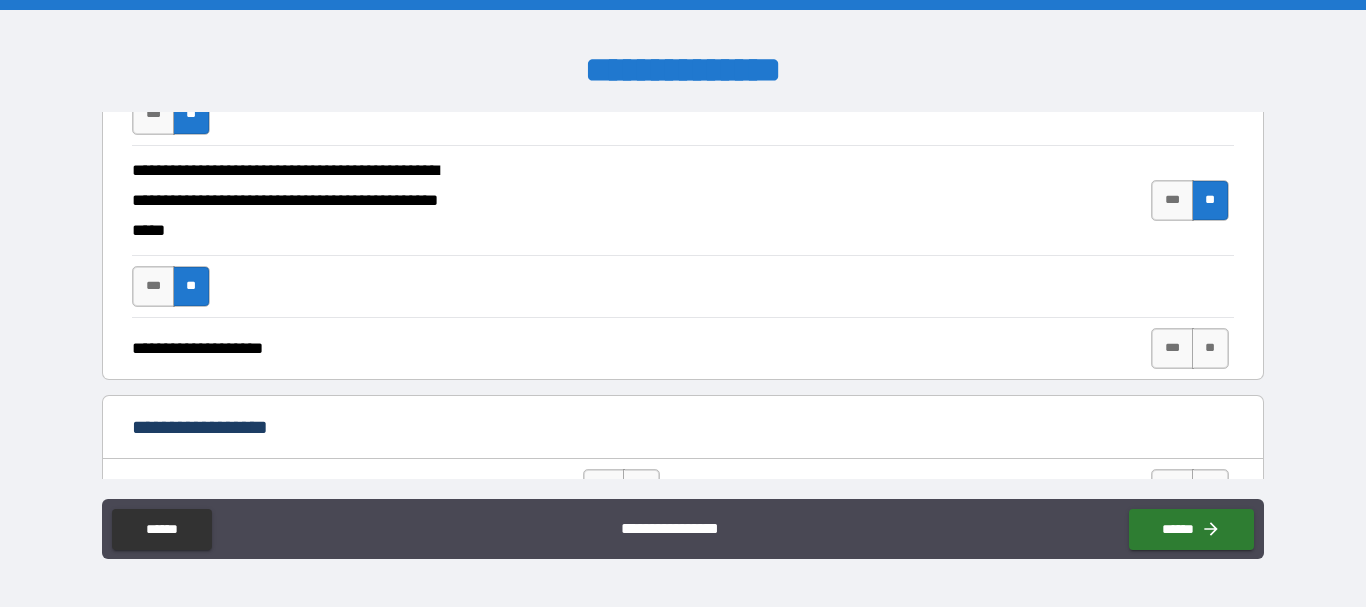 scroll, scrollTop: 600, scrollLeft: 0, axis: vertical 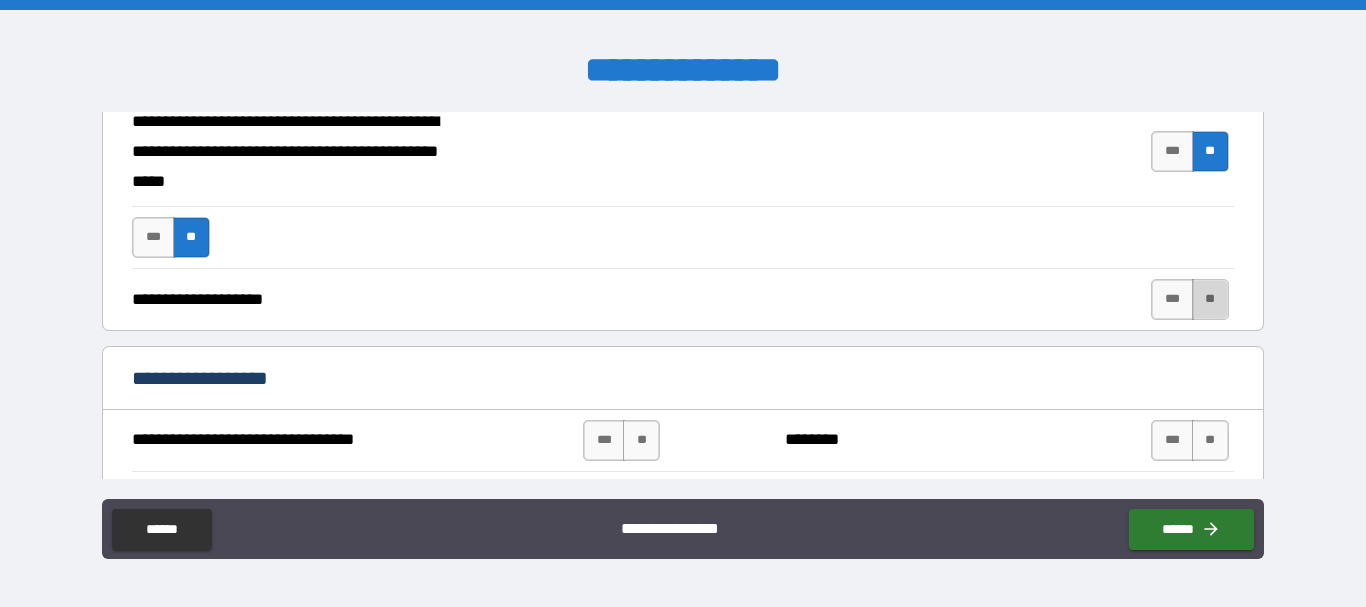click on "**" at bounding box center (1210, 299) 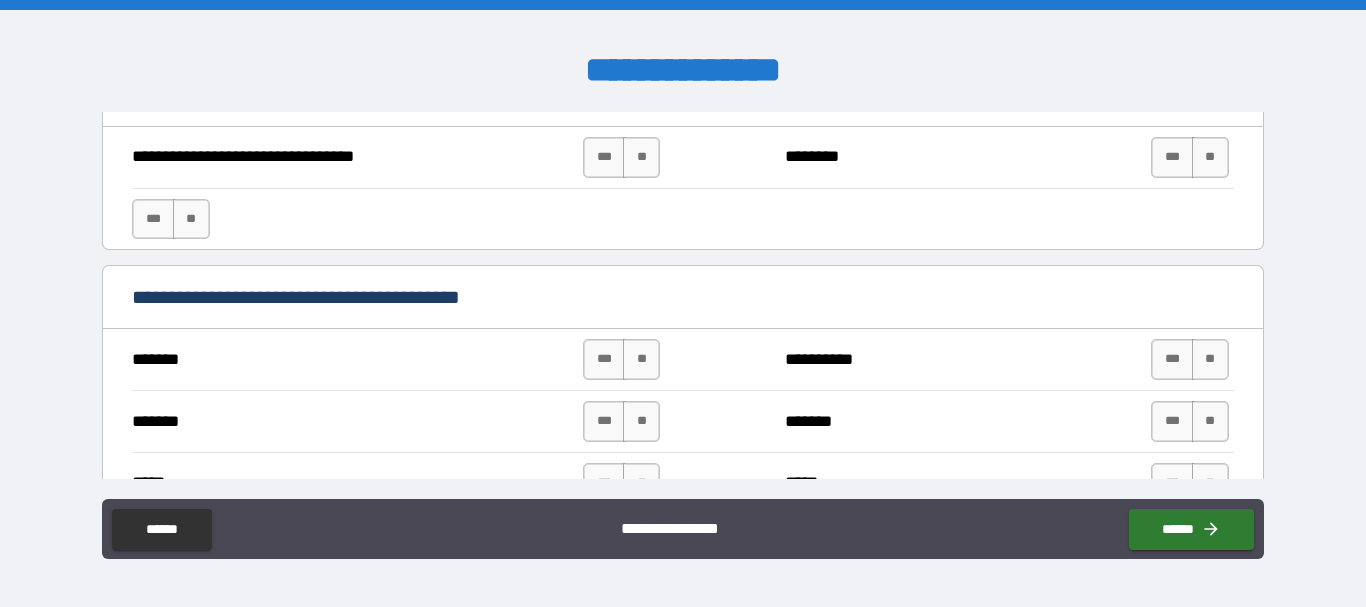 scroll, scrollTop: 900, scrollLeft: 0, axis: vertical 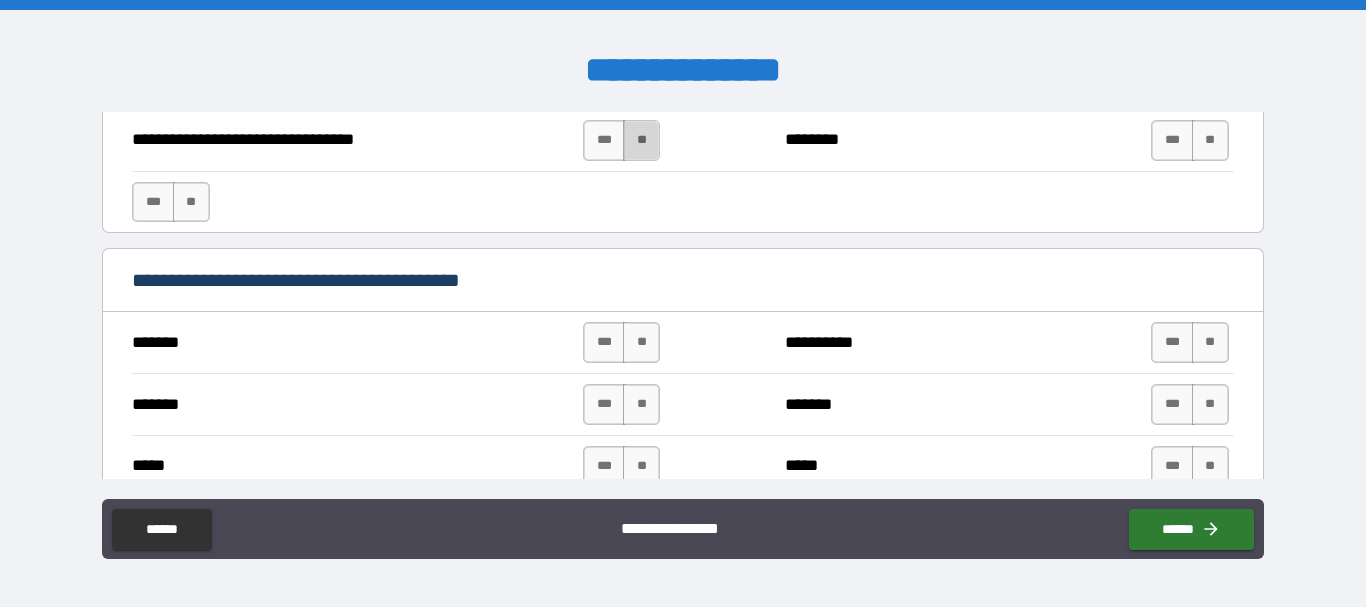 click on "**" at bounding box center [641, 140] 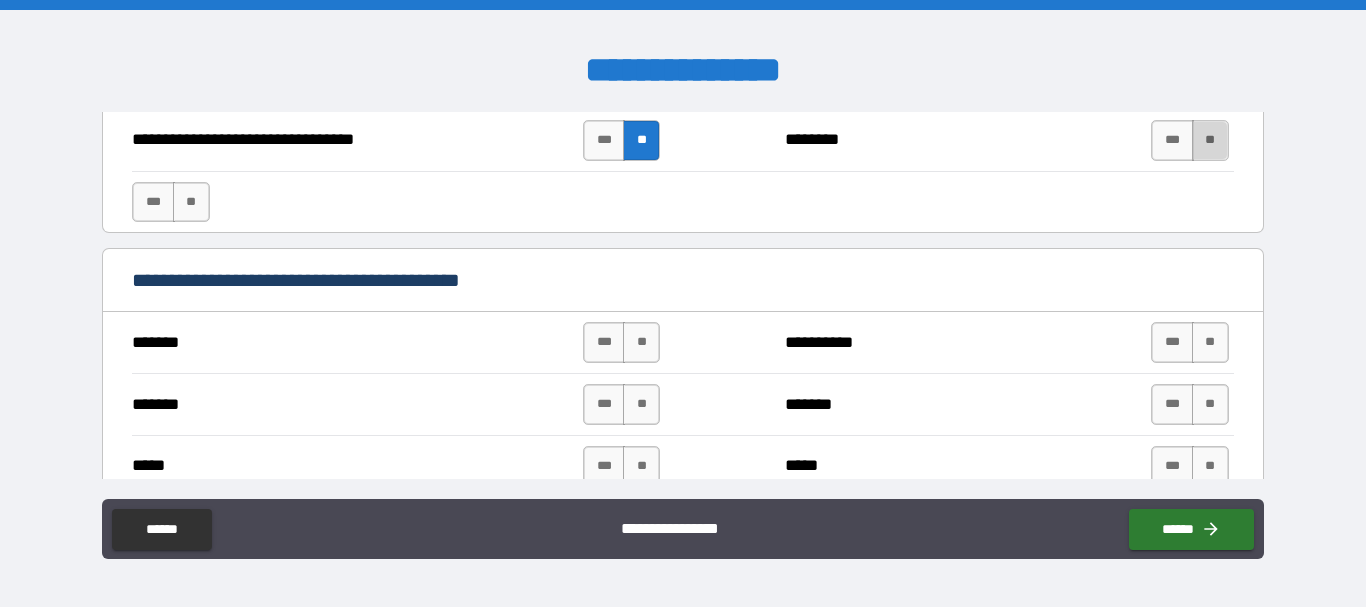 click on "**" at bounding box center [1210, 140] 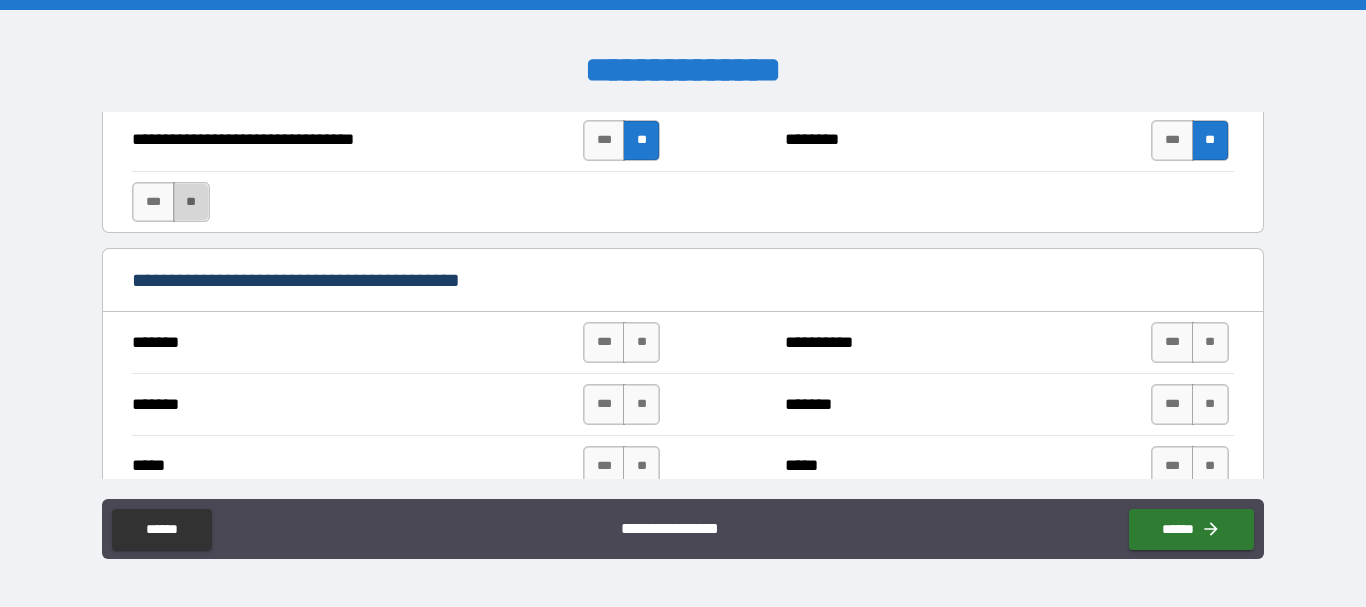 click on "**" at bounding box center [191, 202] 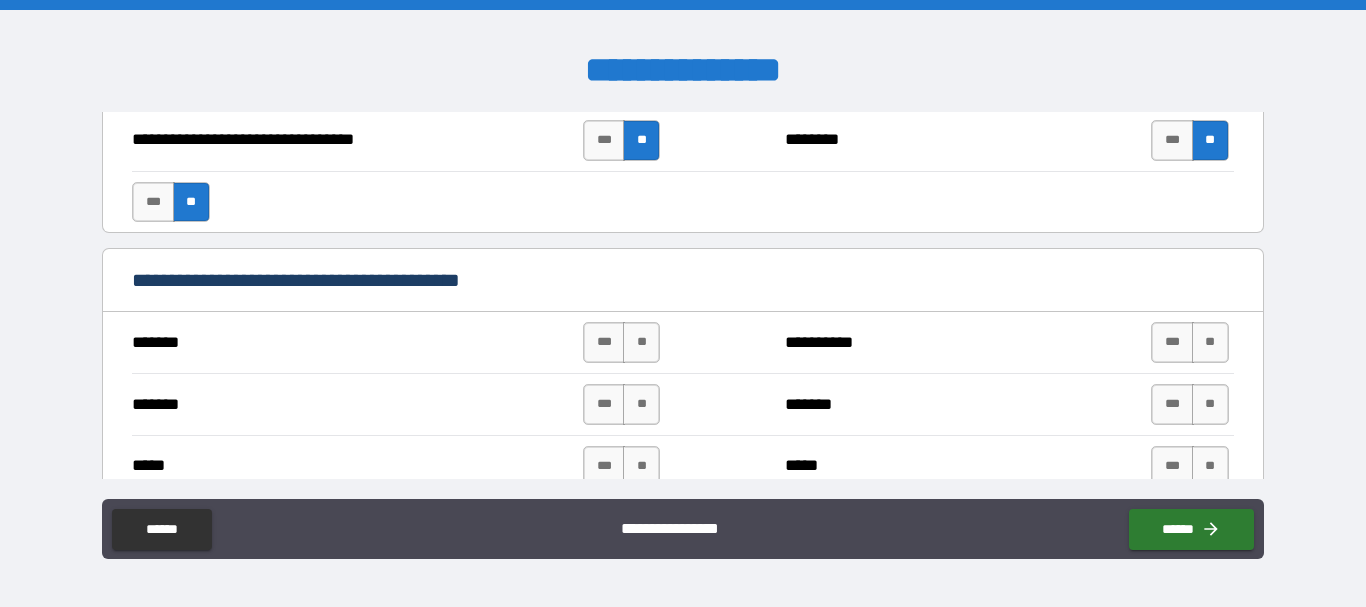 scroll, scrollTop: 1000, scrollLeft: 0, axis: vertical 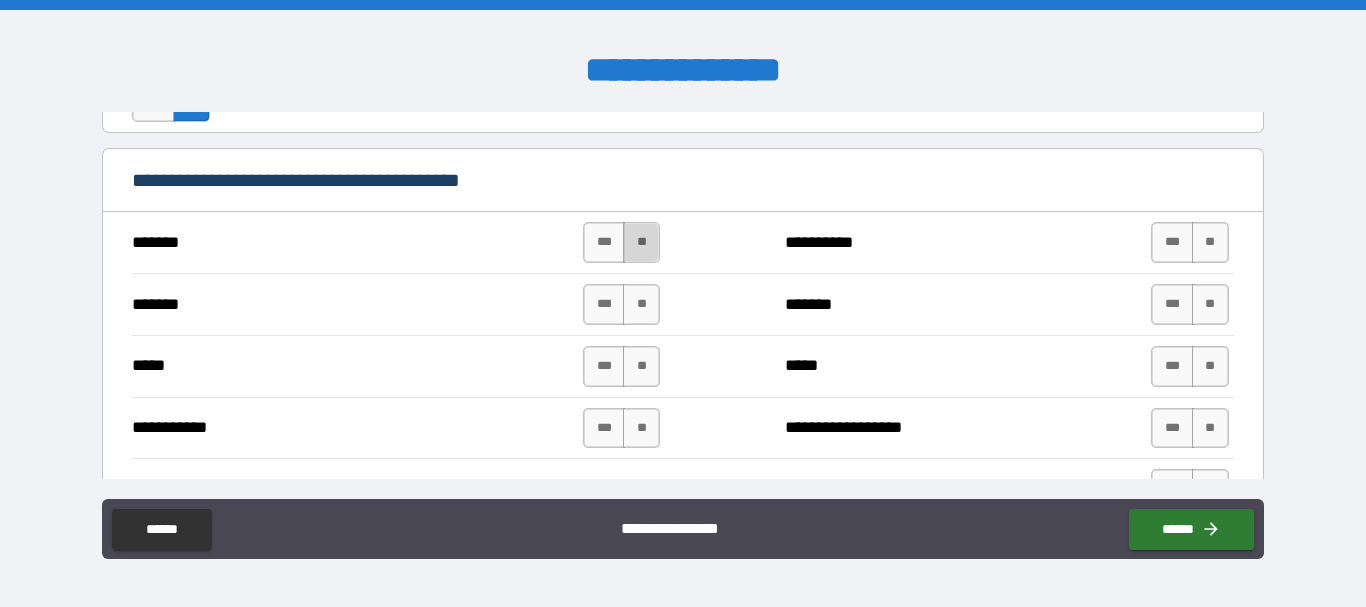 click on "**" at bounding box center [641, 242] 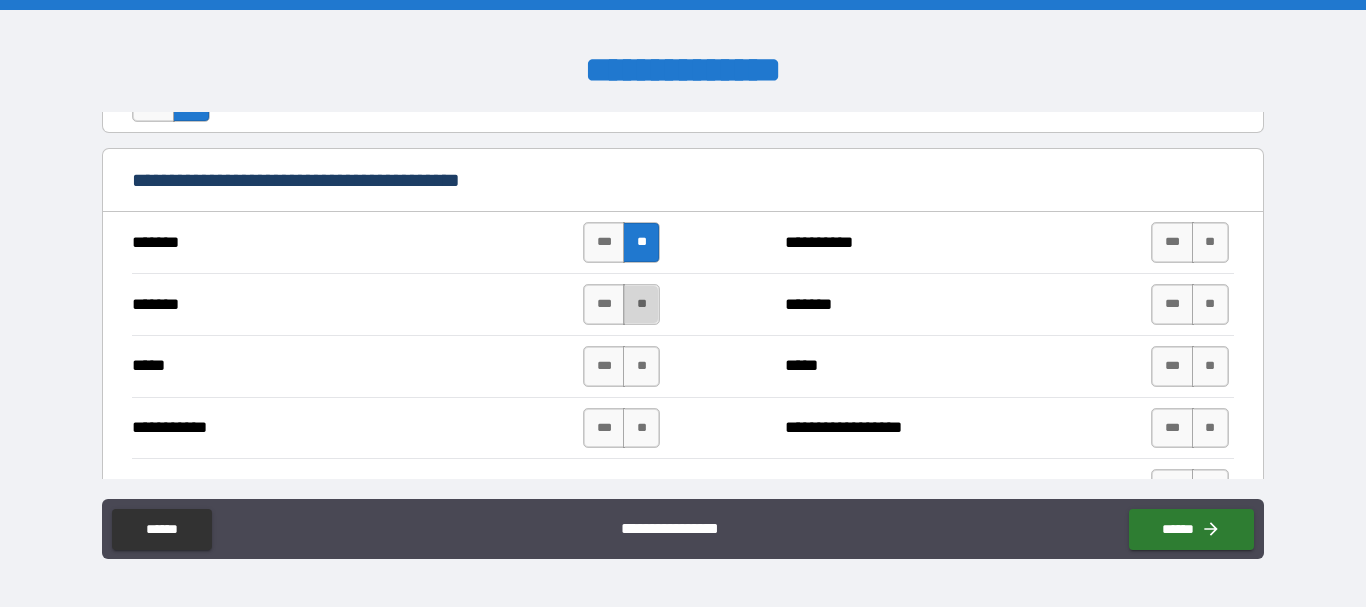 click on "**" at bounding box center [641, 304] 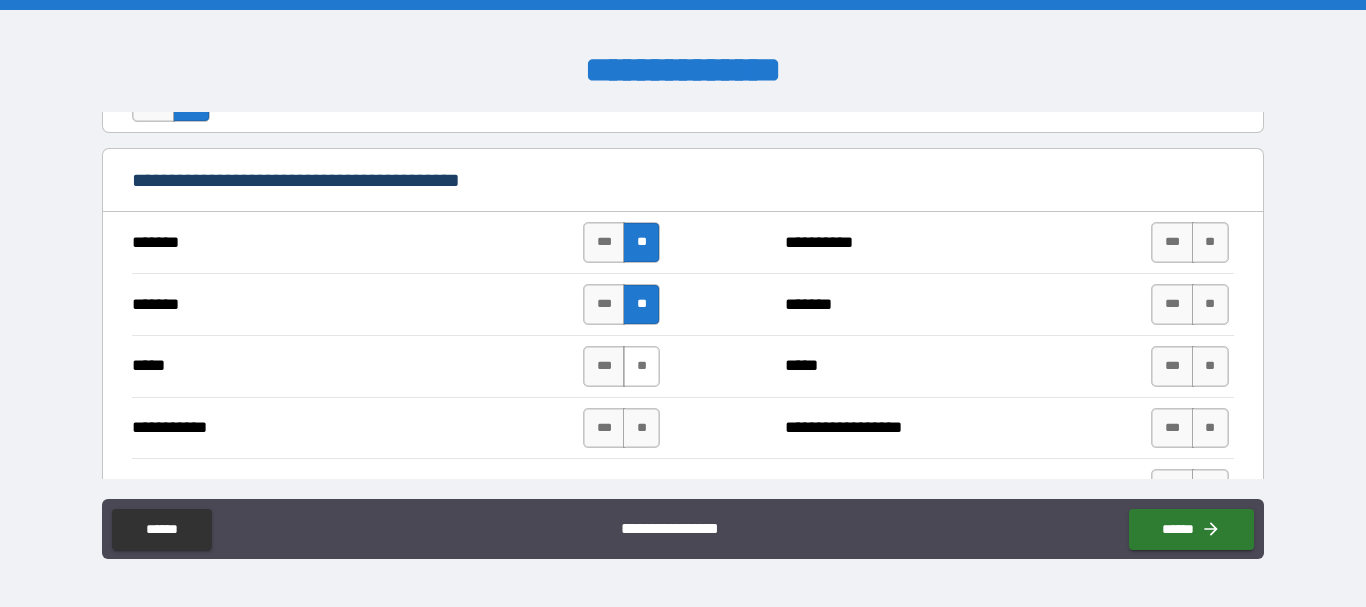 click on "**" at bounding box center [641, 366] 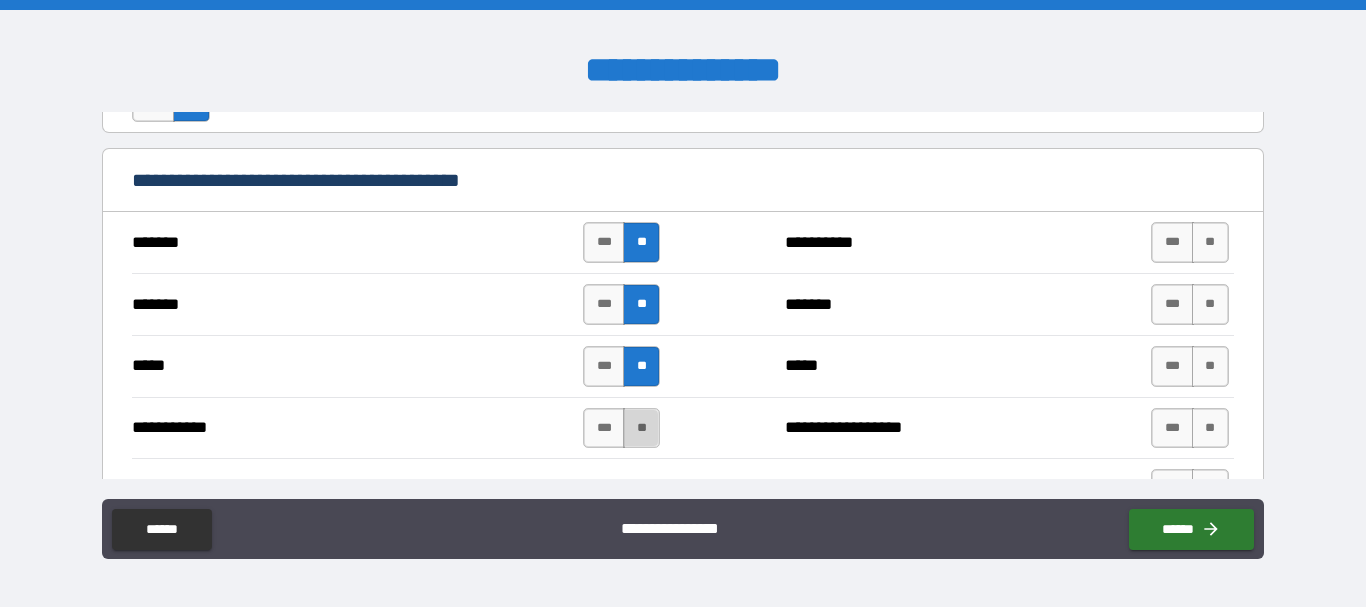click on "**" at bounding box center (641, 428) 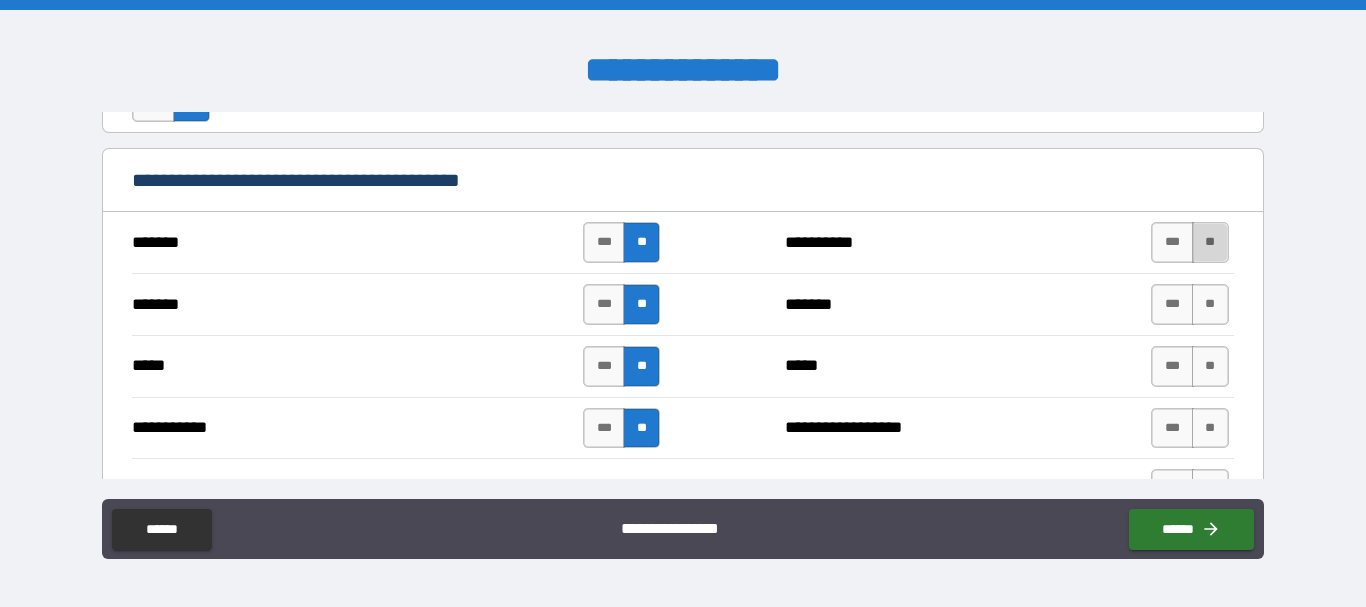 click on "**" at bounding box center (1210, 242) 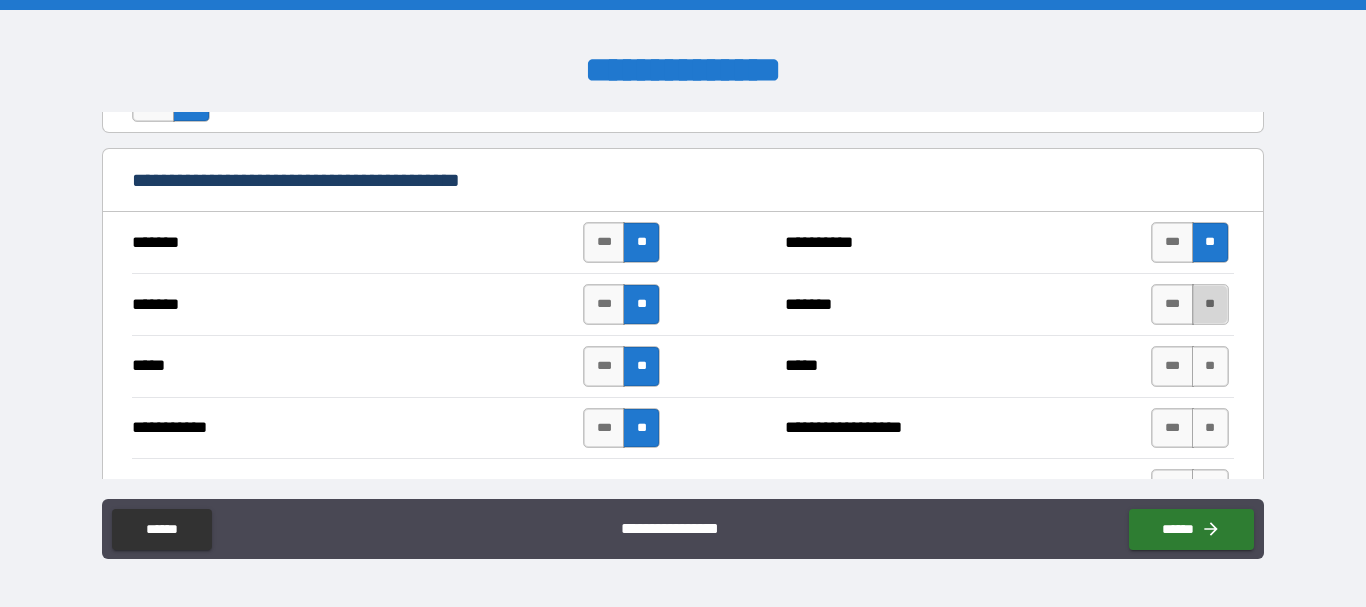 click on "**" at bounding box center (1210, 304) 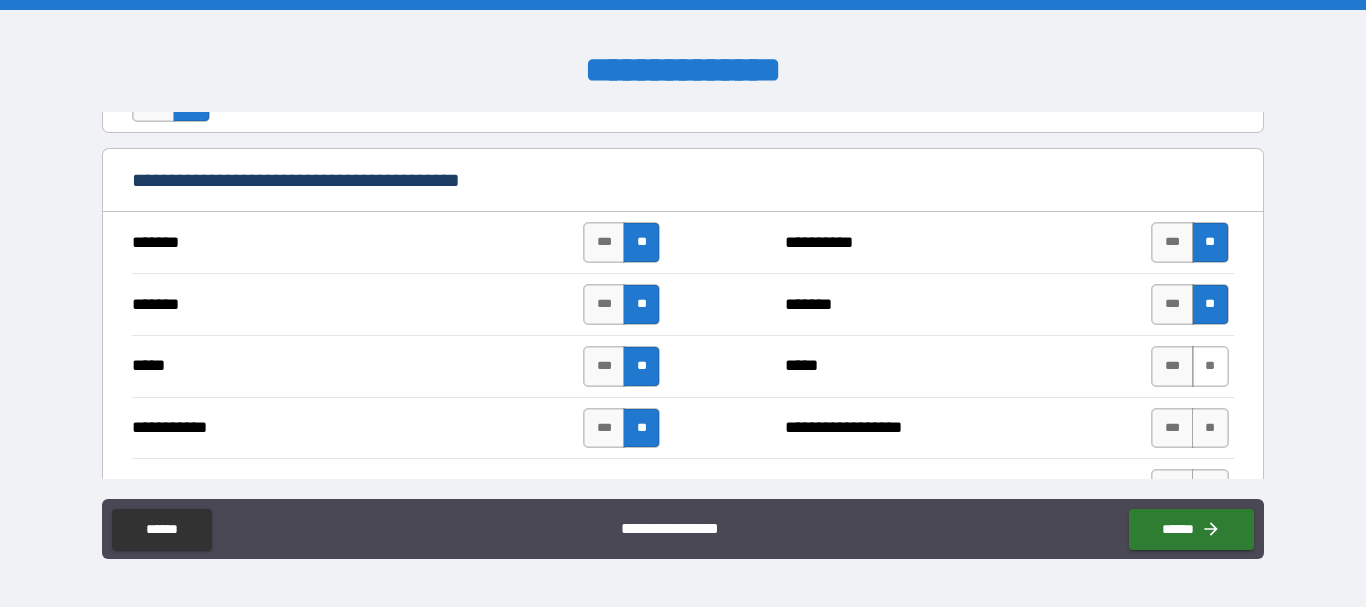 click on "**" at bounding box center (1210, 366) 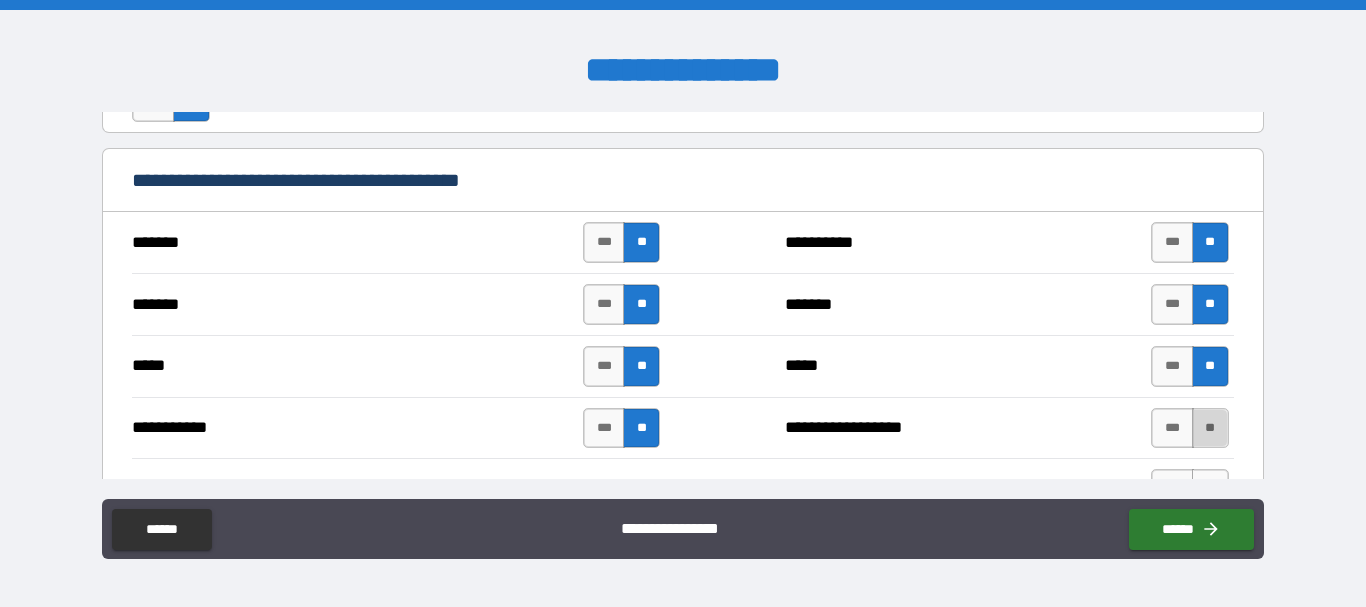 click on "**" at bounding box center (1210, 428) 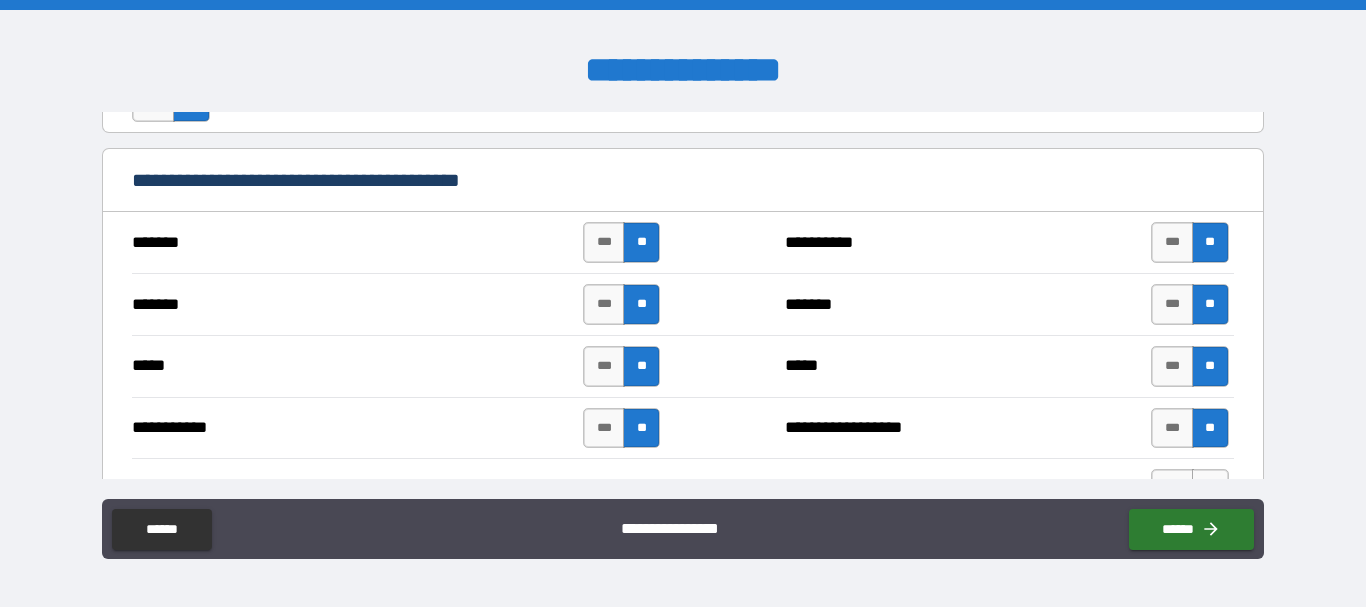 scroll, scrollTop: 1100, scrollLeft: 0, axis: vertical 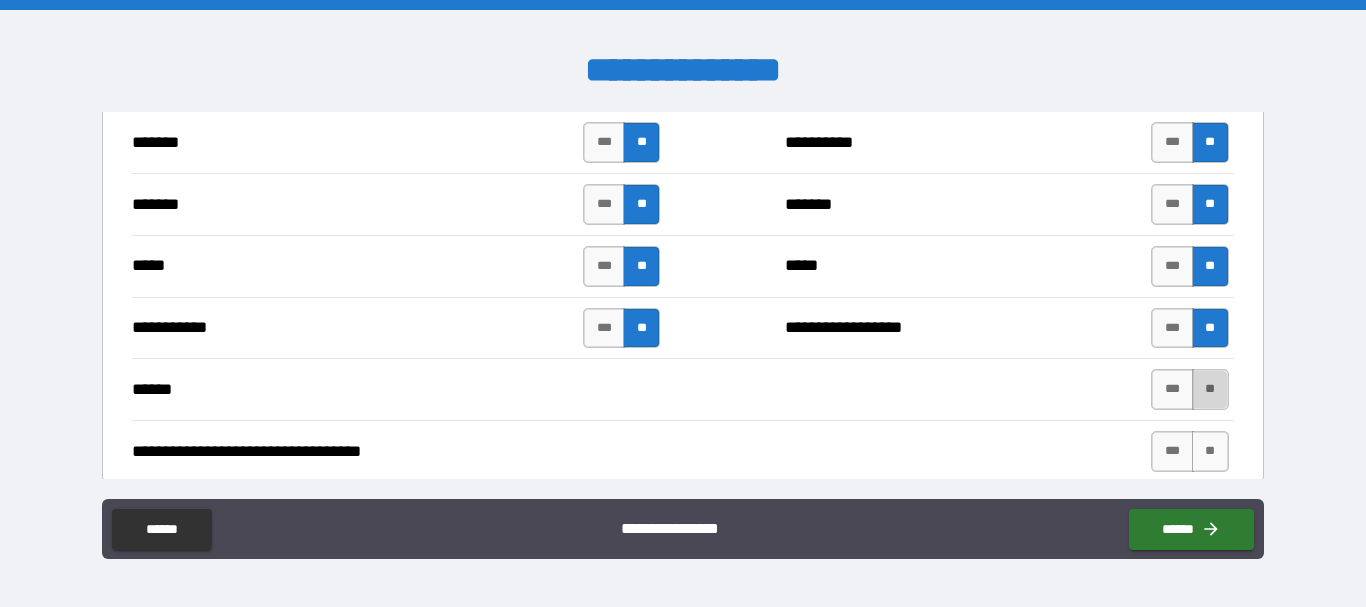 click on "**" at bounding box center (1210, 389) 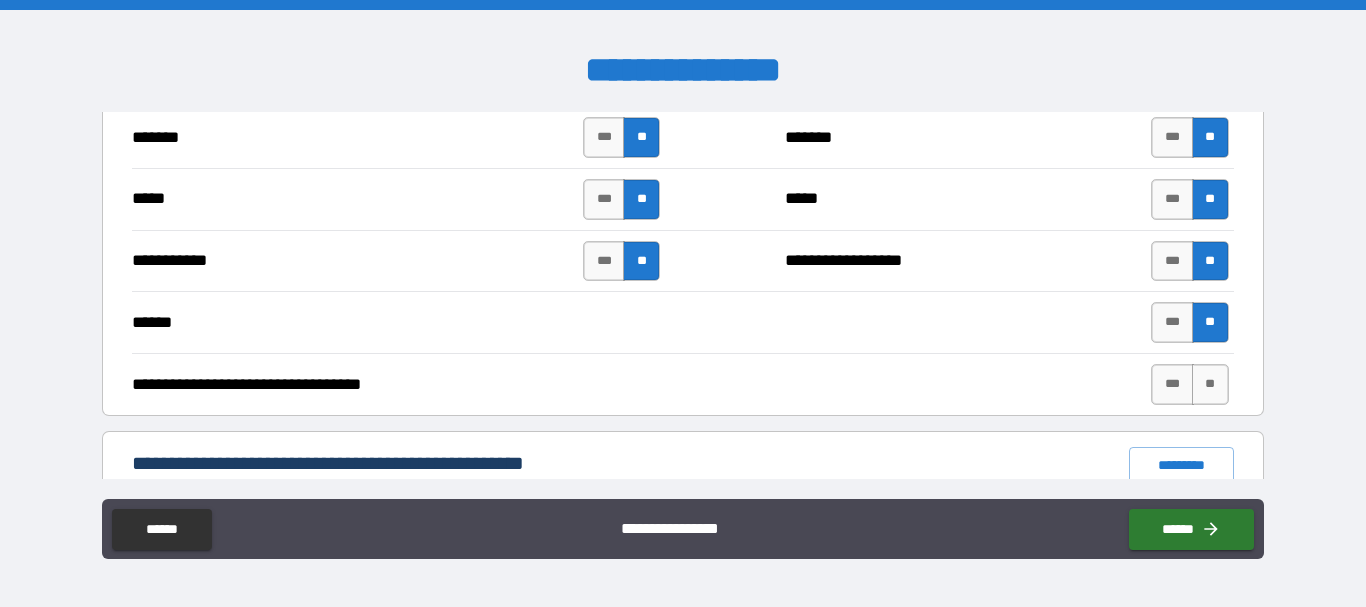 scroll, scrollTop: 1200, scrollLeft: 0, axis: vertical 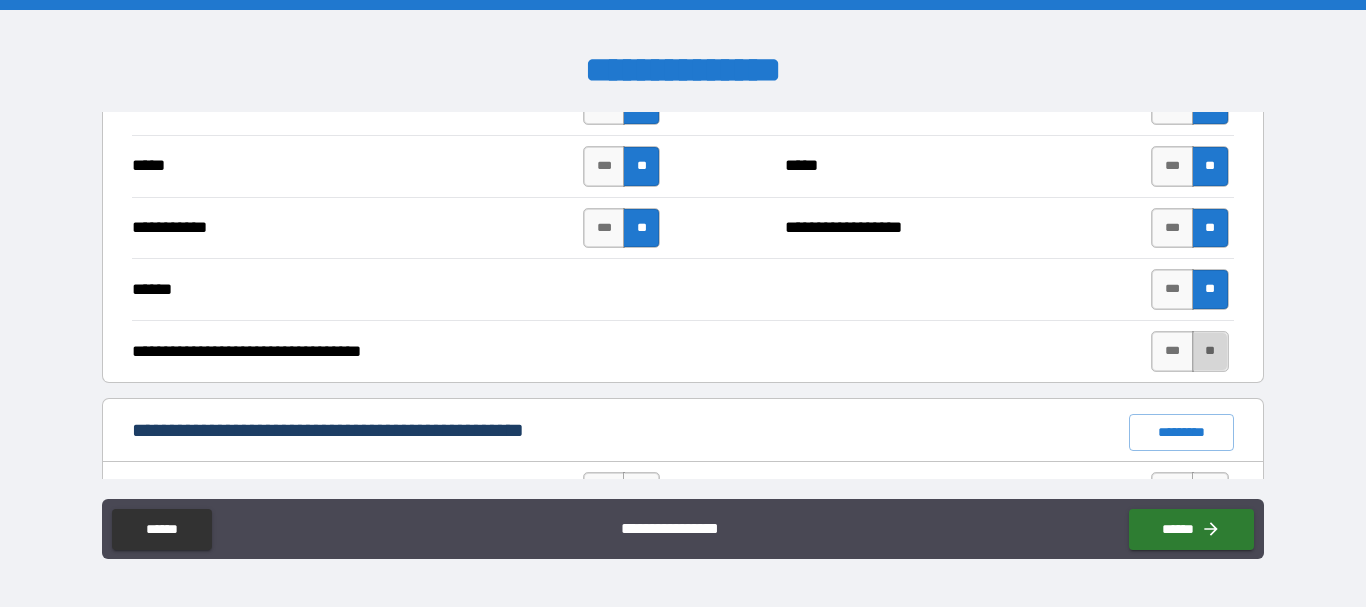 click on "**" at bounding box center (1210, 351) 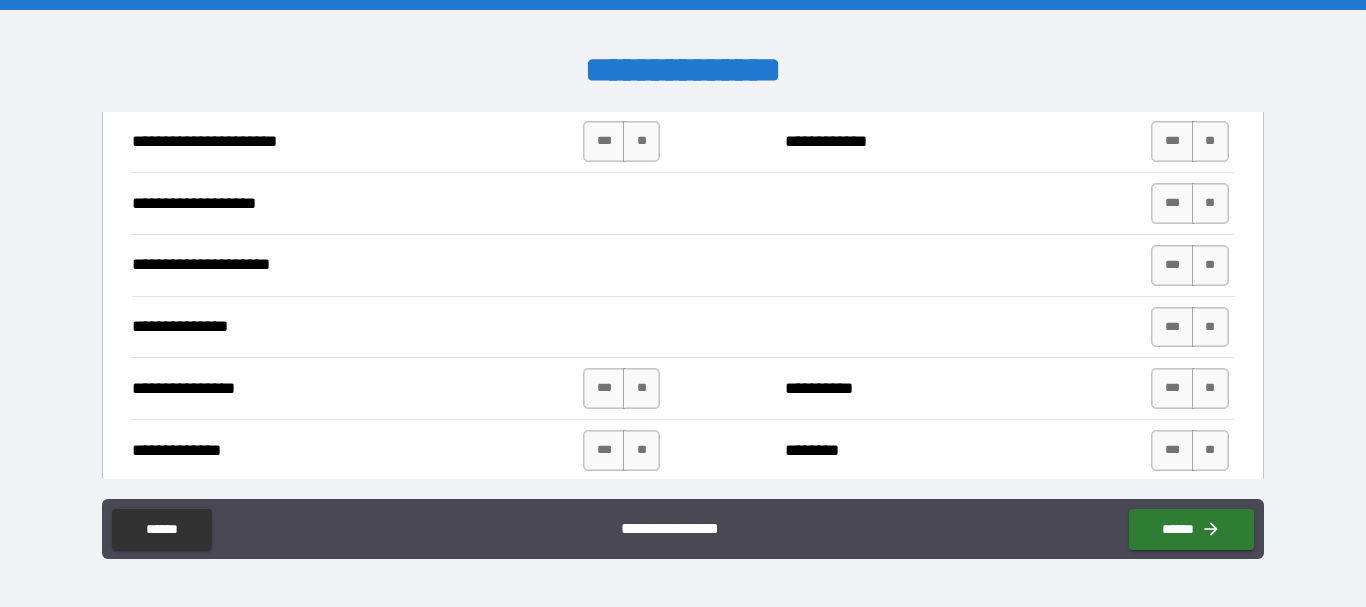 scroll, scrollTop: 2724, scrollLeft: 0, axis: vertical 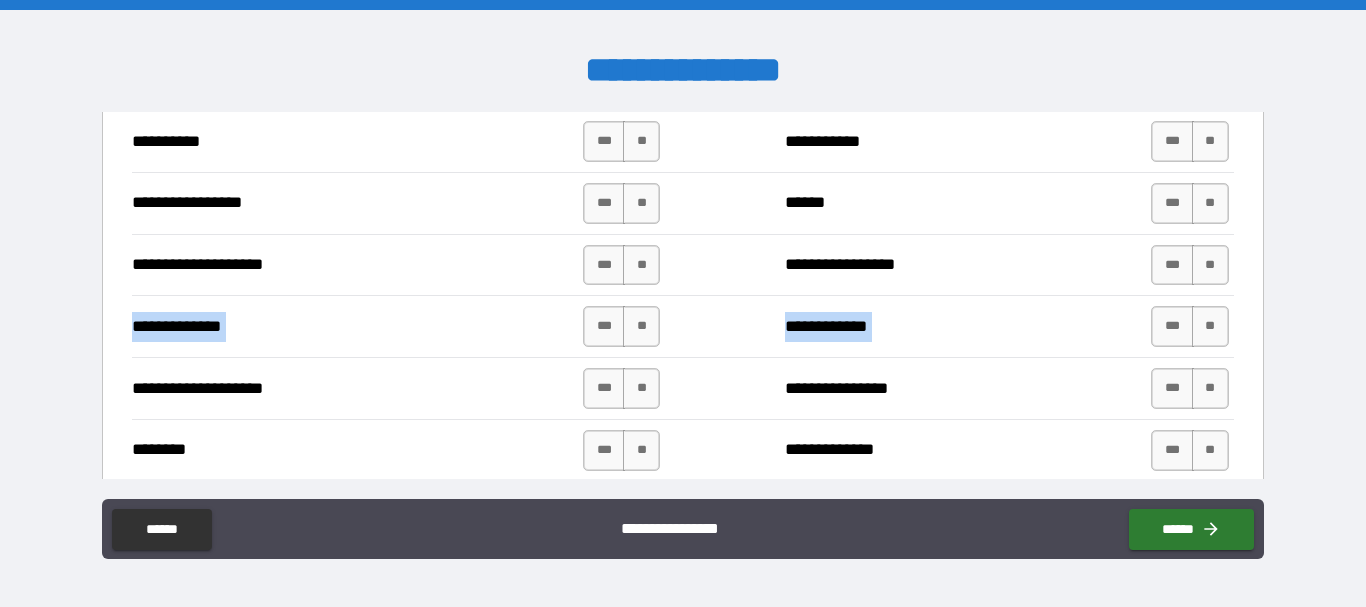 drag, startPoint x: 1245, startPoint y: 286, endPoint x: 1246, endPoint y: 266, distance: 20.024984 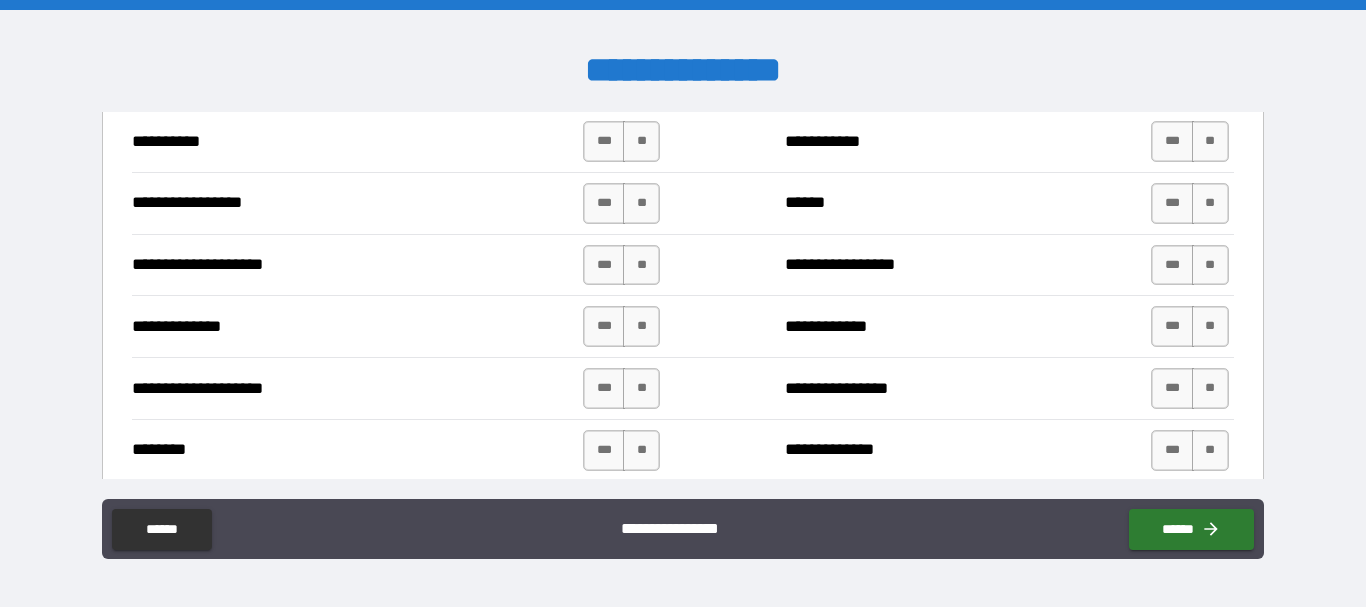 click on "**********" at bounding box center (682, 265) 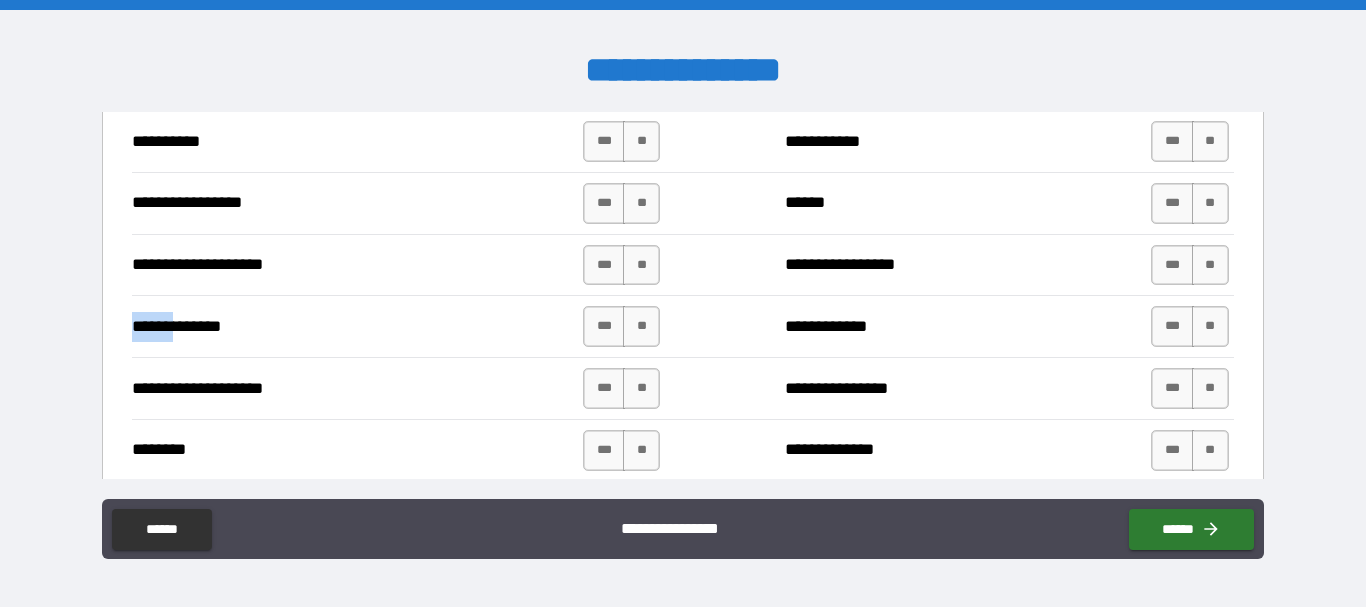click on "**********" at bounding box center (682, 265) 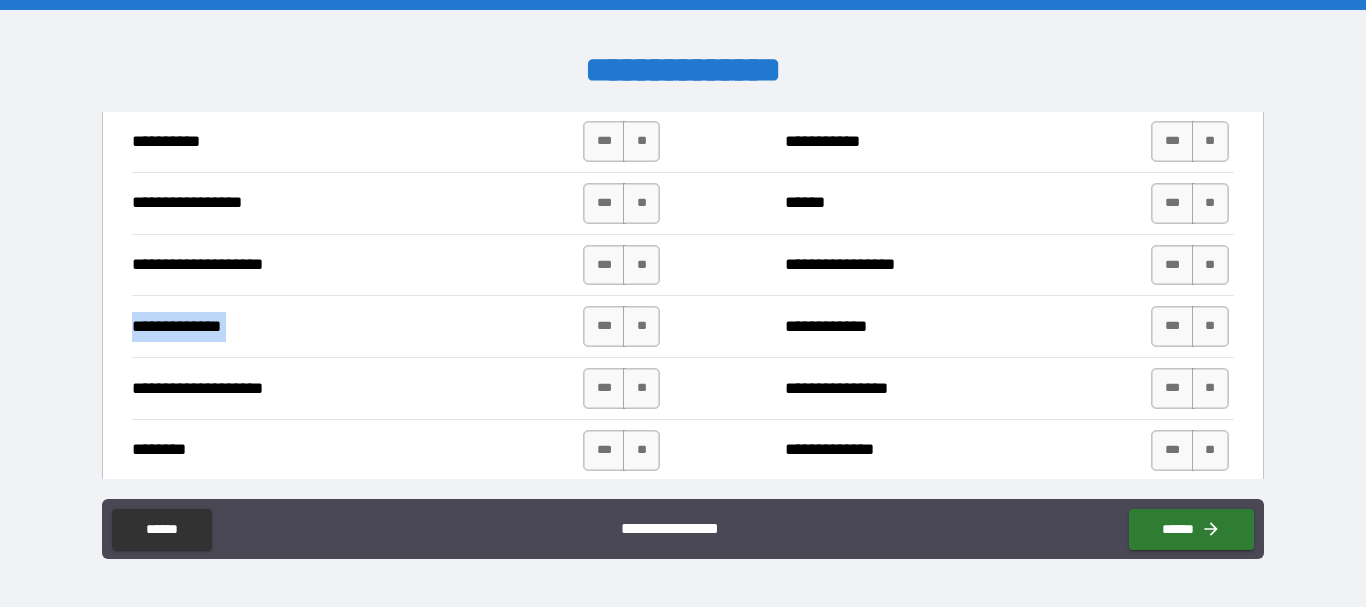 click on "**********" at bounding box center (682, 265) 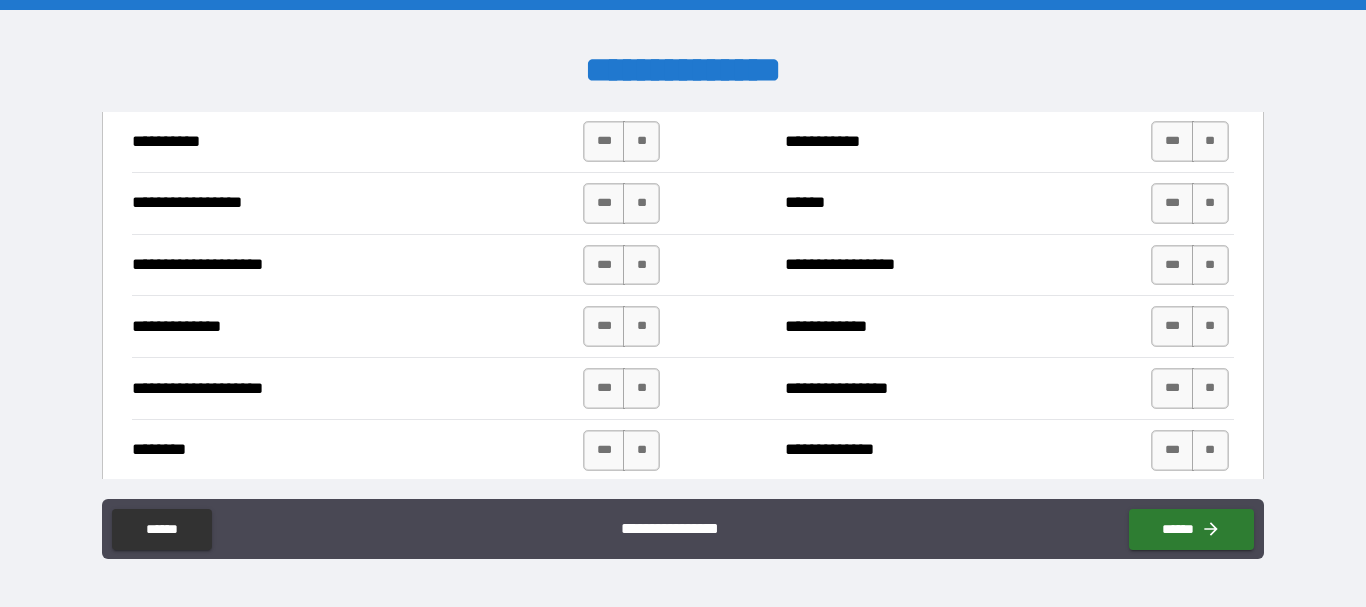 drag, startPoint x: 1248, startPoint y: 251, endPoint x: 1253, endPoint y: 242, distance: 10.29563 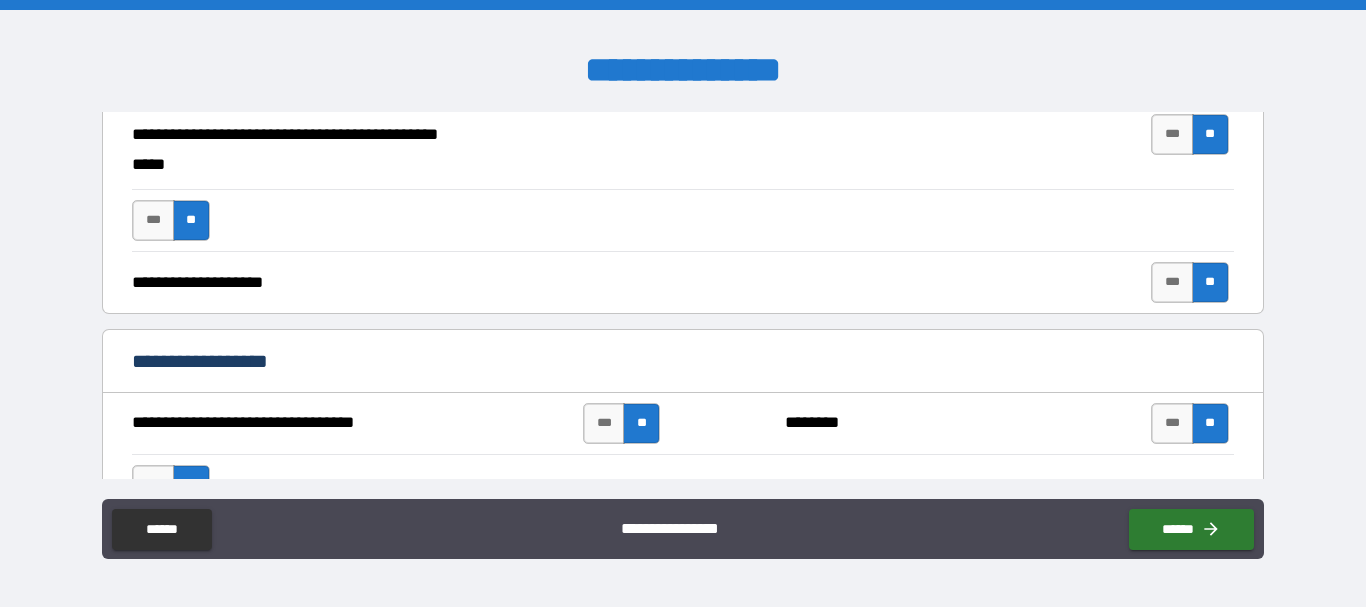scroll, scrollTop: 469, scrollLeft: 0, axis: vertical 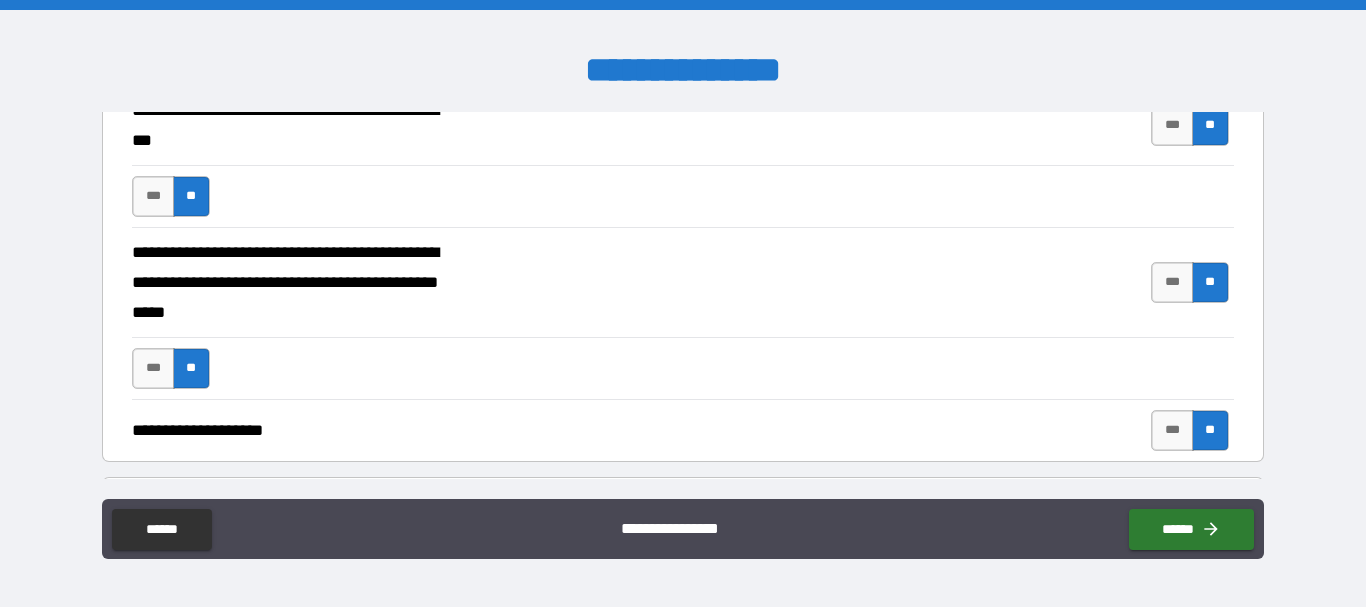 drag, startPoint x: 1249, startPoint y: 148, endPoint x: 1246, endPoint y: 138, distance: 10.440307 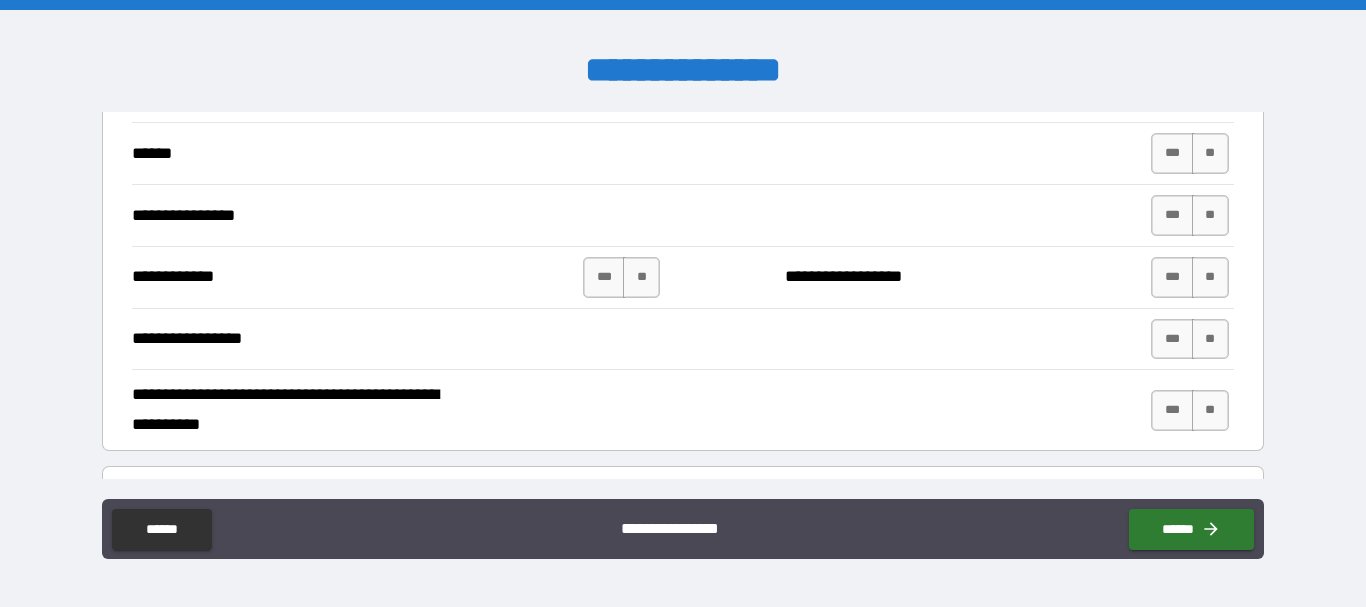 scroll, scrollTop: 3669, scrollLeft: 0, axis: vertical 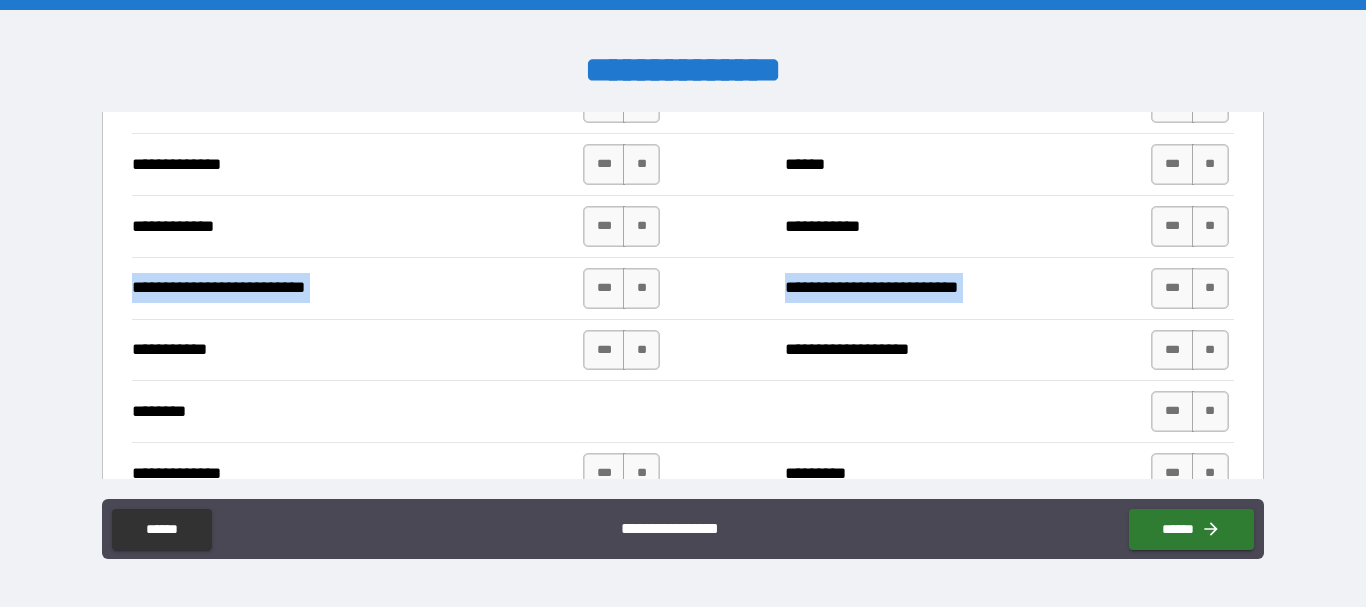 drag, startPoint x: 1236, startPoint y: 247, endPoint x: 1234, endPoint y: 207, distance: 40.04997 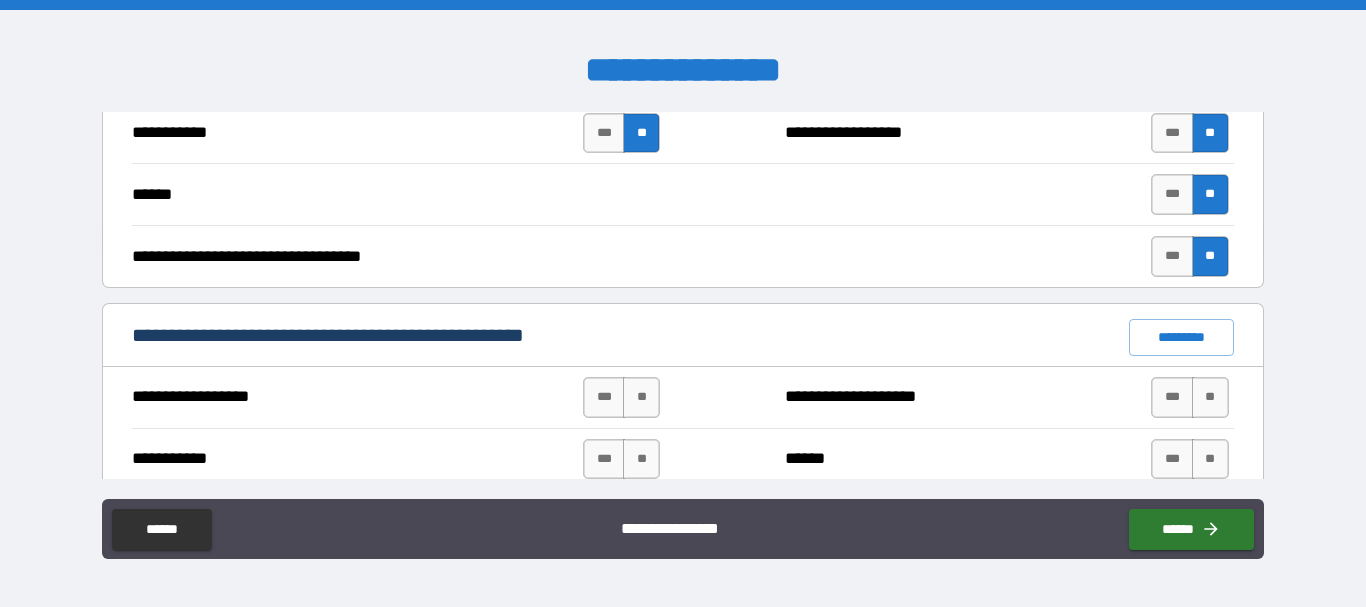 scroll, scrollTop: 1331, scrollLeft: 0, axis: vertical 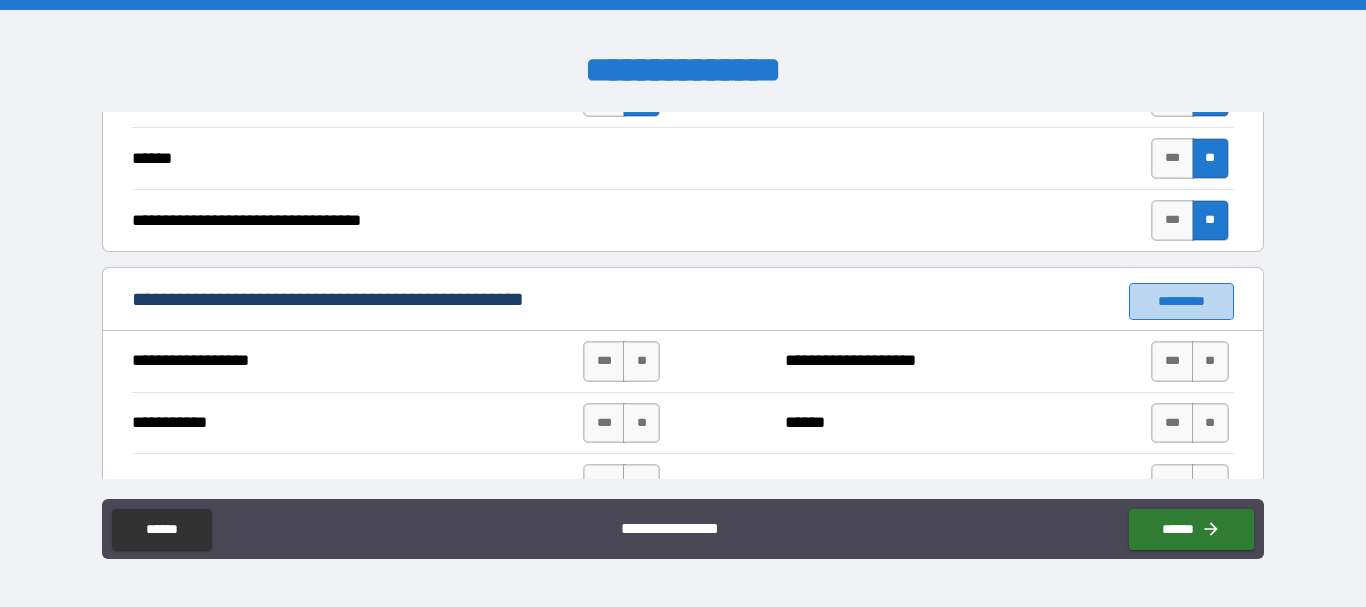 click on "*********" at bounding box center [1181, 301] 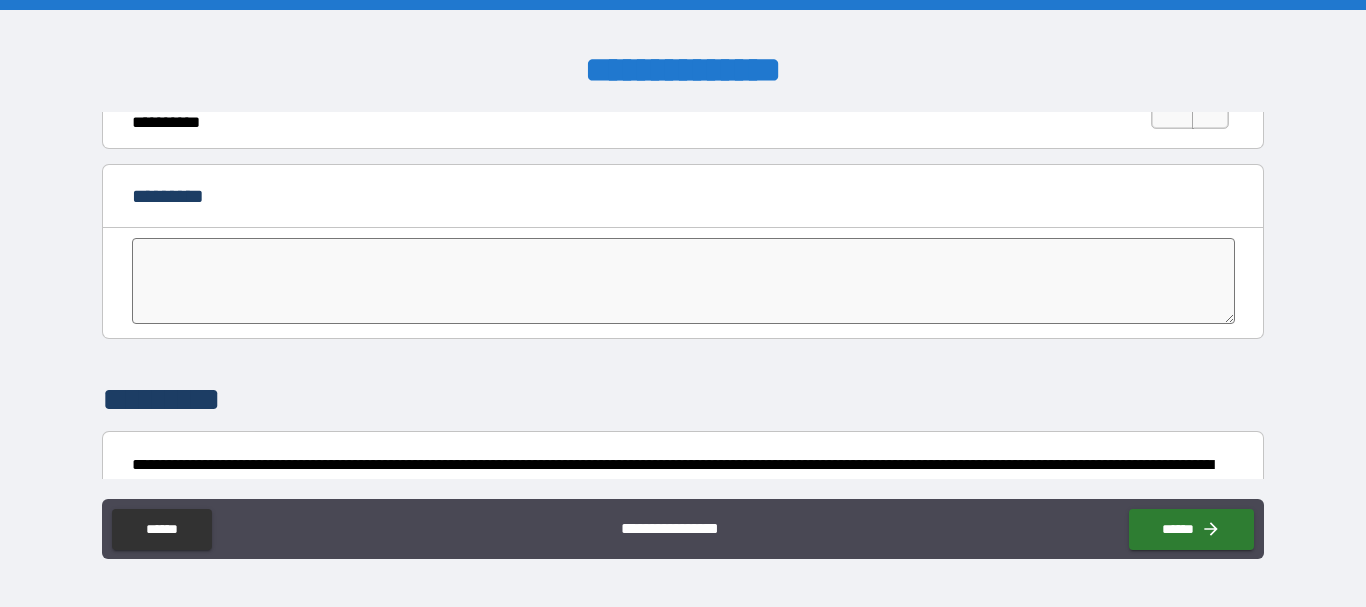 scroll, scrollTop: 3731, scrollLeft: 0, axis: vertical 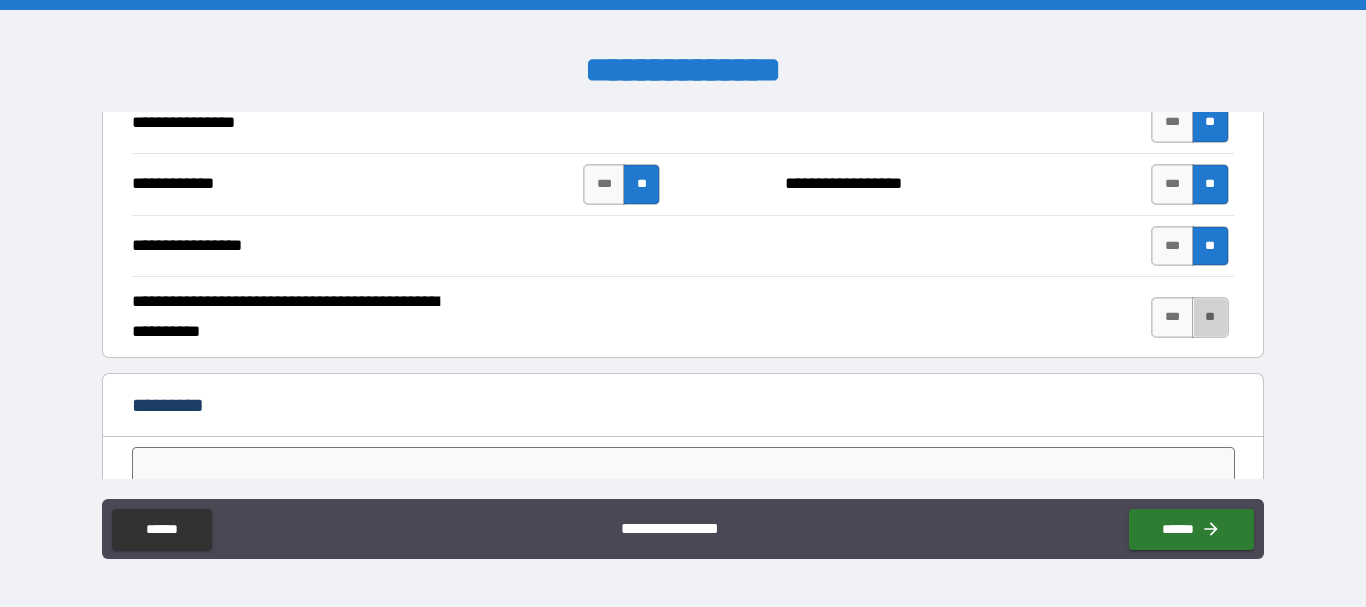 drag, startPoint x: 1198, startPoint y: 318, endPoint x: 1117, endPoint y: 322, distance: 81.09871 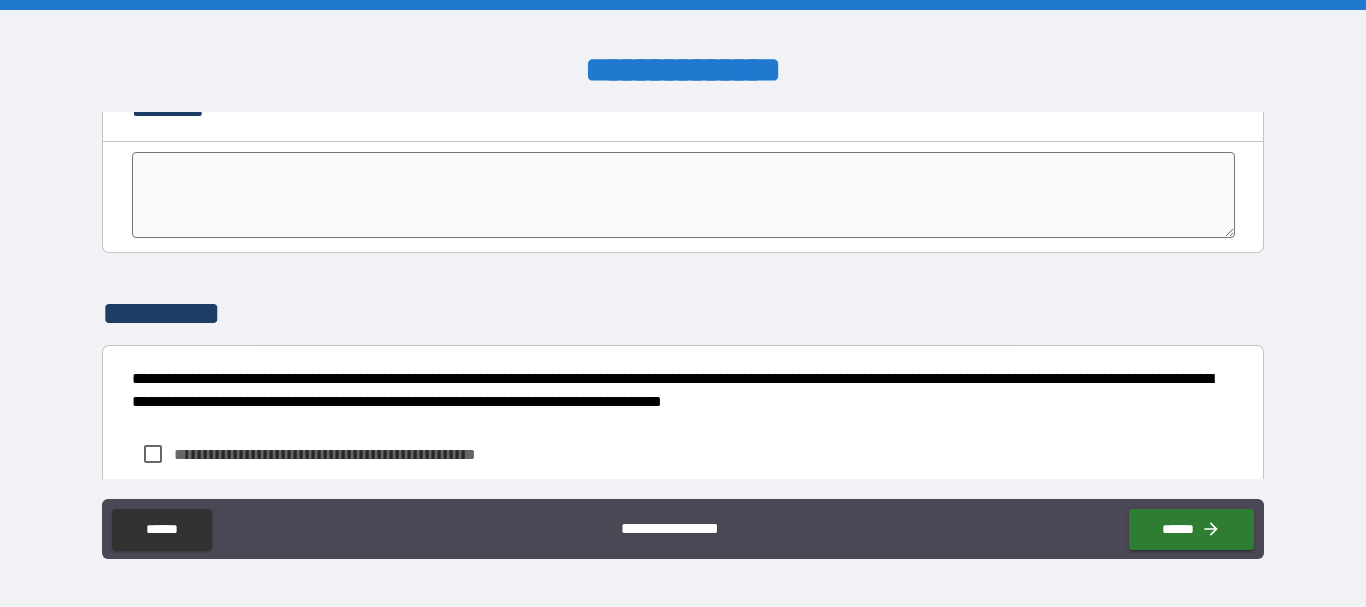scroll, scrollTop: 4131, scrollLeft: 0, axis: vertical 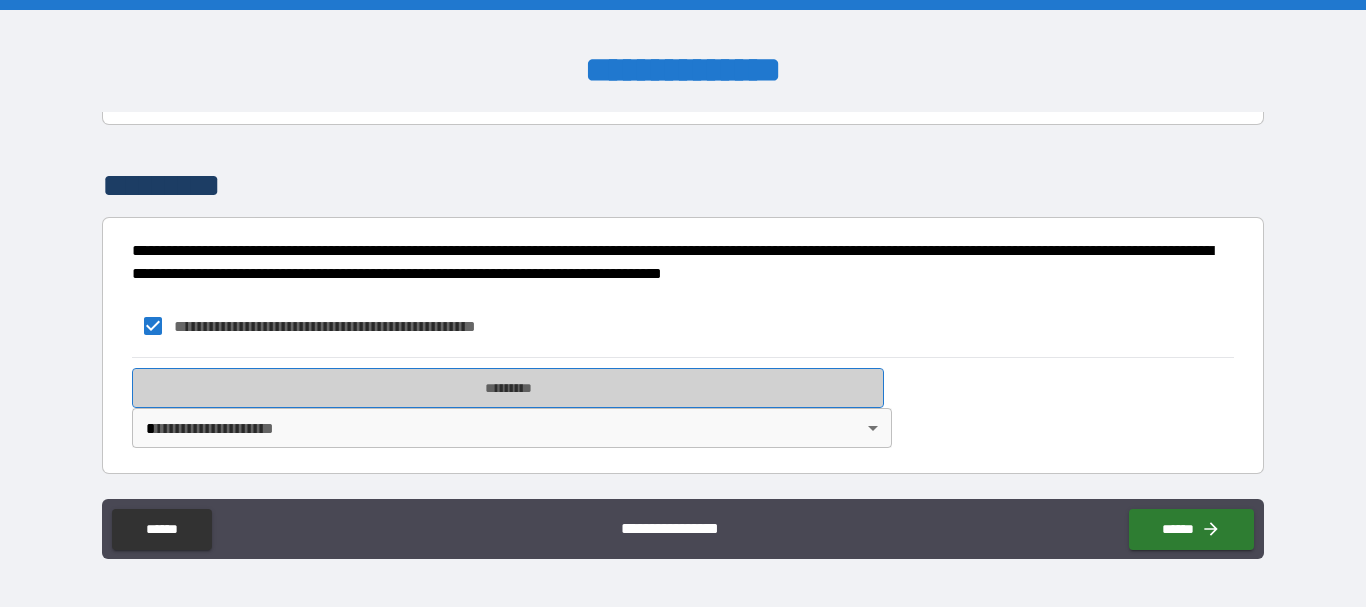 drag, startPoint x: 224, startPoint y: 372, endPoint x: 167, endPoint y: 390, distance: 59.77458 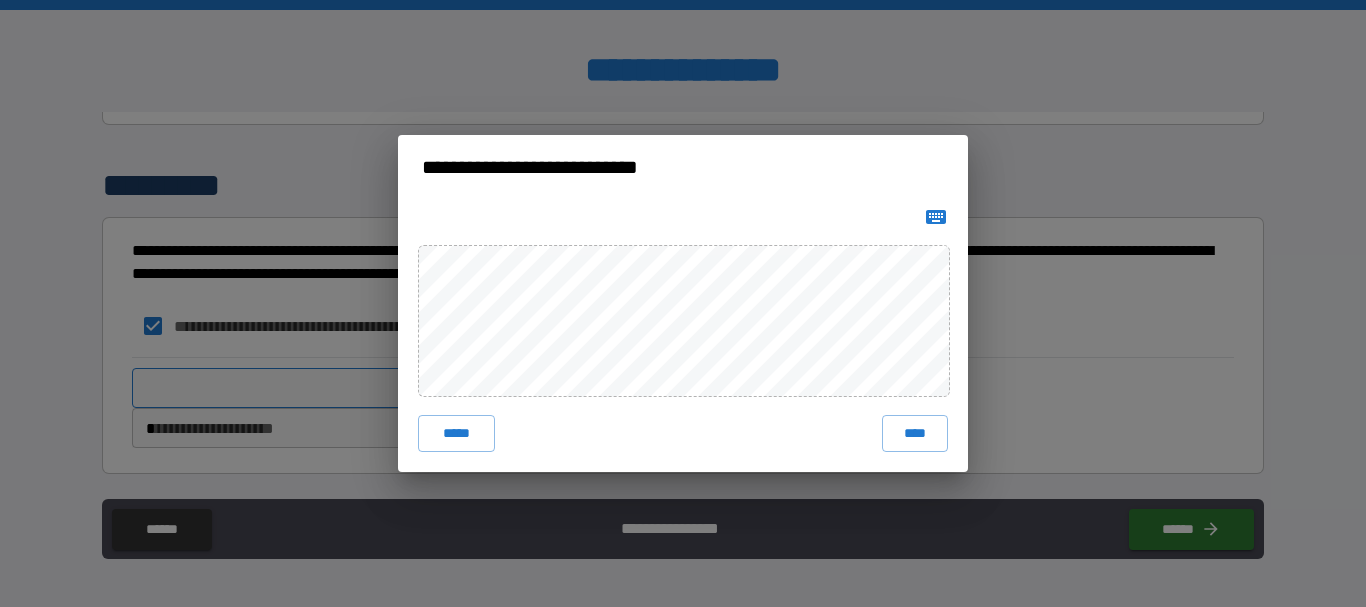 click on "**********" at bounding box center [683, 303] 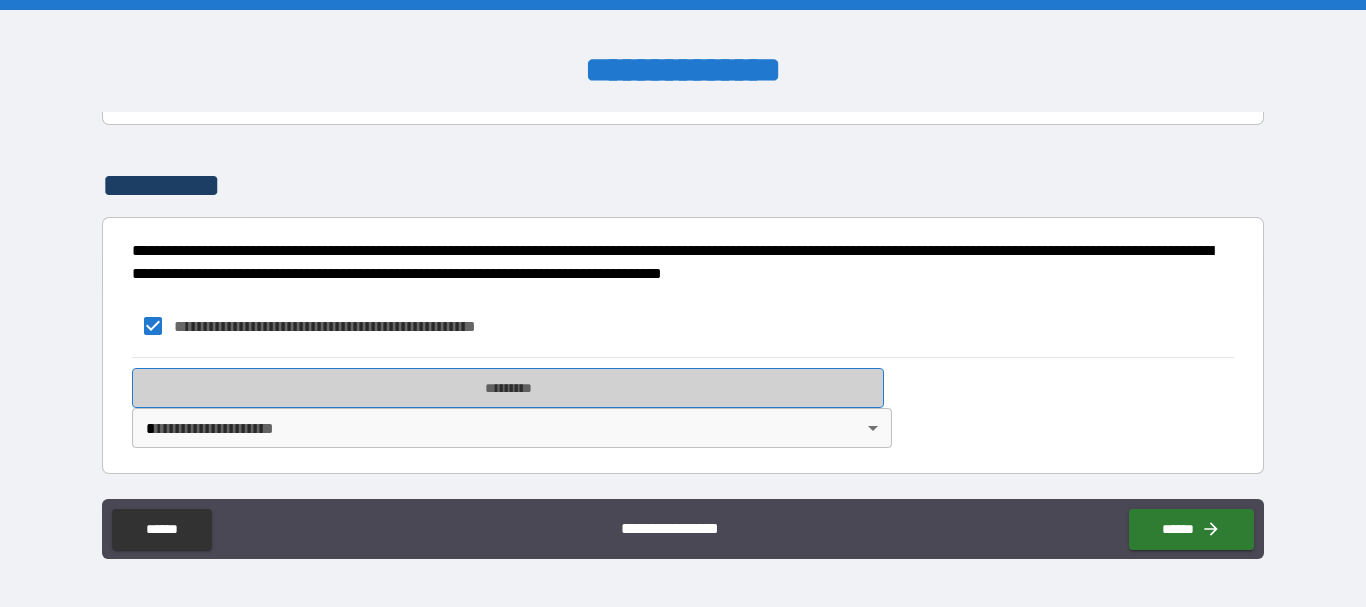 click on "*********" at bounding box center [508, 388] 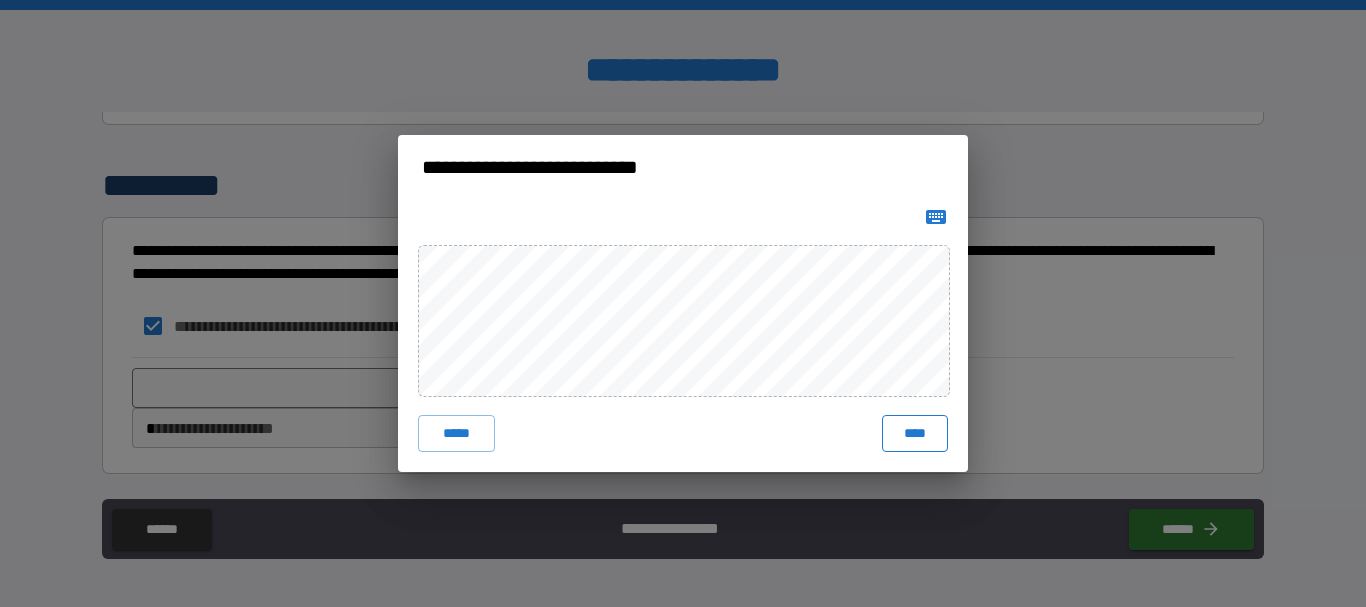 click on "****" at bounding box center (915, 433) 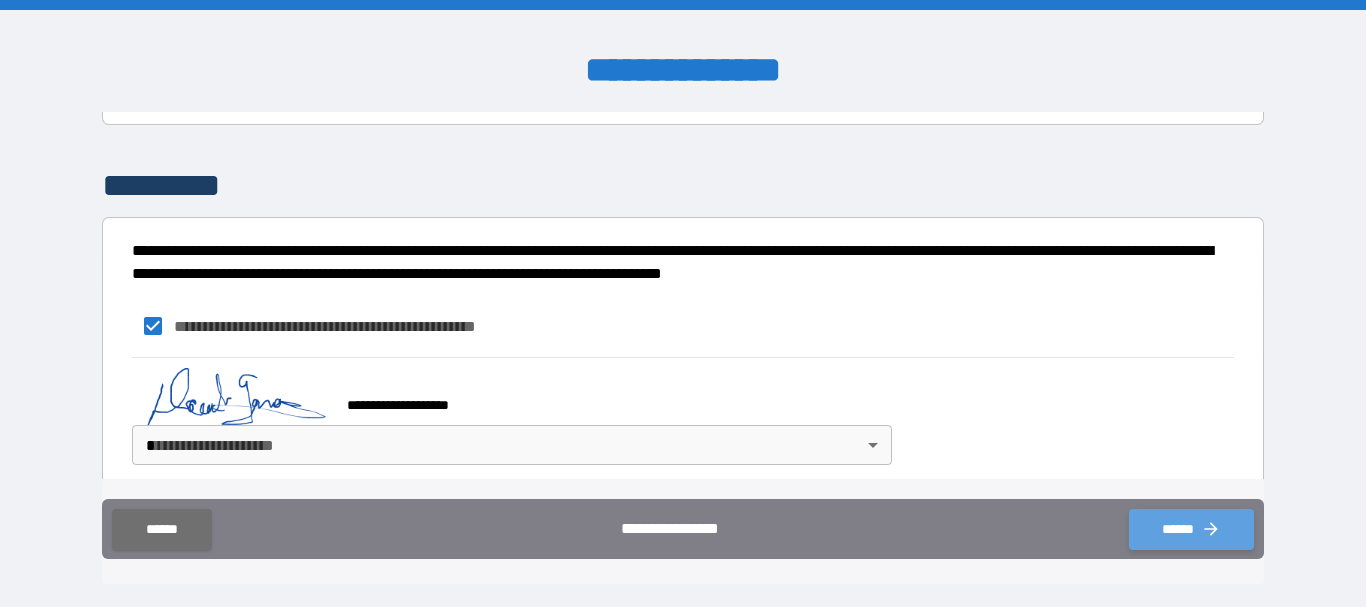 click 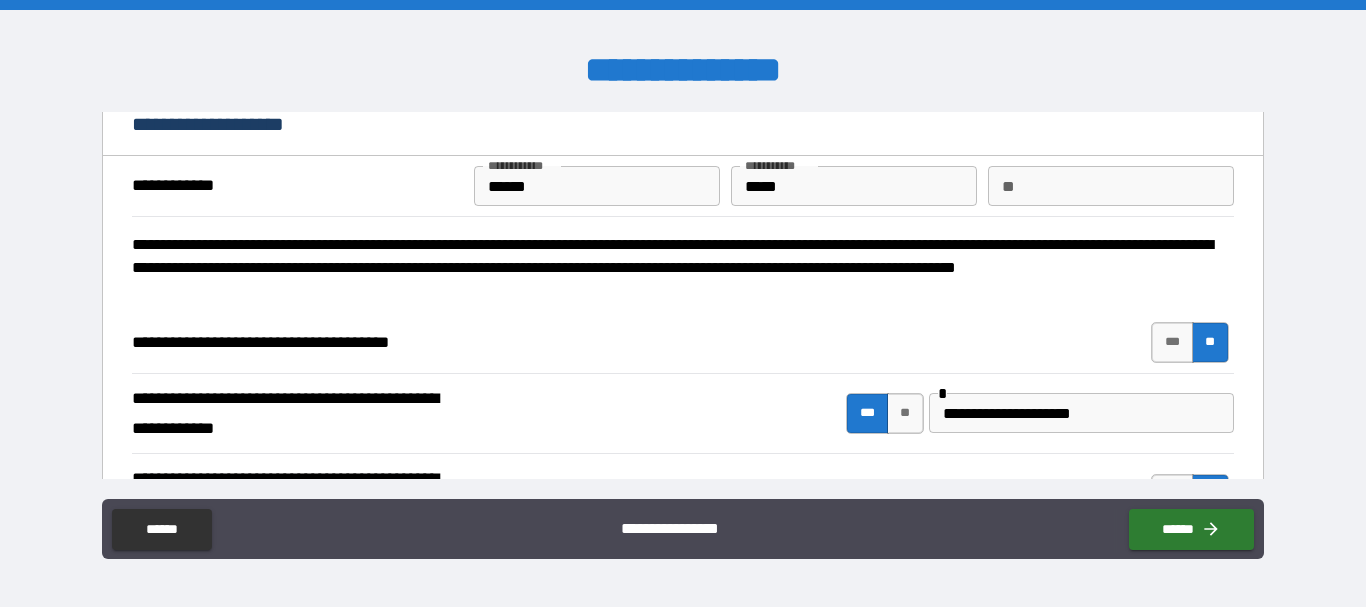 scroll, scrollTop: 0, scrollLeft: 0, axis: both 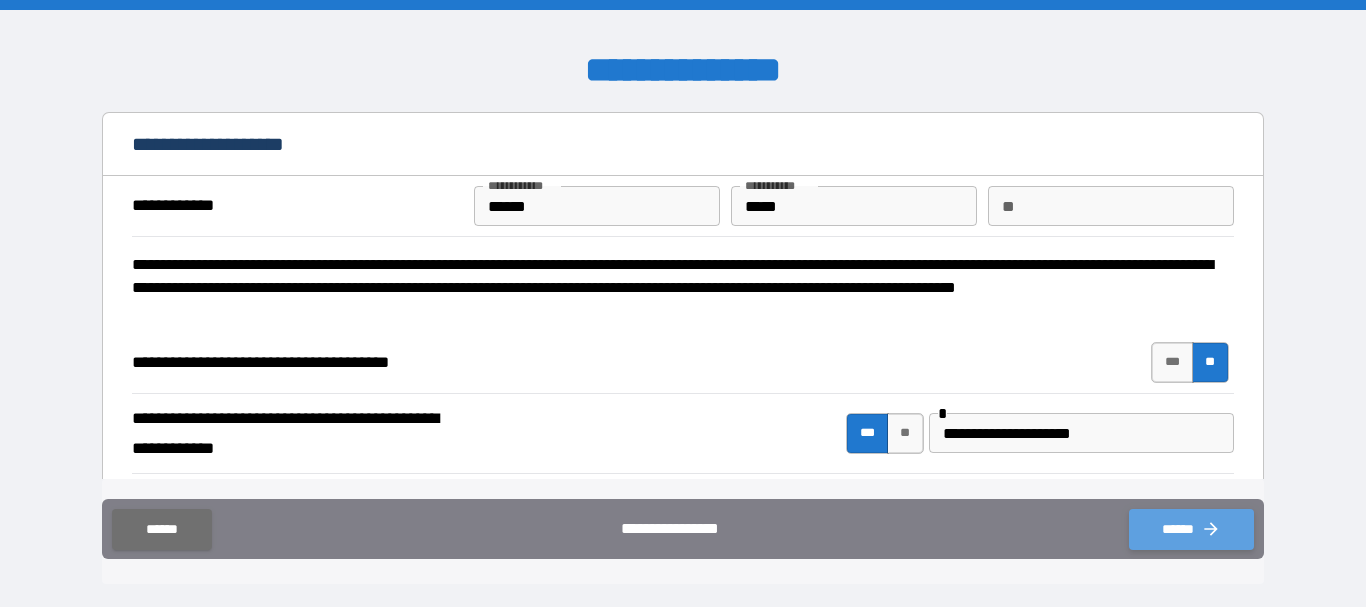 click 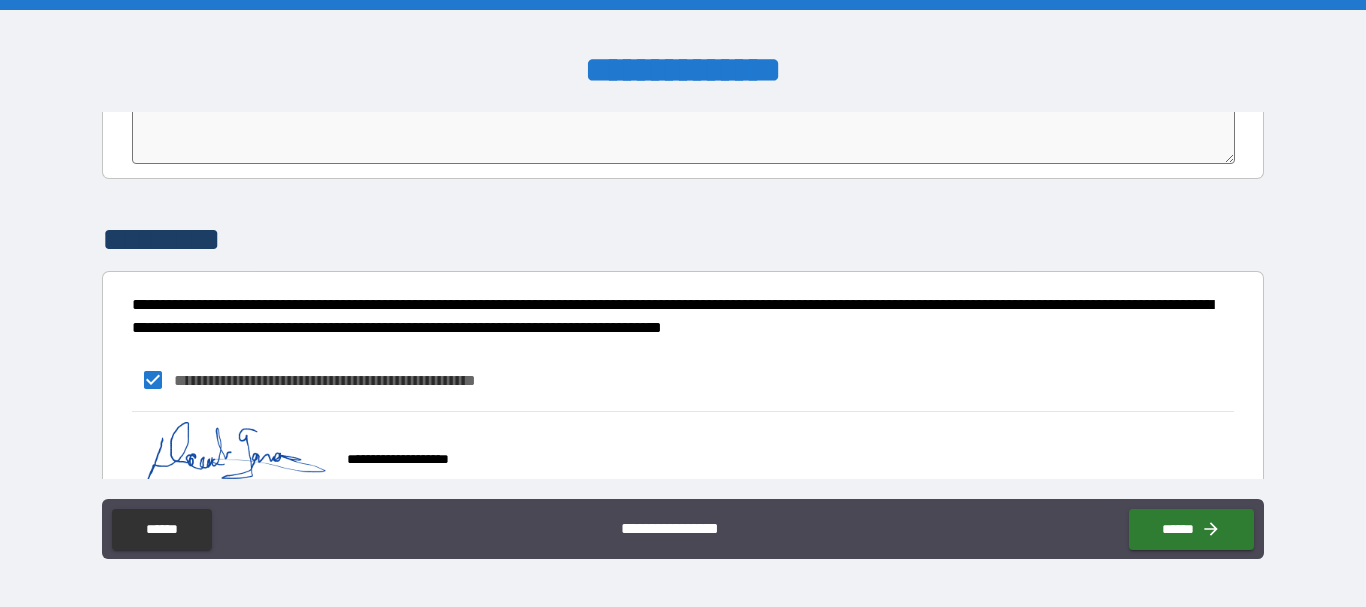 scroll, scrollTop: 4171, scrollLeft: 0, axis: vertical 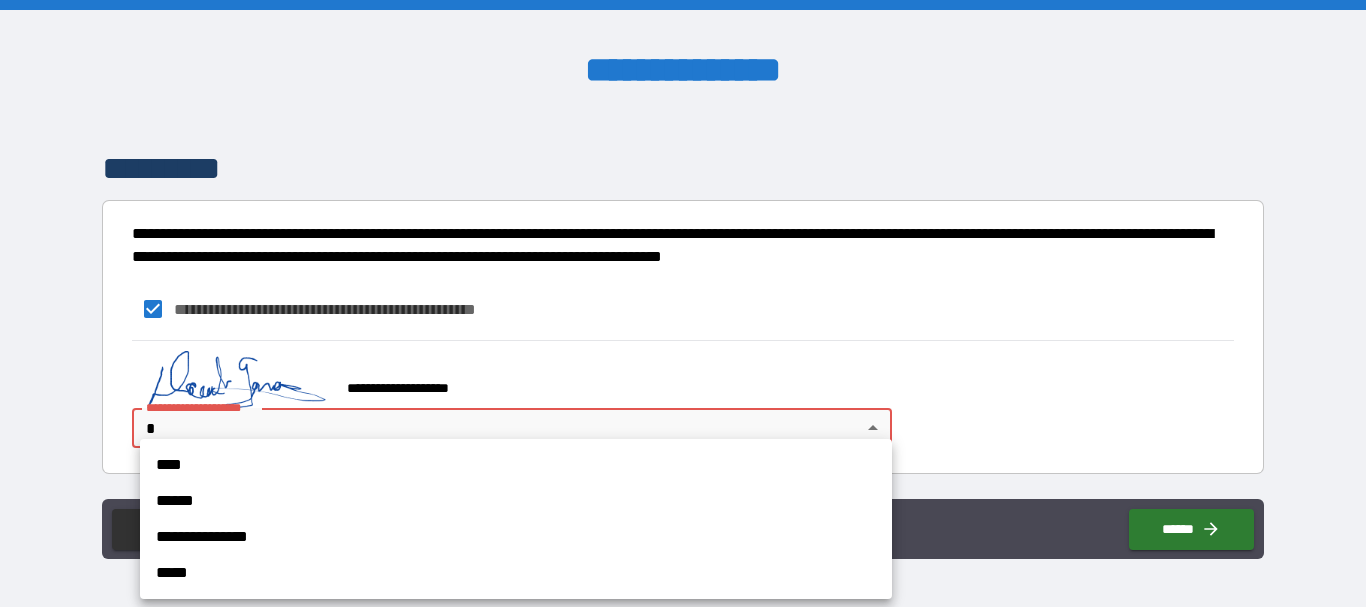 click on "**********" at bounding box center [683, 303] 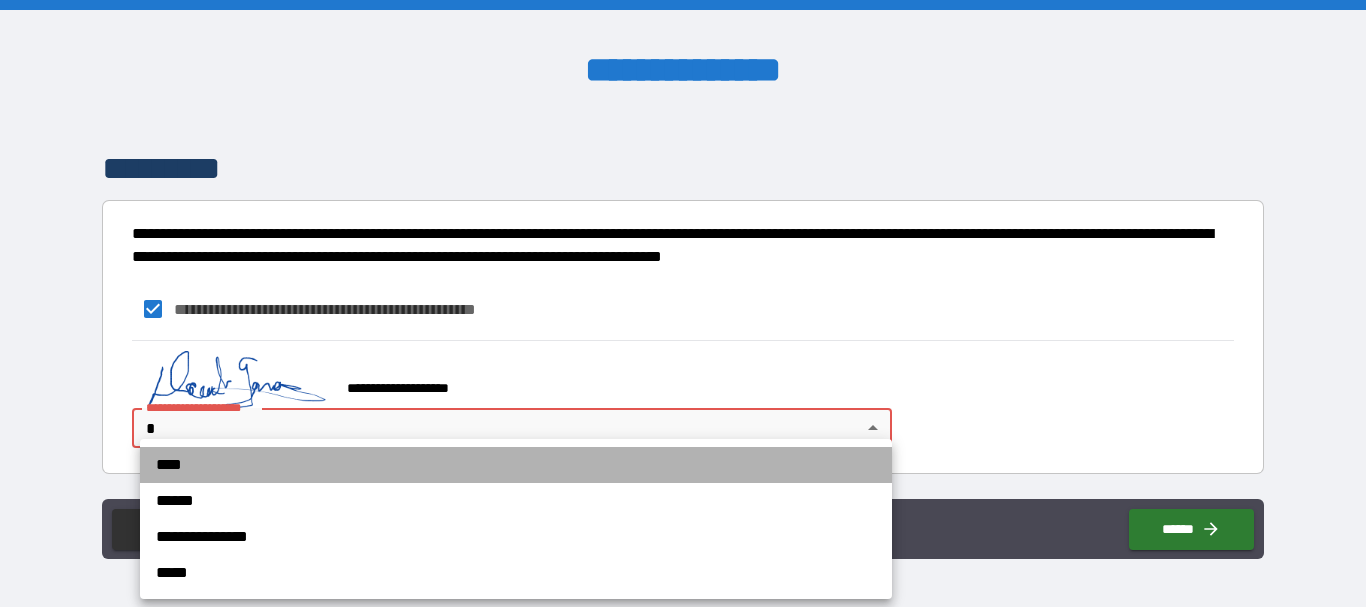 click on "****" at bounding box center [516, 465] 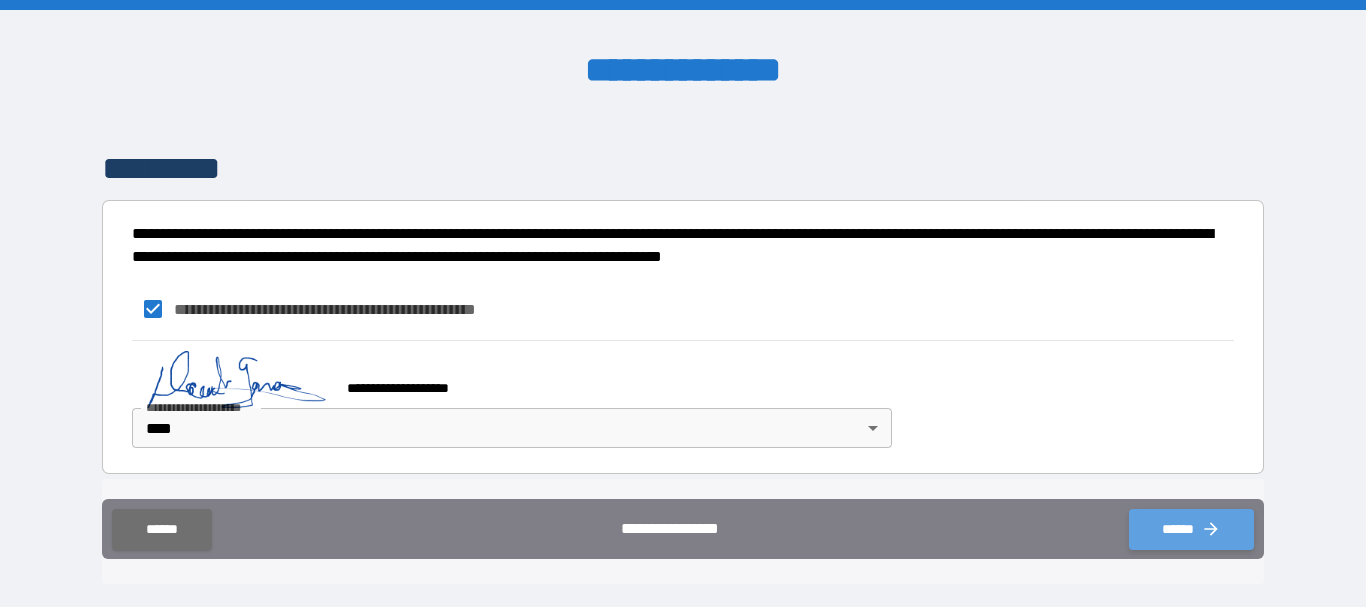 click 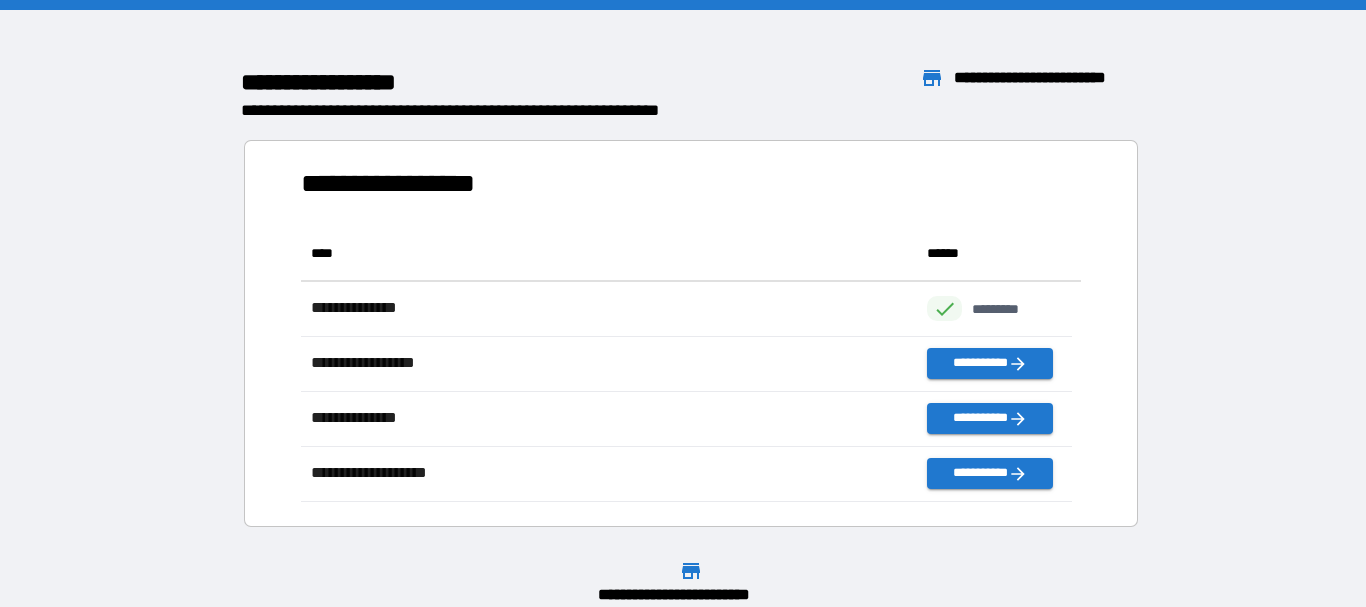 scroll, scrollTop: 16, scrollLeft: 16, axis: both 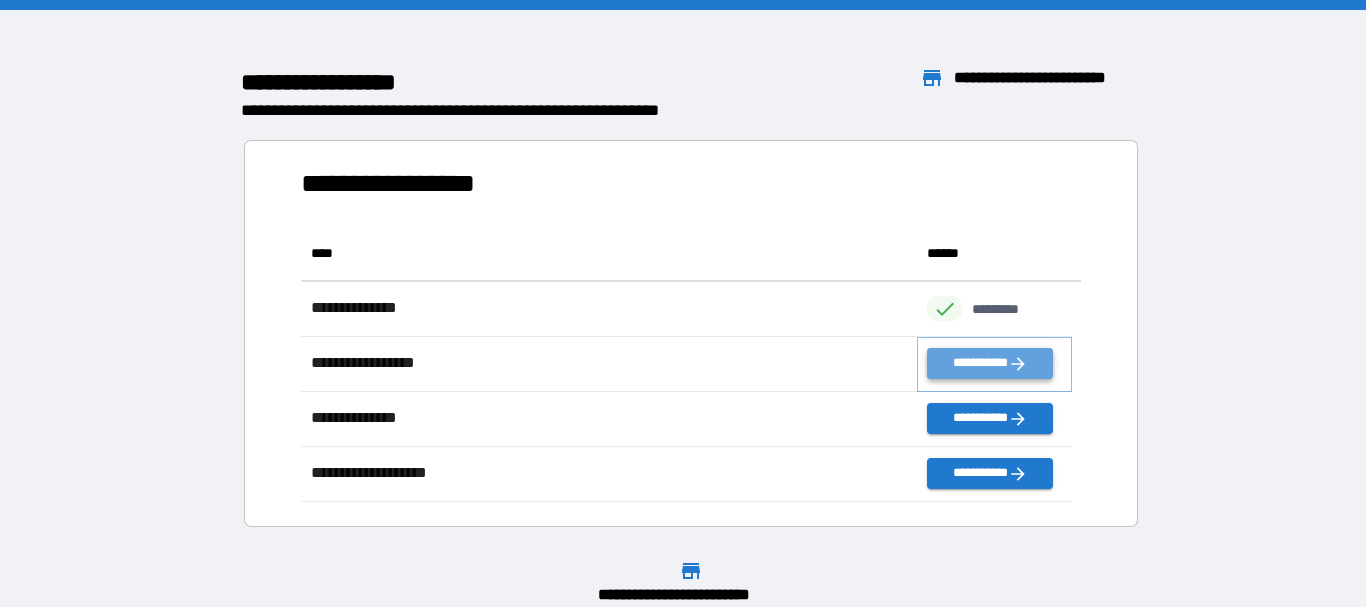 click 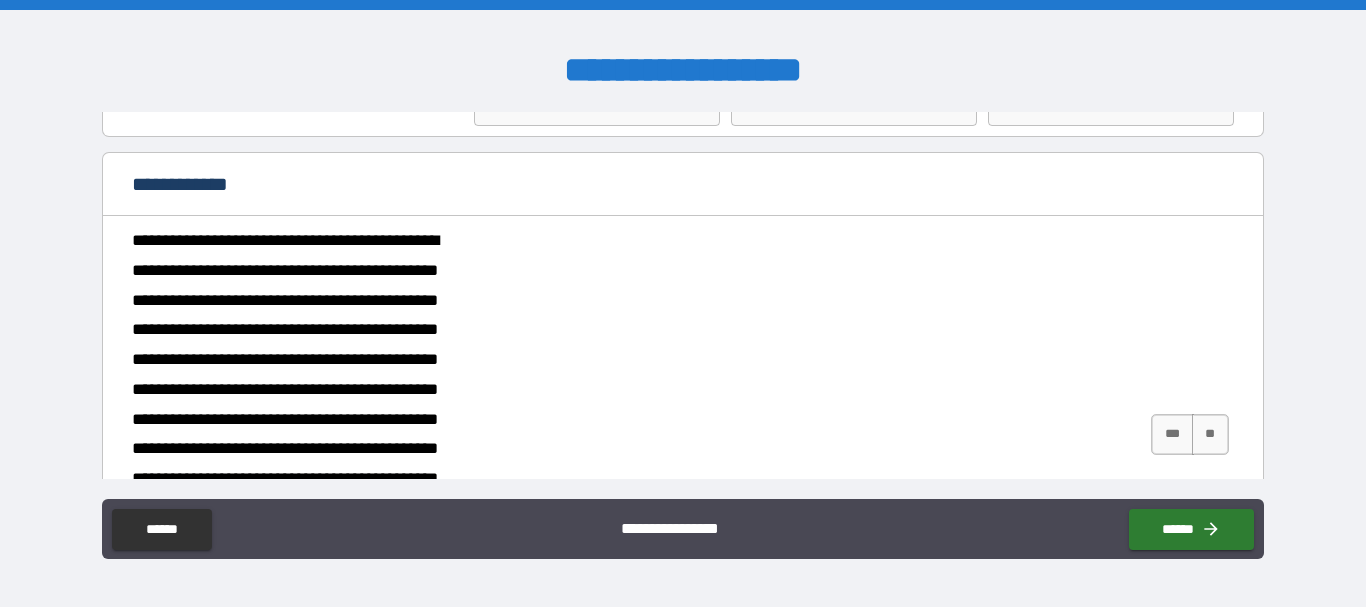 scroll, scrollTop: 200, scrollLeft: 0, axis: vertical 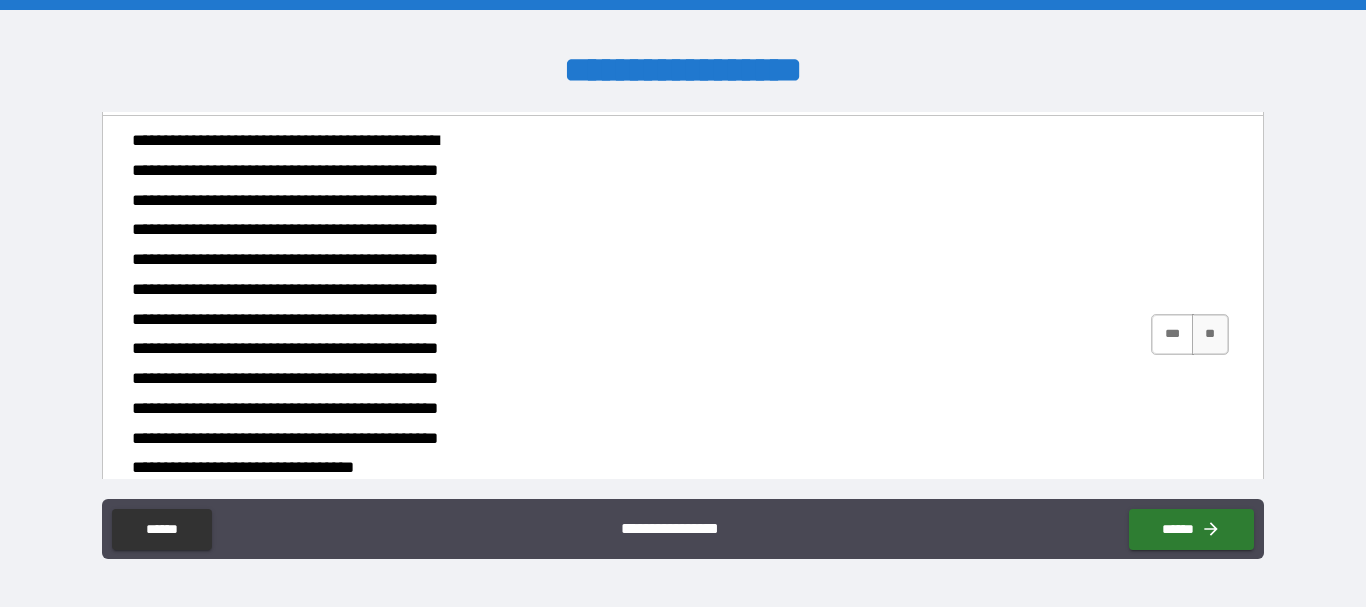 click on "***" at bounding box center [1172, 334] 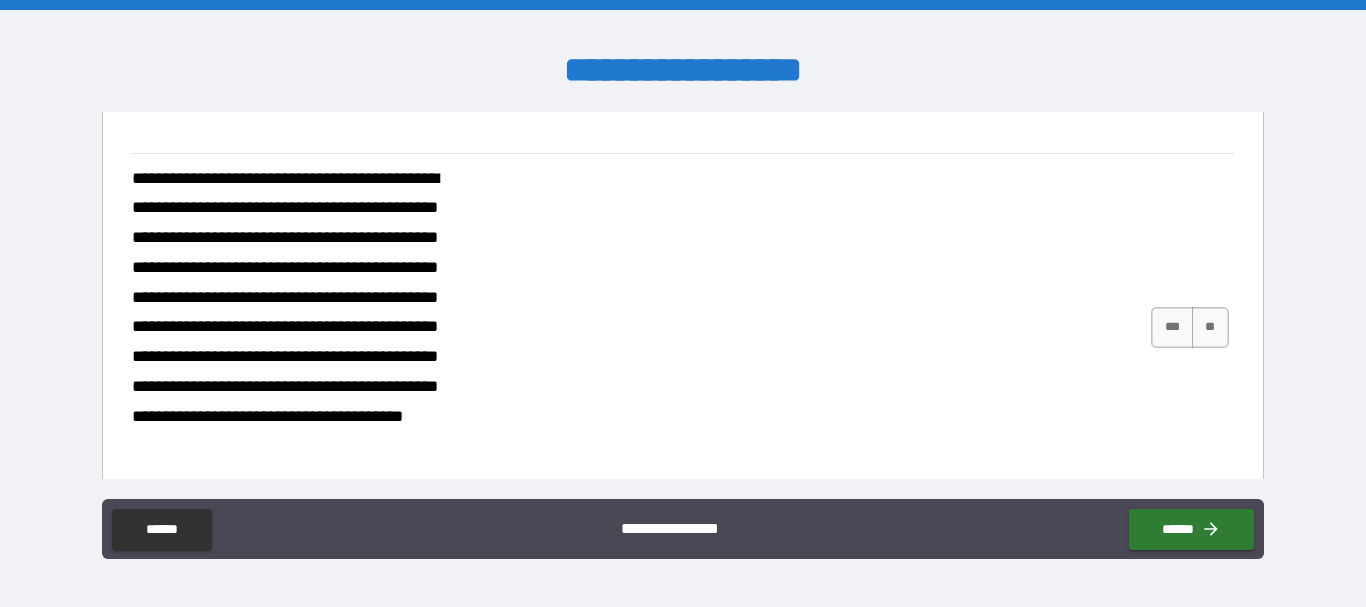 scroll, scrollTop: 700, scrollLeft: 0, axis: vertical 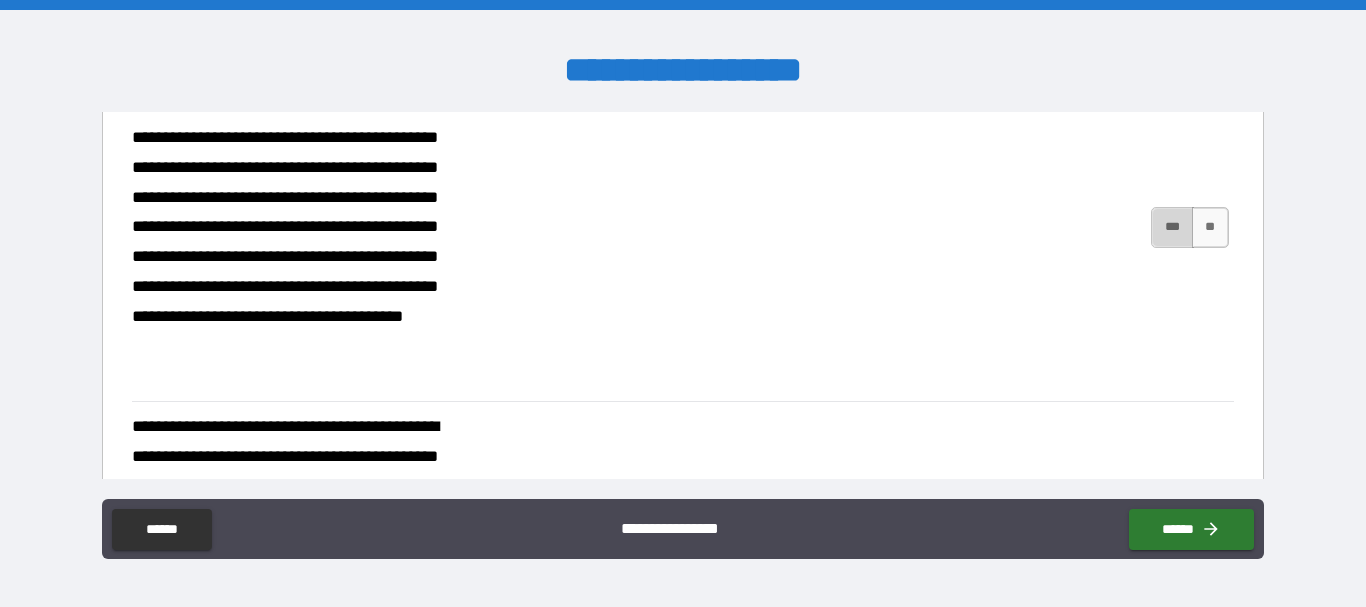 click on "***" at bounding box center (1172, 227) 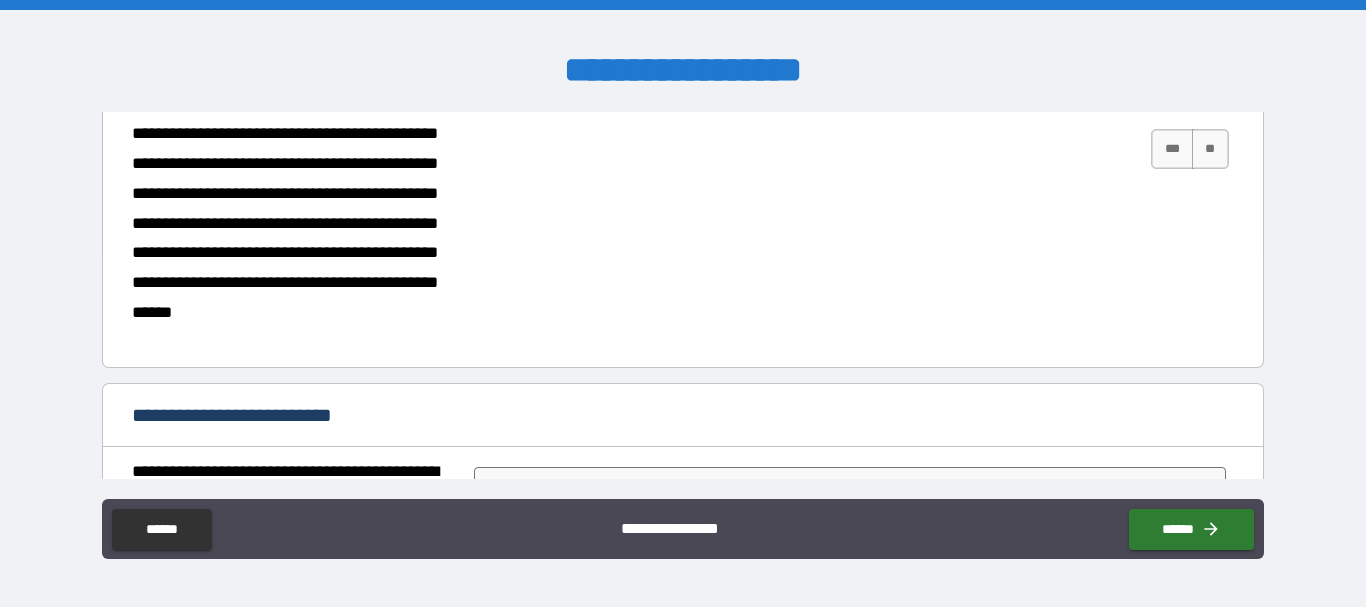 scroll, scrollTop: 1000, scrollLeft: 0, axis: vertical 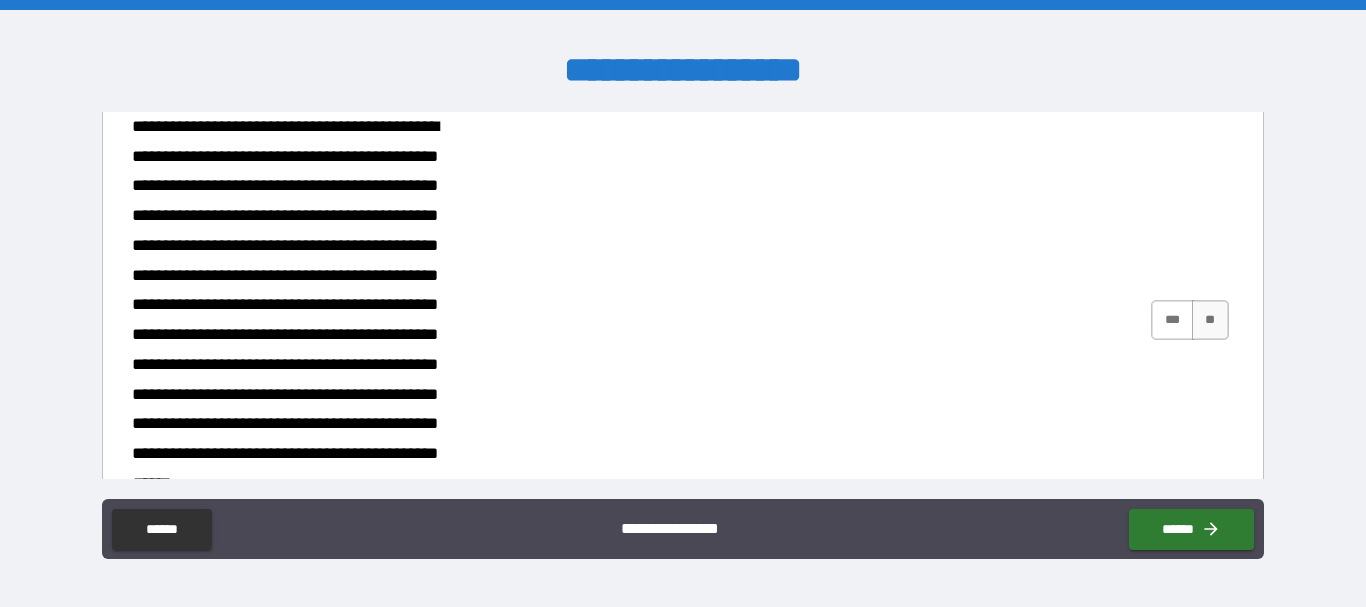 click on "***" at bounding box center (1172, 320) 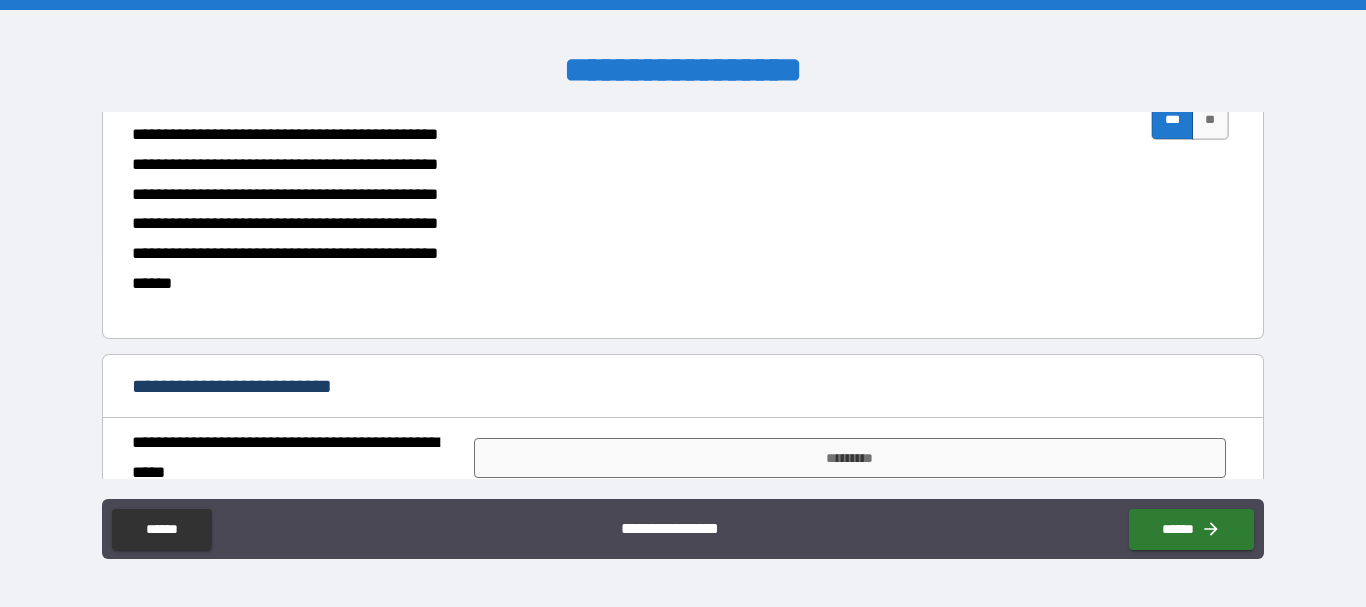 scroll, scrollTop: 1300, scrollLeft: 0, axis: vertical 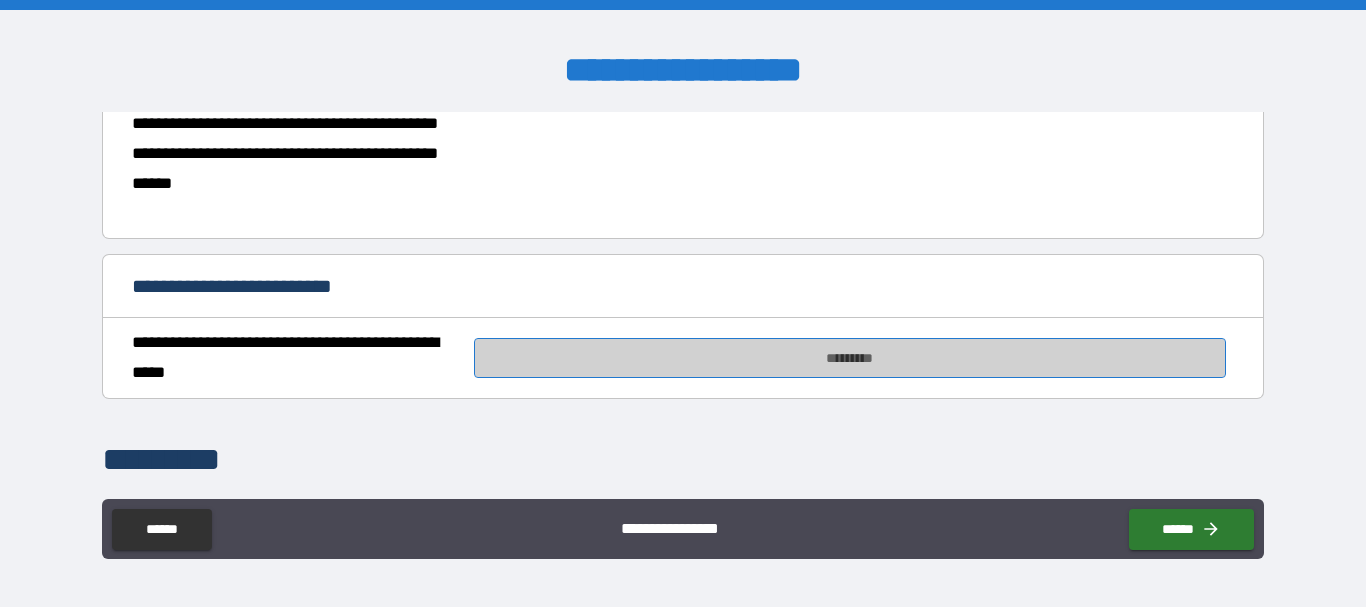 click on "*********" at bounding box center [850, 358] 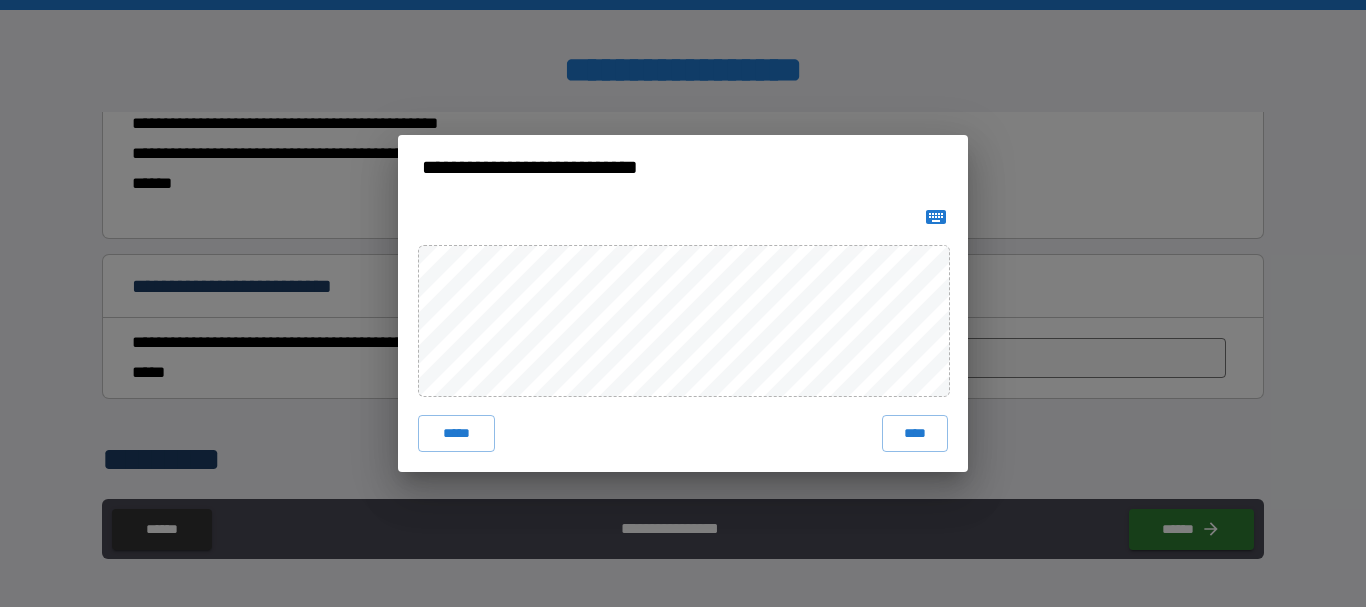 click on "**********" at bounding box center [683, 303] 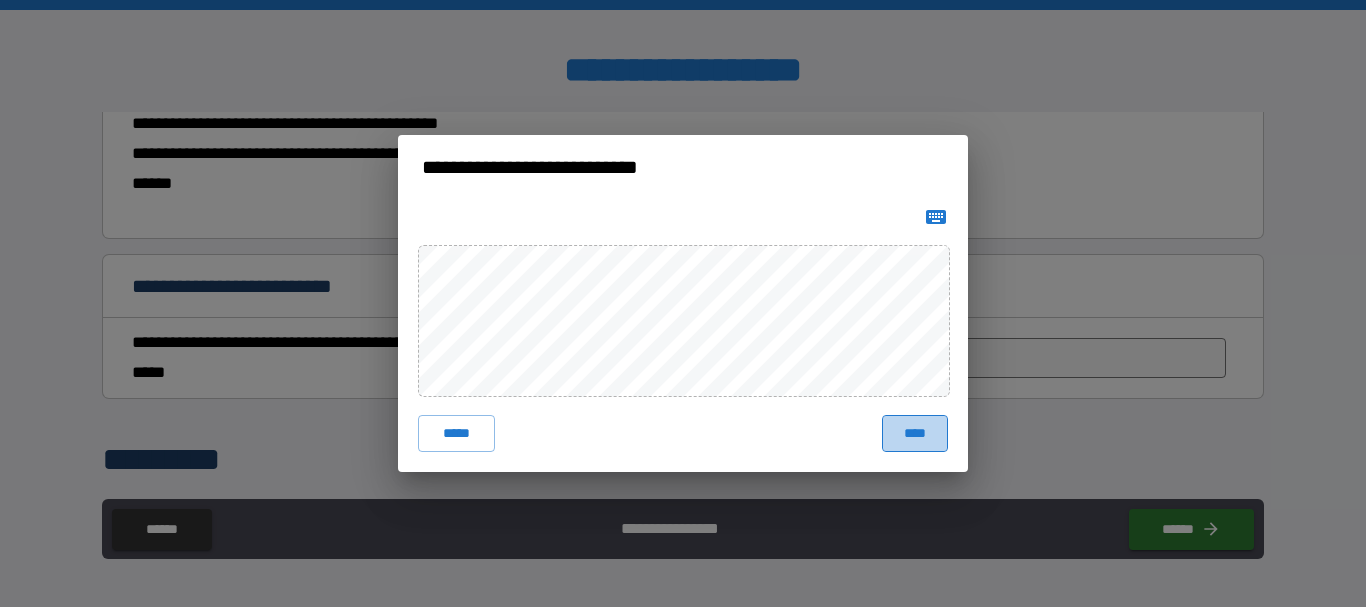 click on "****" at bounding box center (915, 433) 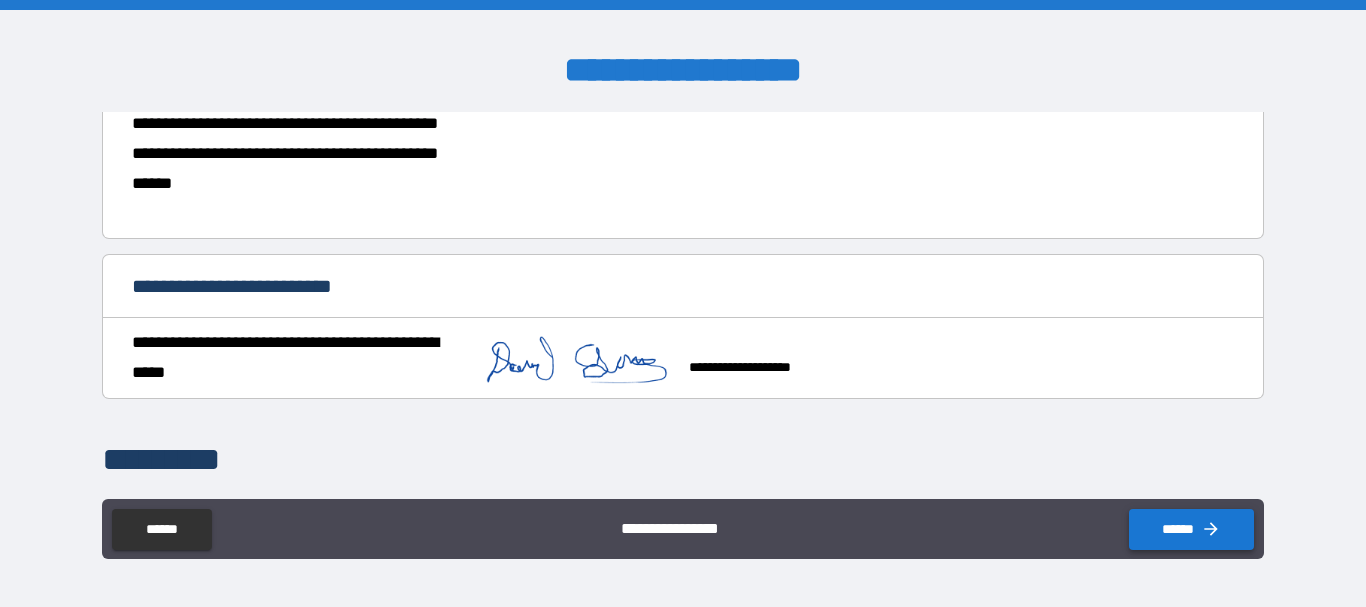 click 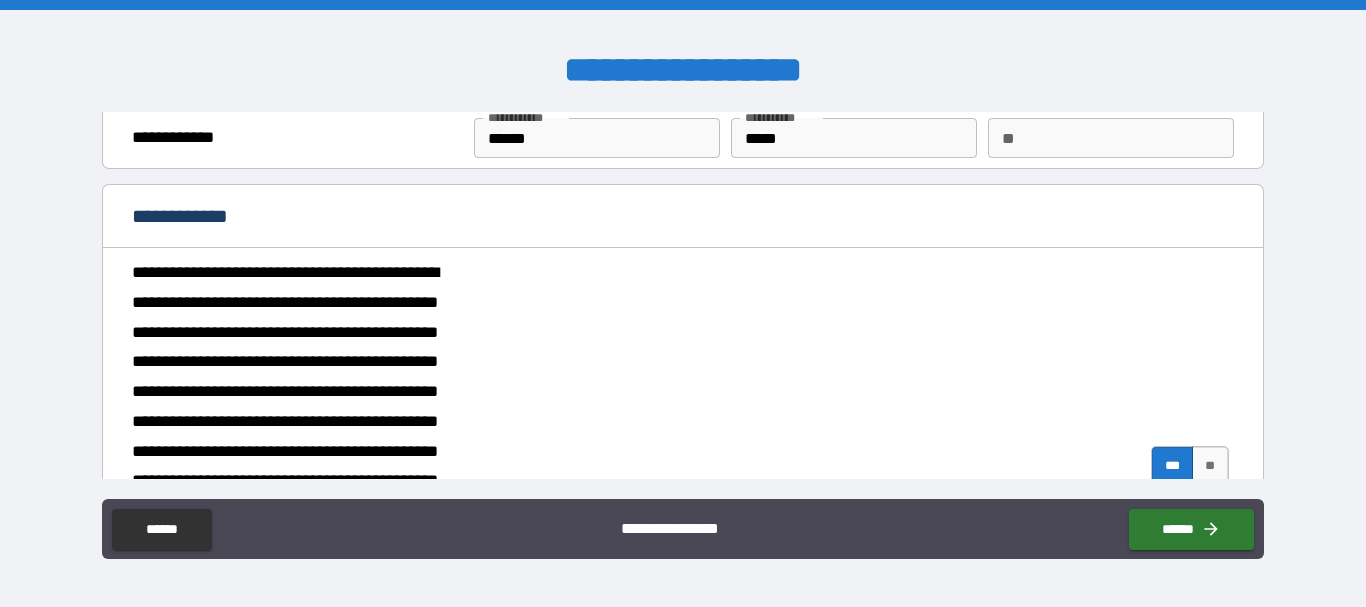 scroll, scrollTop: 0, scrollLeft: 0, axis: both 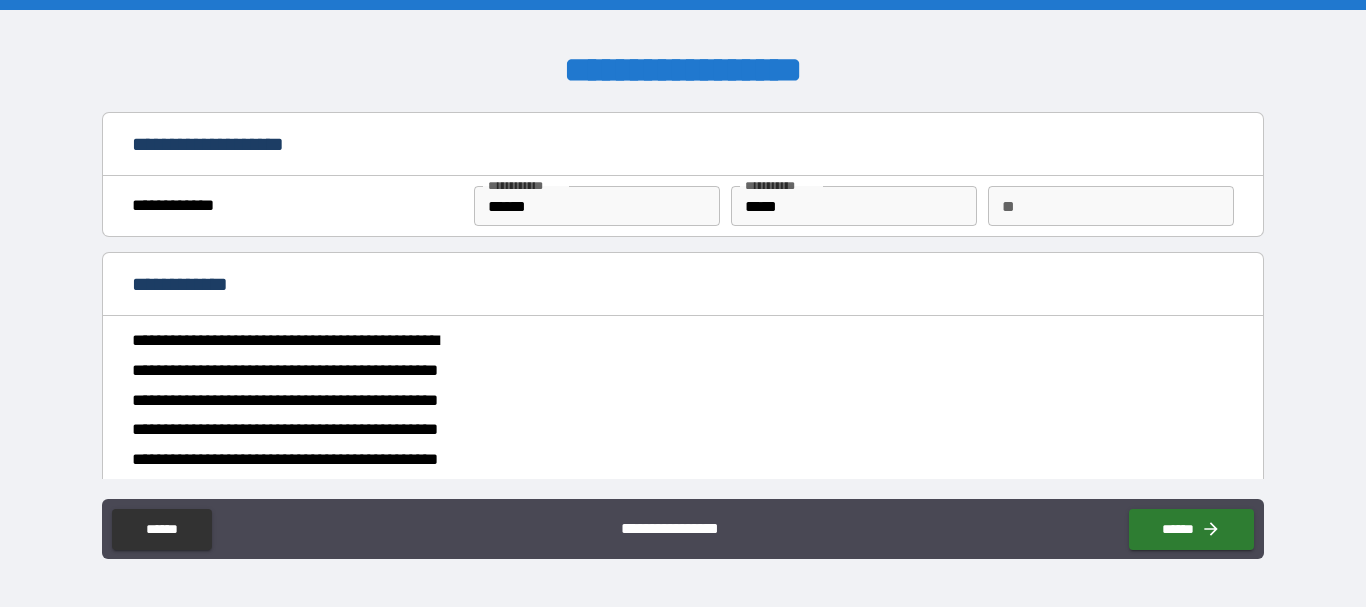 click on "**********" at bounding box center [682, 144] 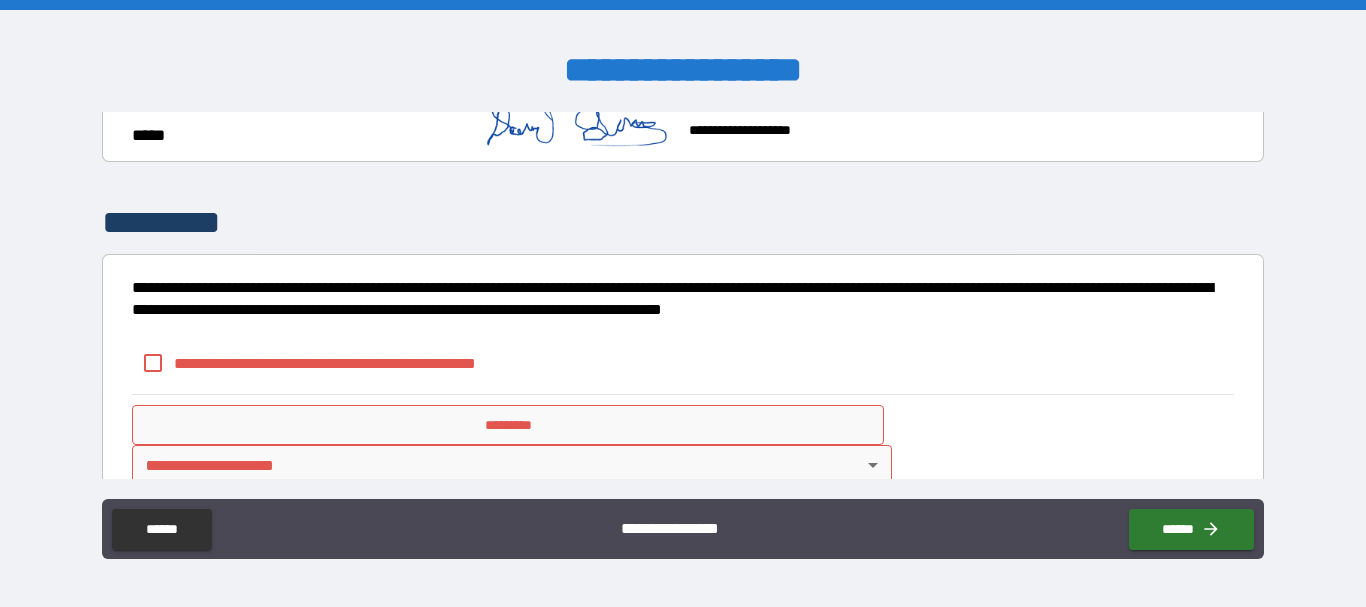 scroll, scrollTop: 1553, scrollLeft: 0, axis: vertical 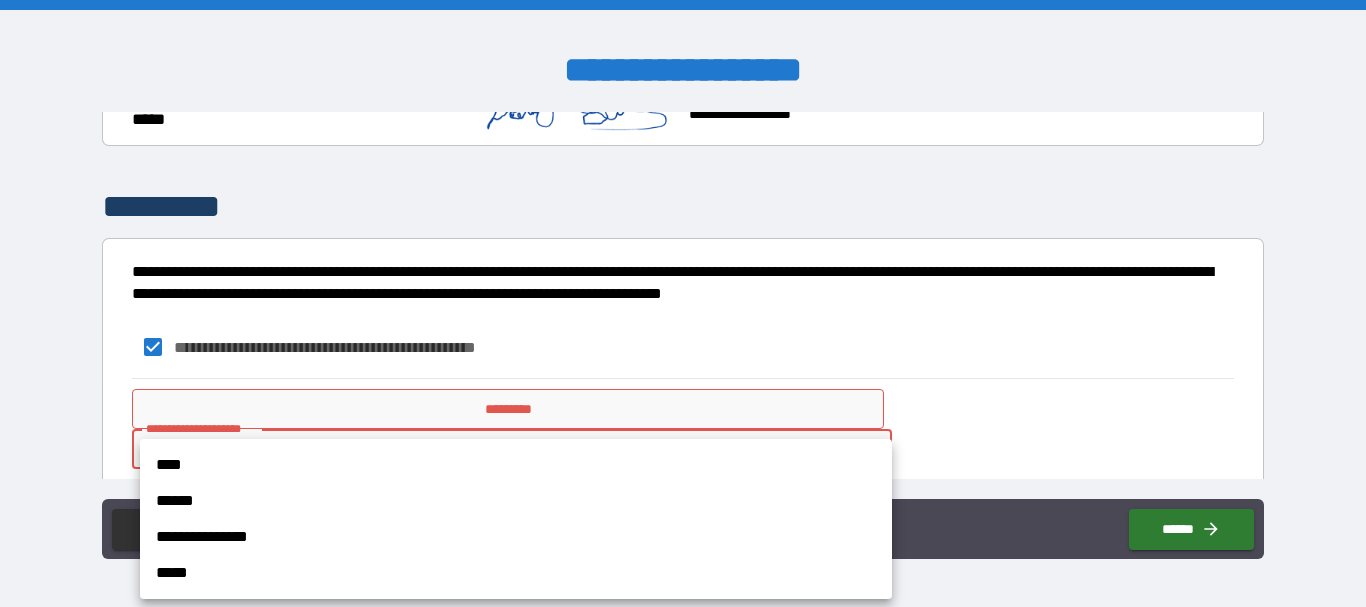 click on "**********" at bounding box center (683, 303) 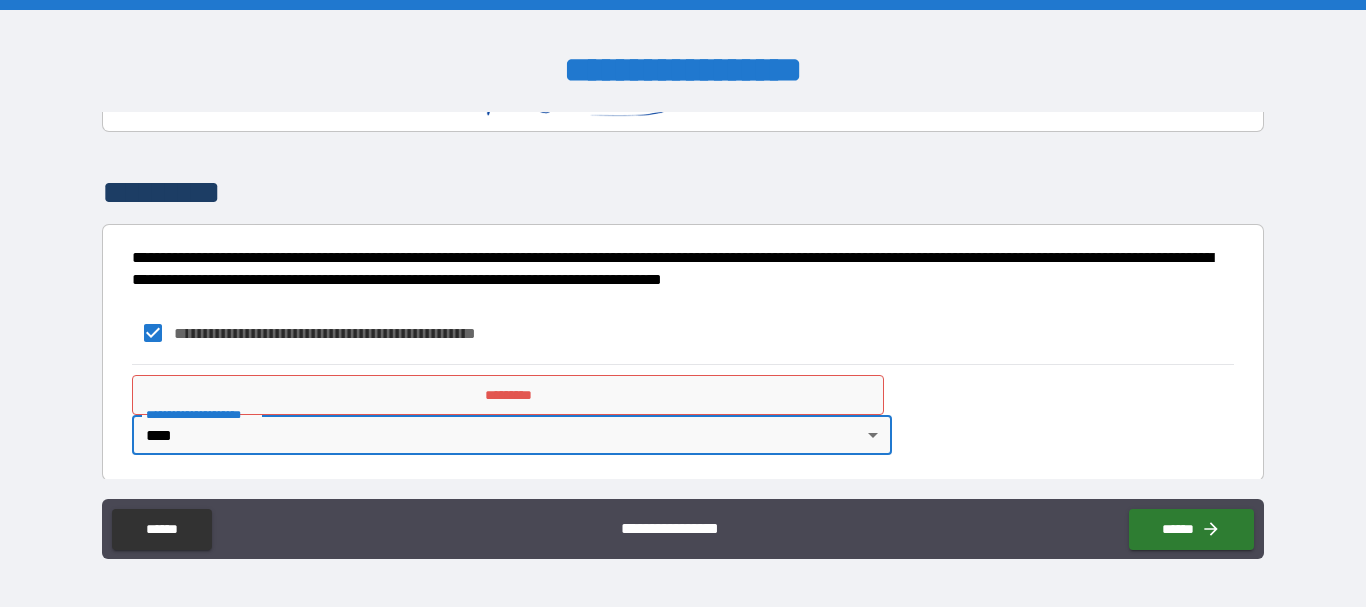 scroll, scrollTop: 1574, scrollLeft: 0, axis: vertical 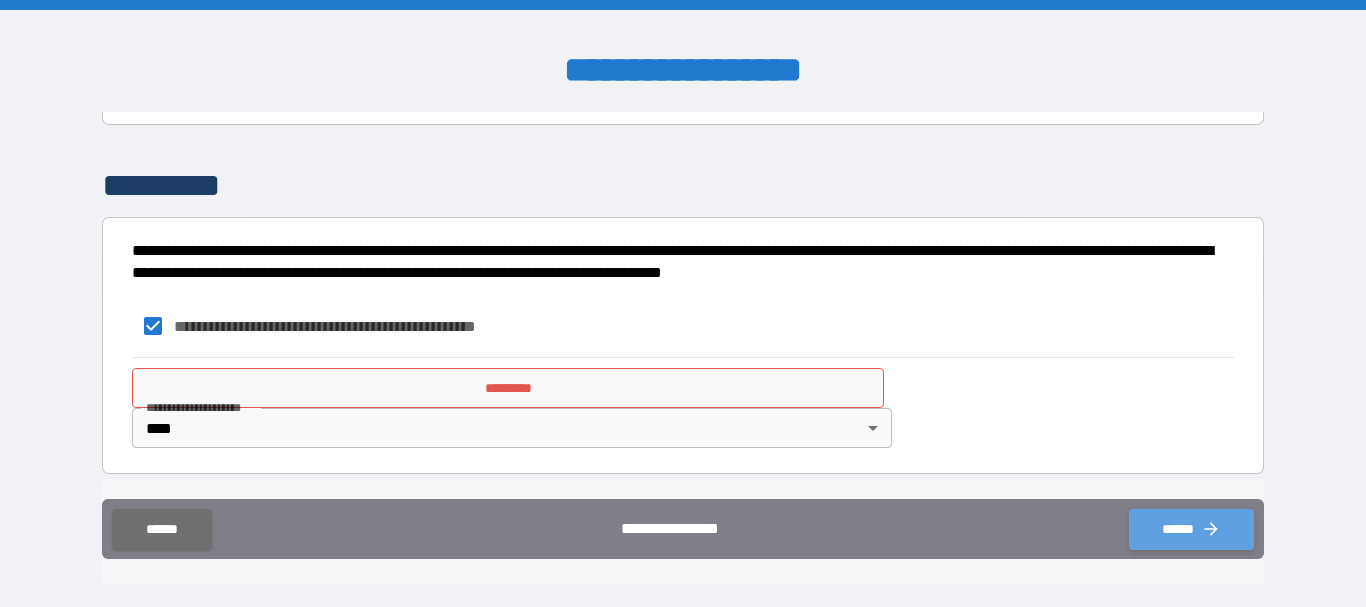 click 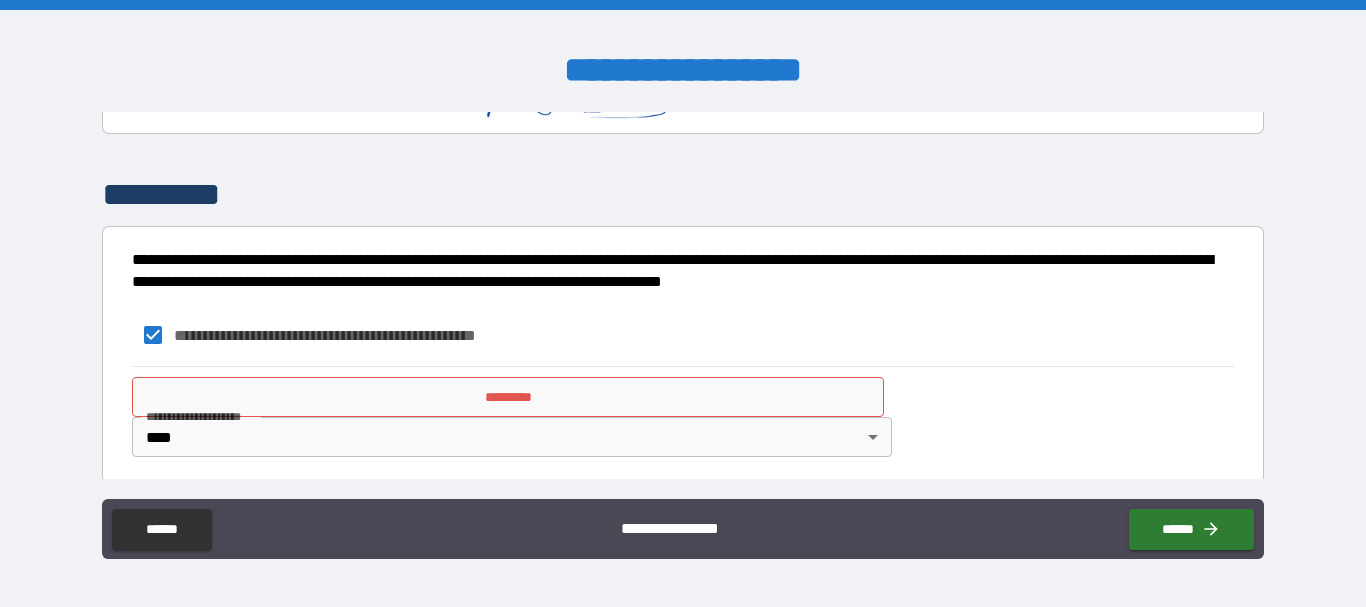 scroll, scrollTop: 1574, scrollLeft: 0, axis: vertical 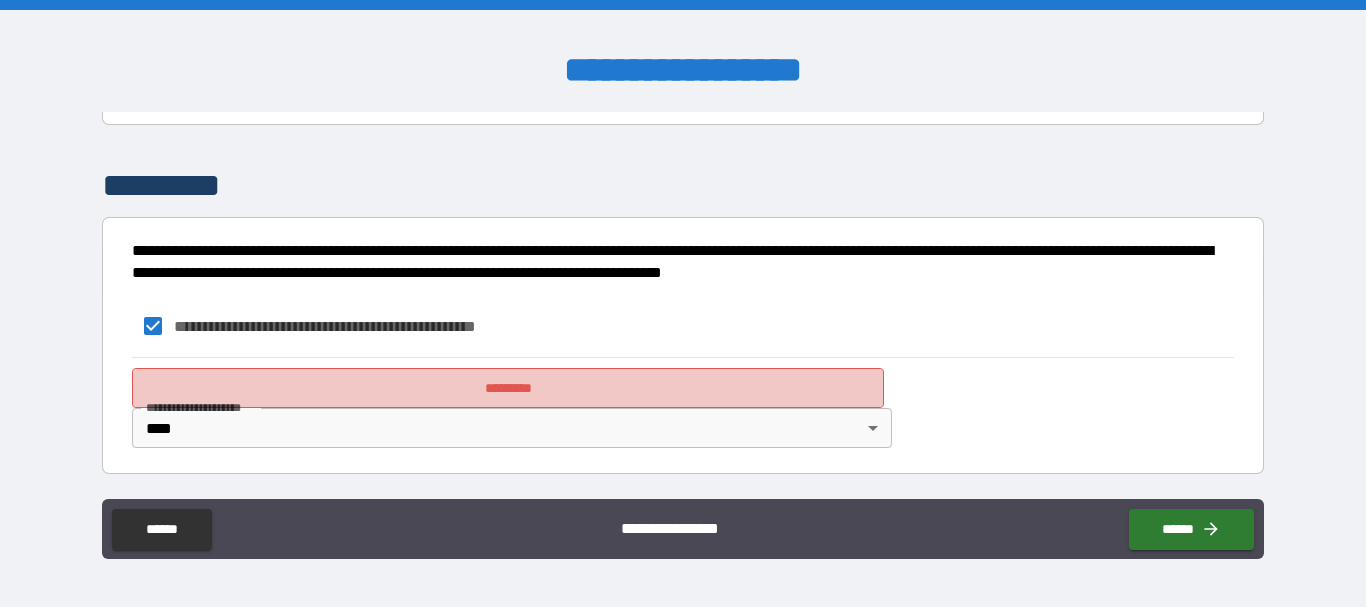 click on "*********" at bounding box center [508, 388] 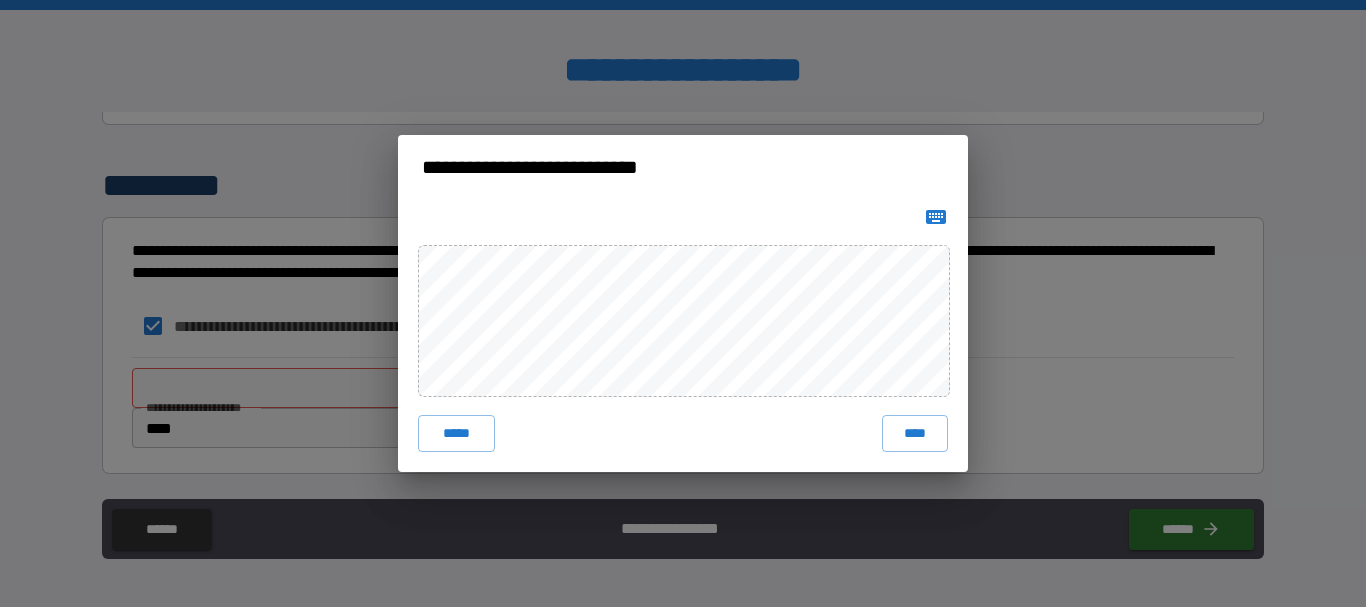 click on "****" at bounding box center (915, 433) 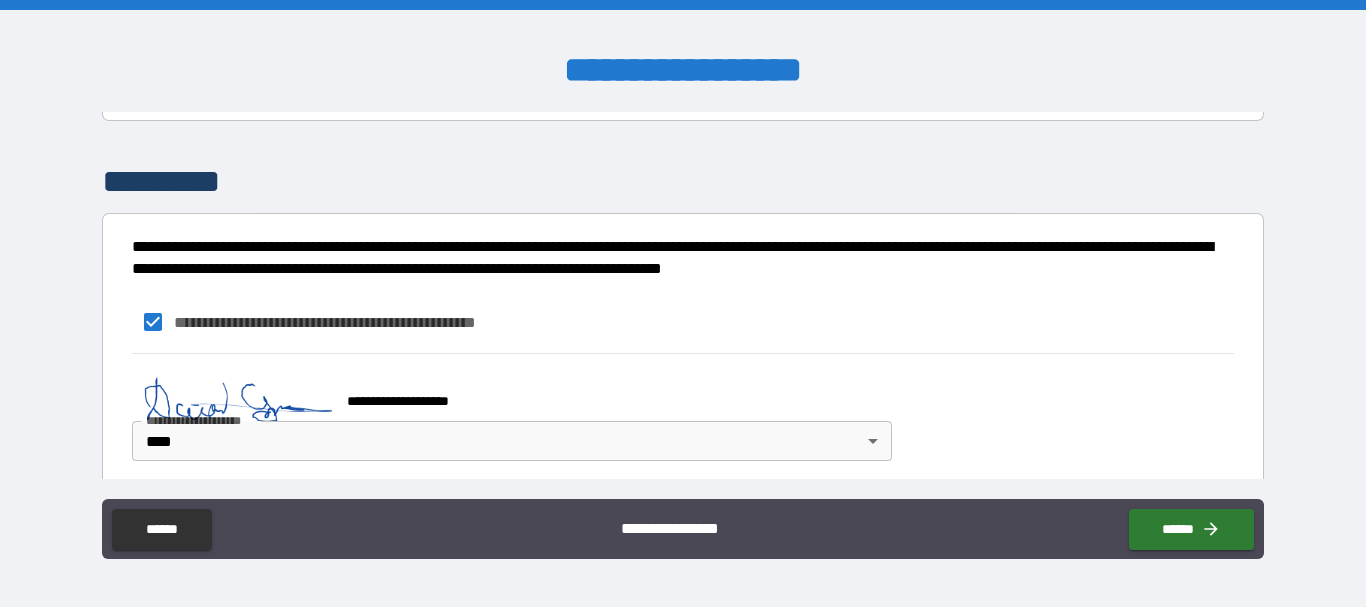 scroll, scrollTop: 1591, scrollLeft: 0, axis: vertical 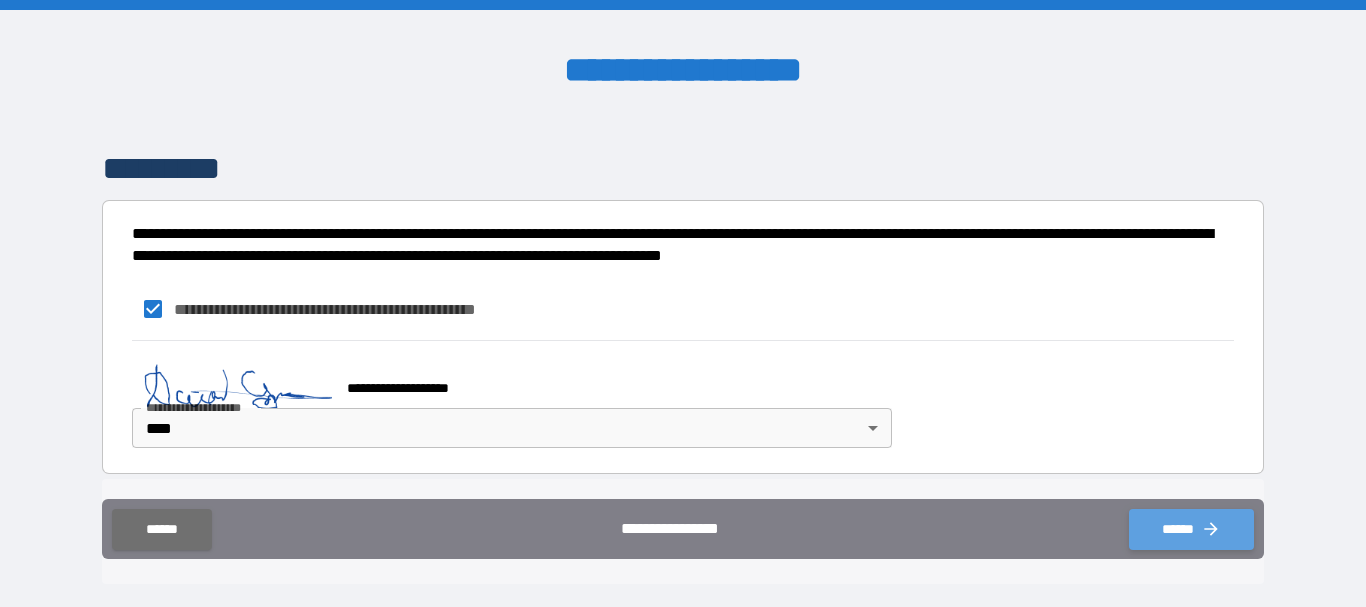 click 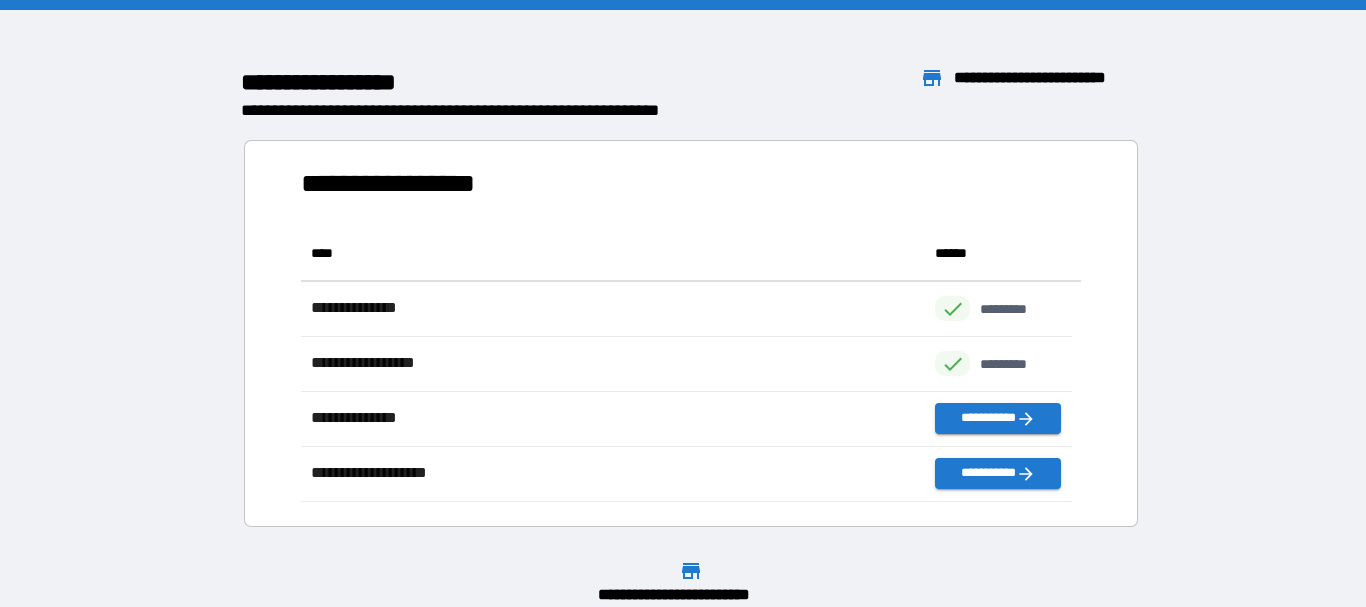 scroll, scrollTop: 261, scrollLeft: 755, axis: both 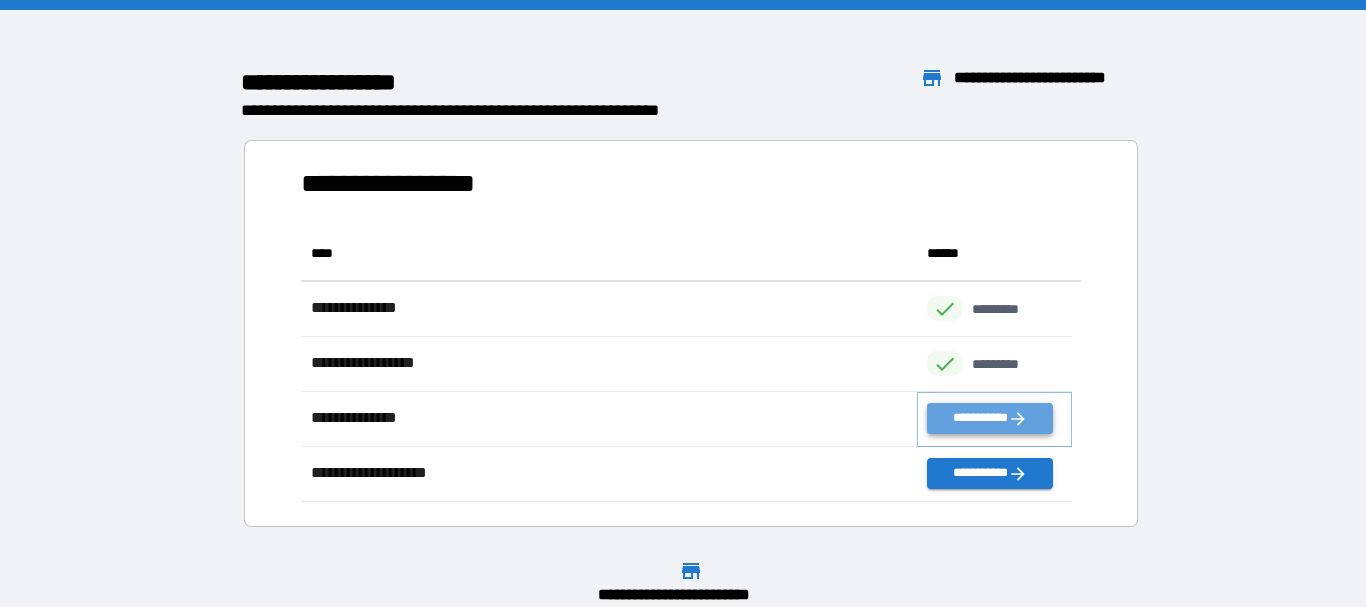 click 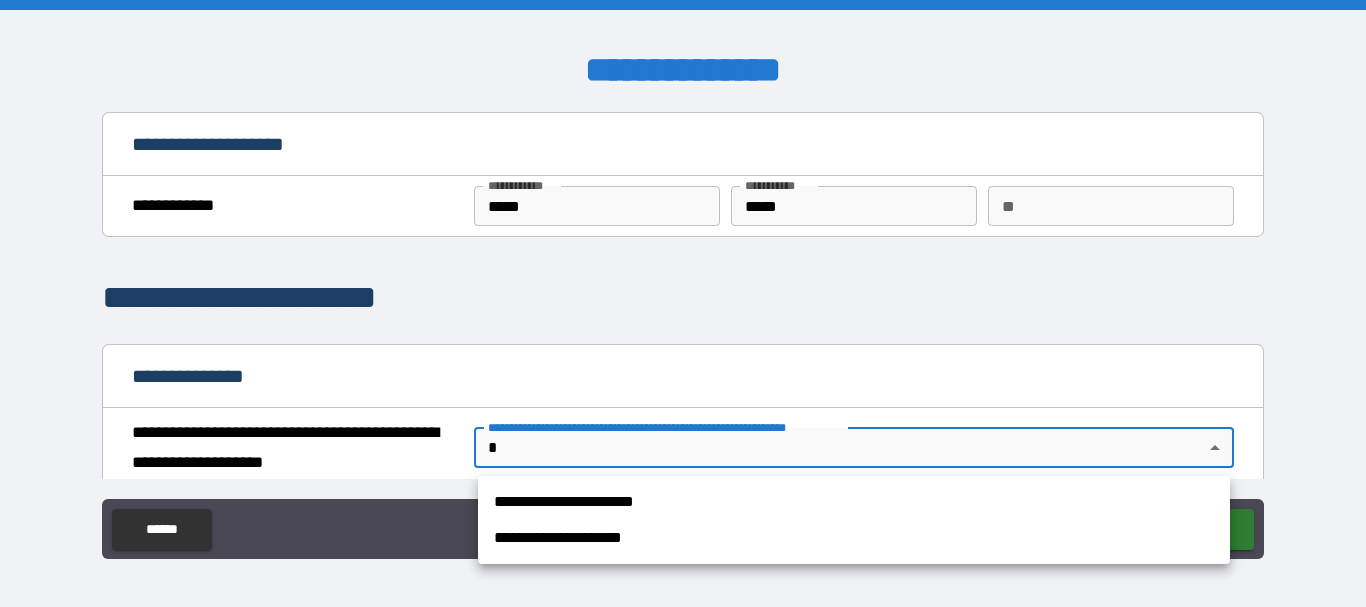 click on "**********" at bounding box center (683, 303) 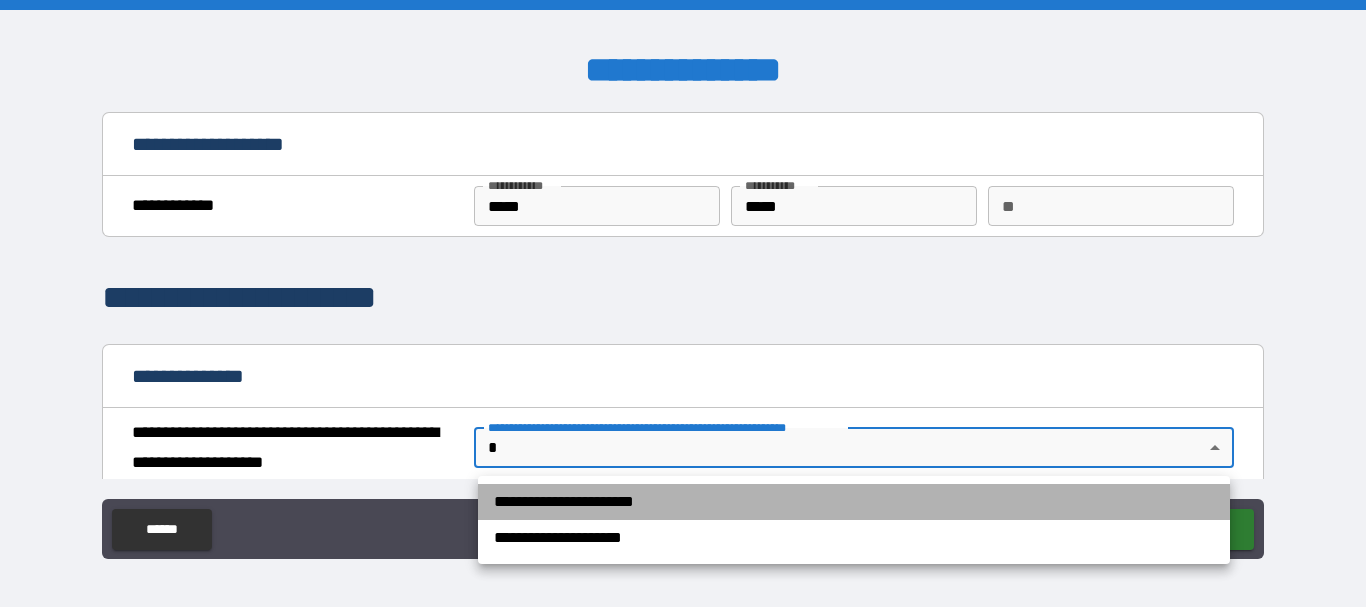 click on "**********" at bounding box center (854, 502) 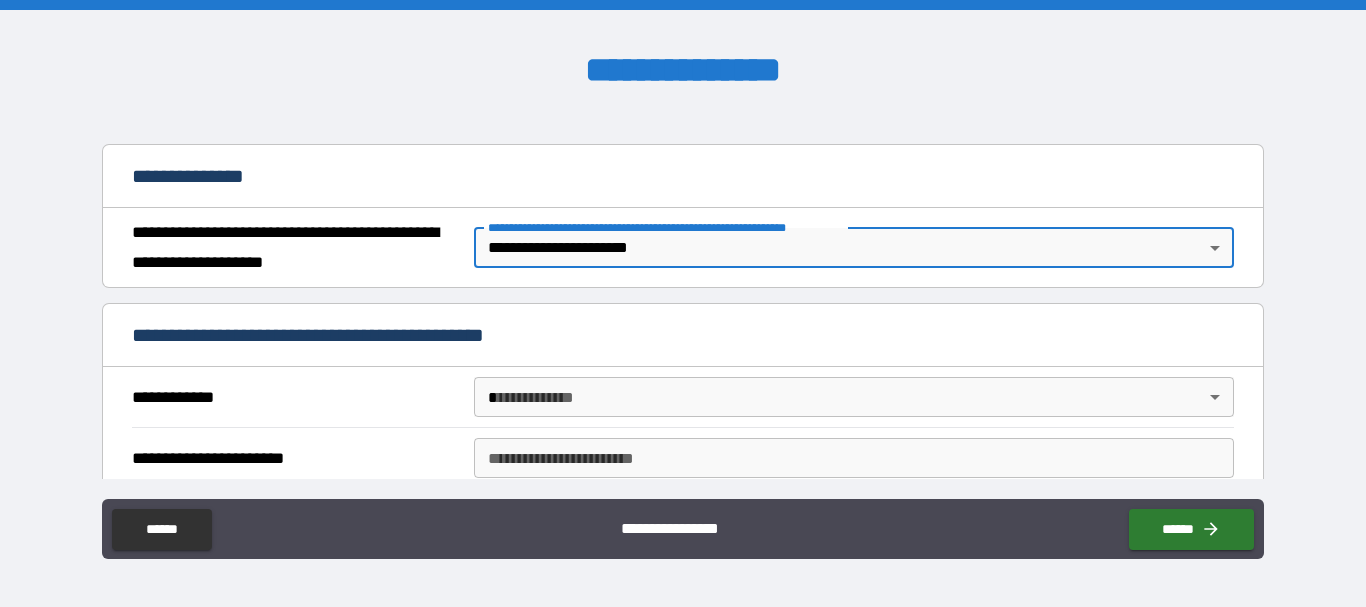 scroll, scrollTop: 300, scrollLeft: 0, axis: vertical 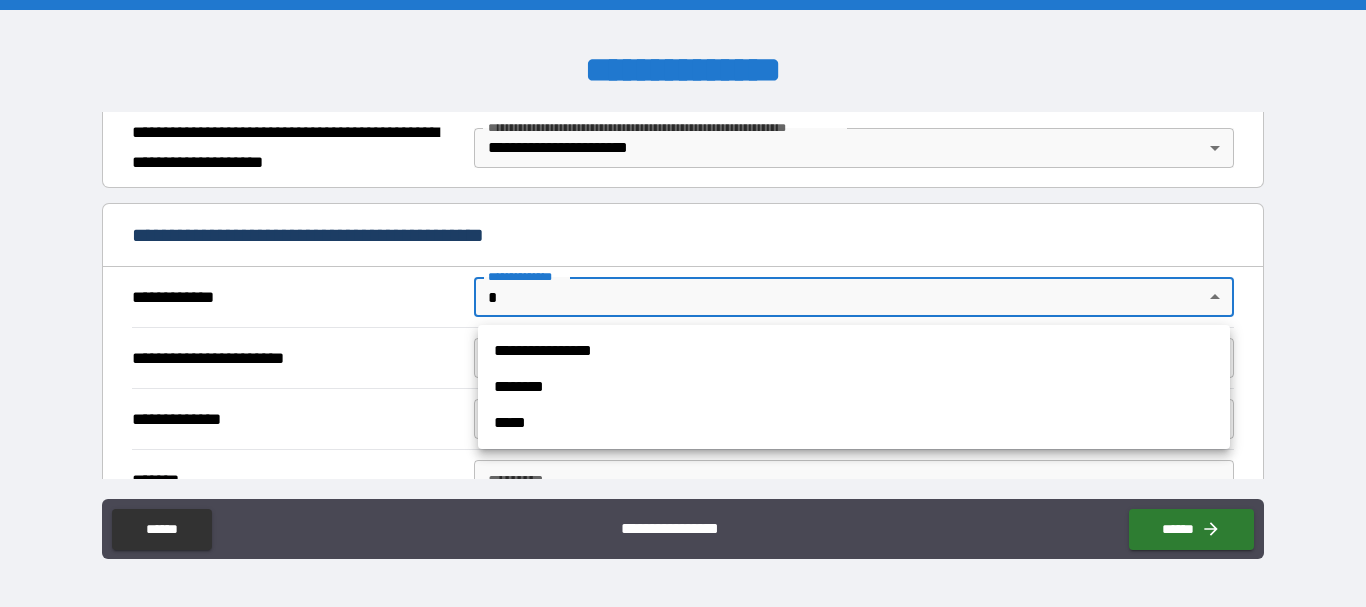 click on "**********" at bounding box center (683, 303) 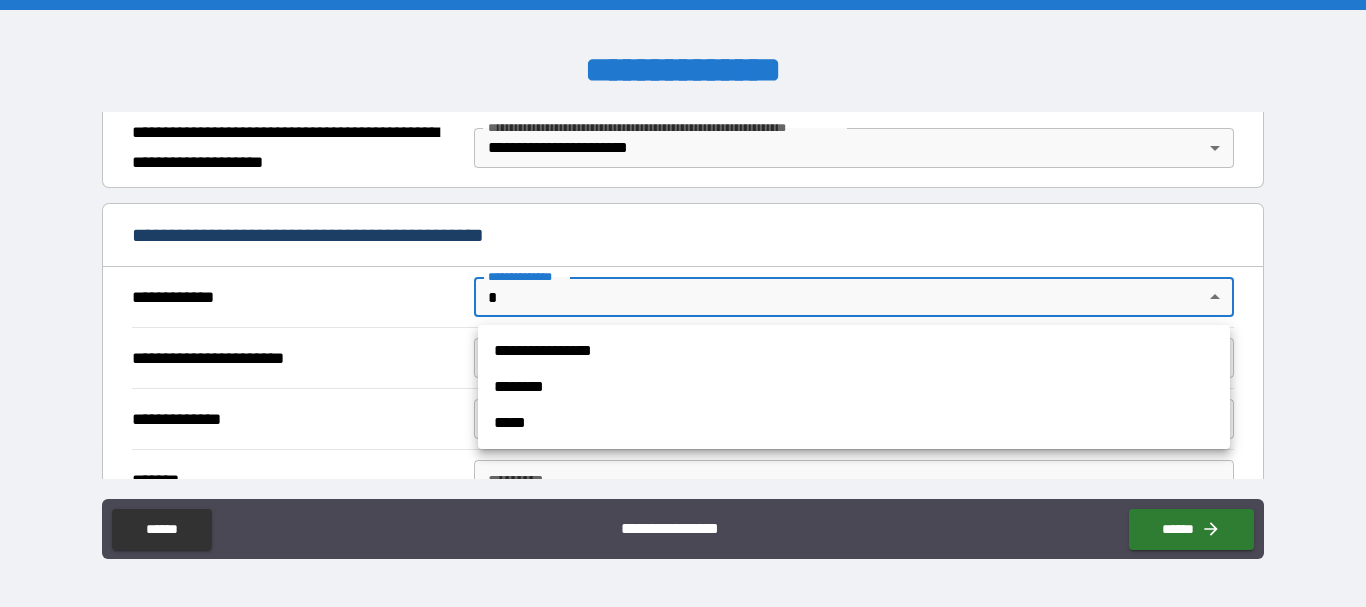 click on "**********" at bounding box center [854, 351] 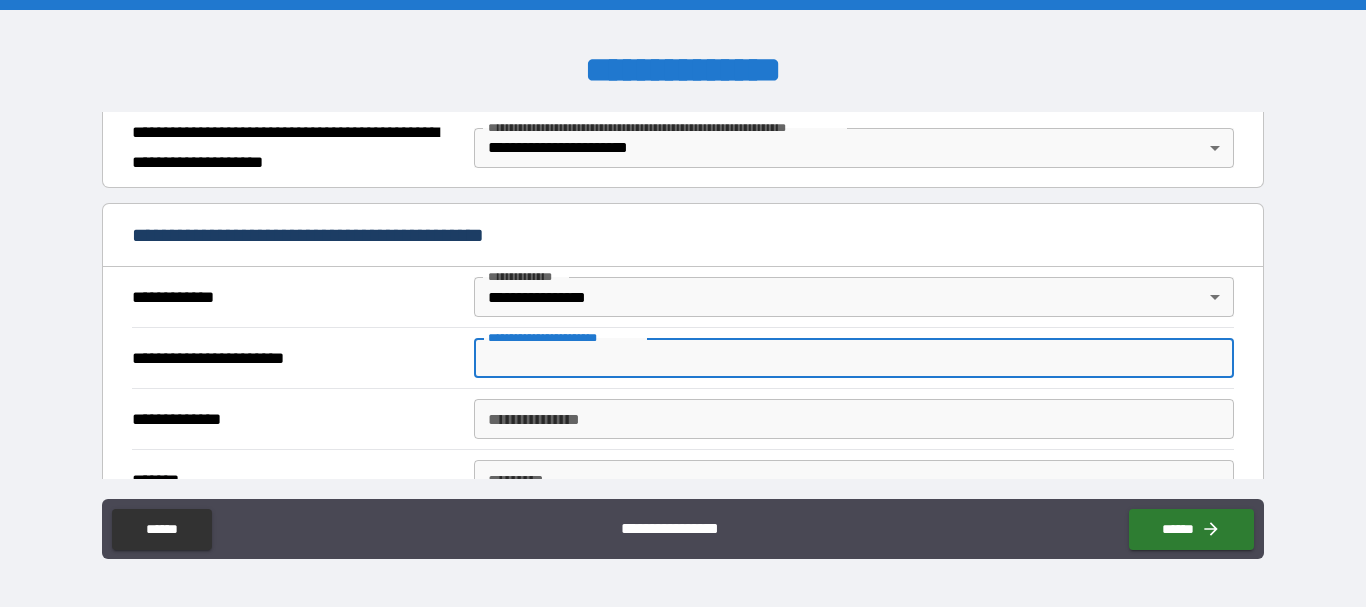 click on "**********" at bounding box center (854, 358) 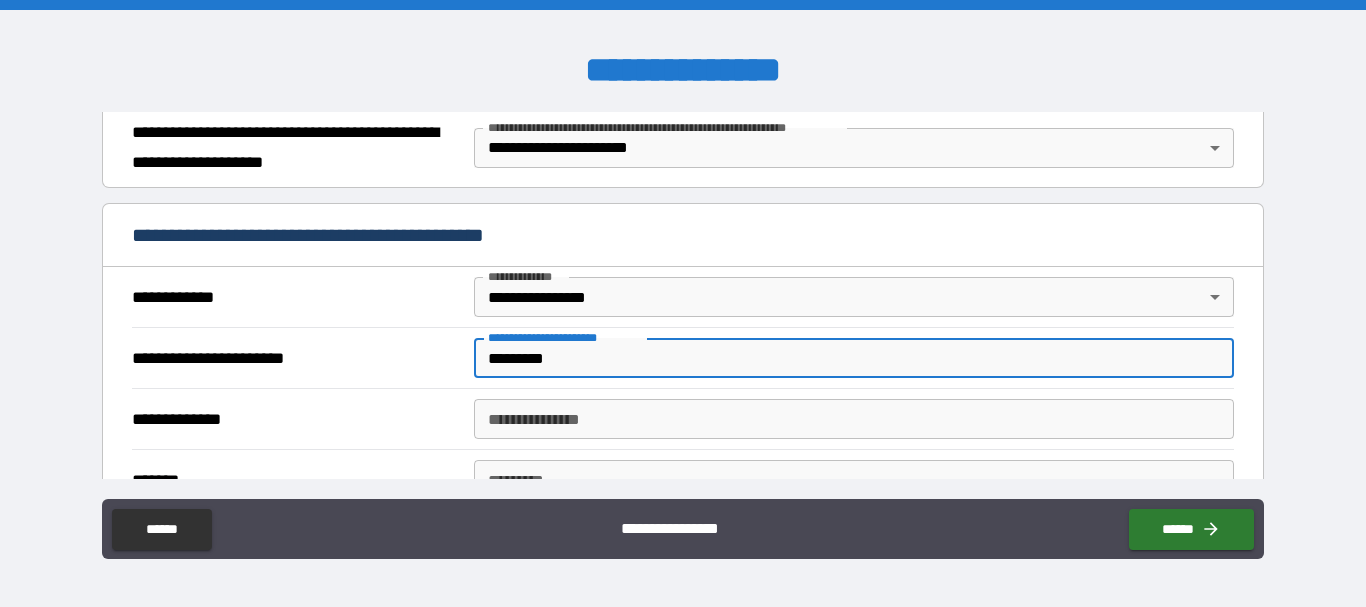 type on "********" 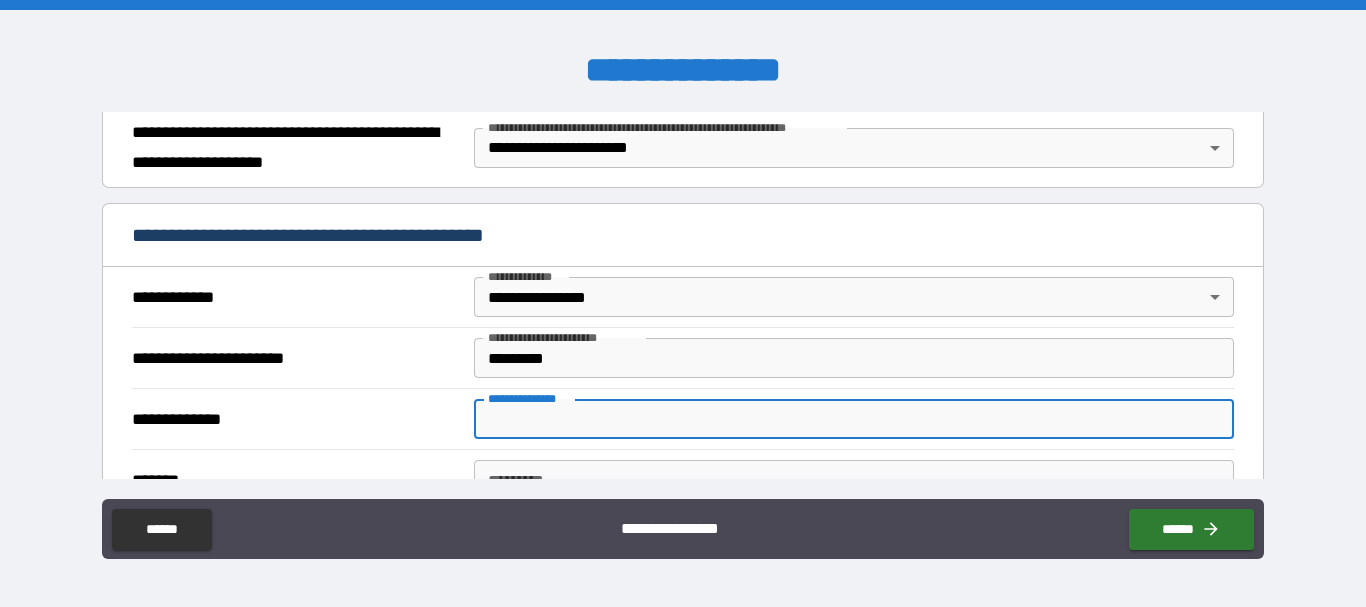 click on "**********" at bounding box center [854, 419] 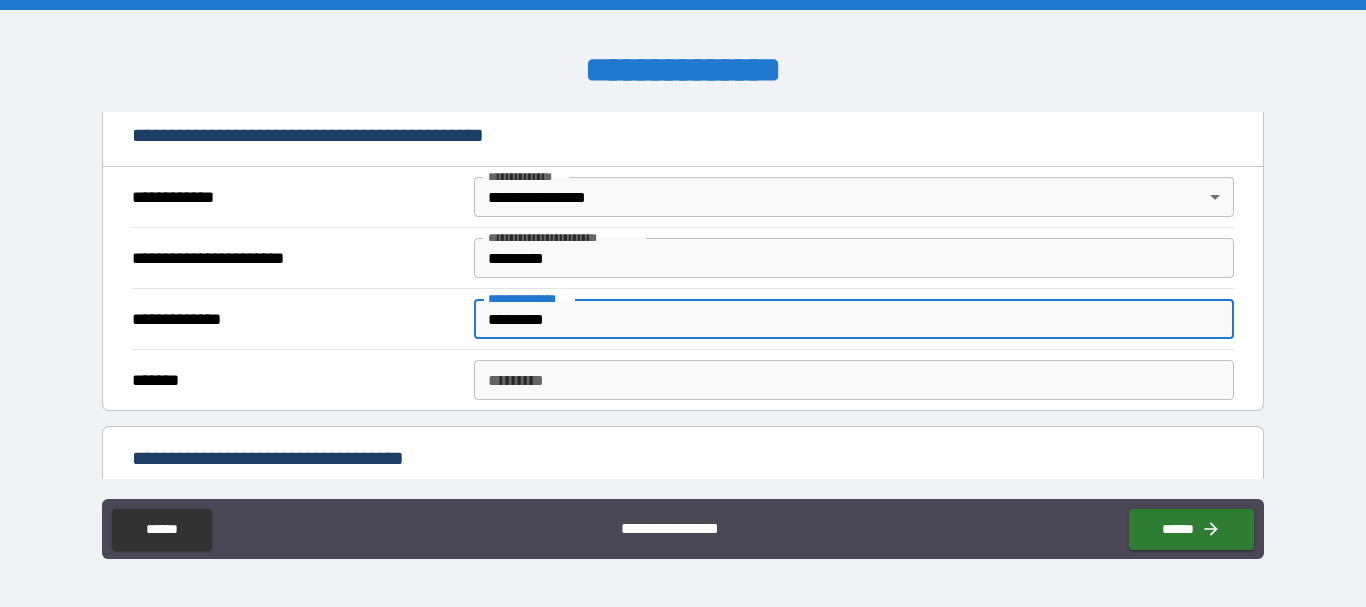 type on "*********" 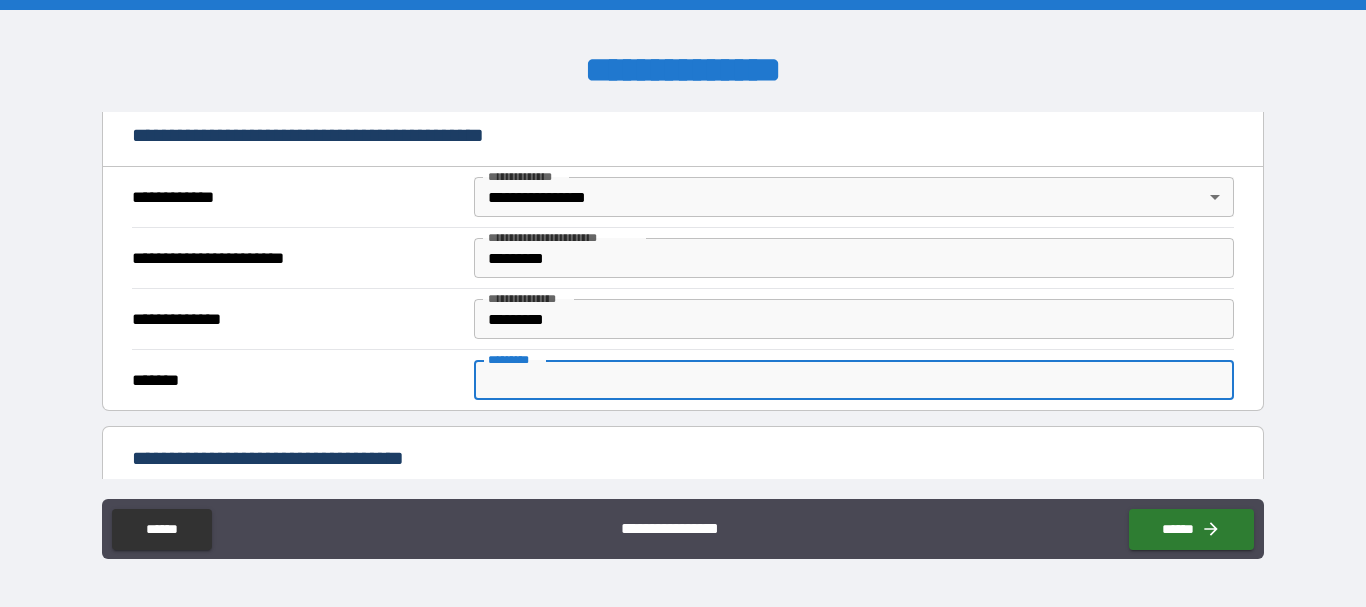 click on "*******   *" at bounding box center [854, 380] 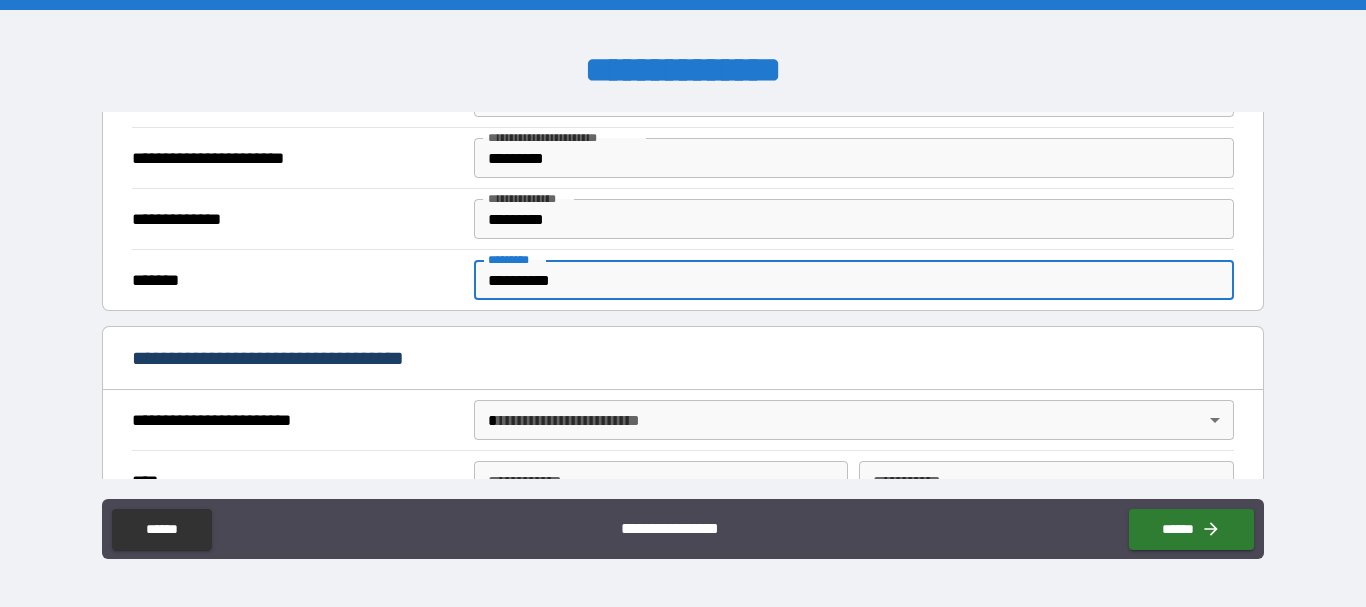 scroll, scrollTop: 600, scrollLeft: 0, axis: vertical 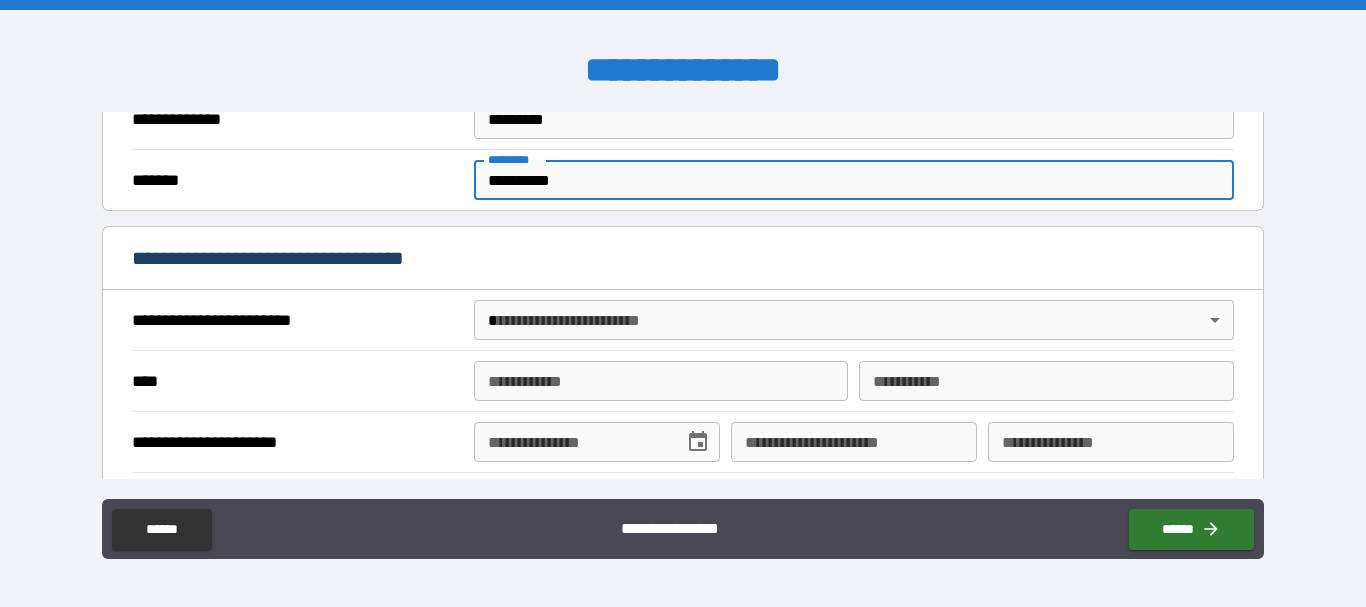 type on "**********" 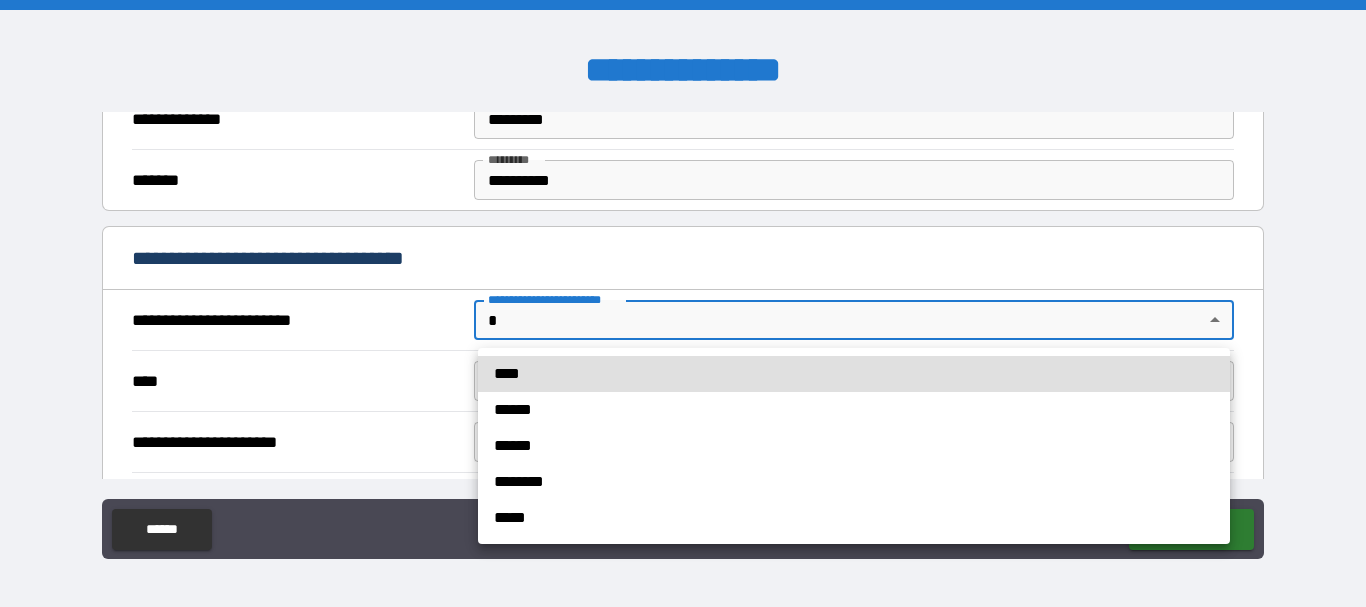 click on "**********" at bounding box center [683, 303] 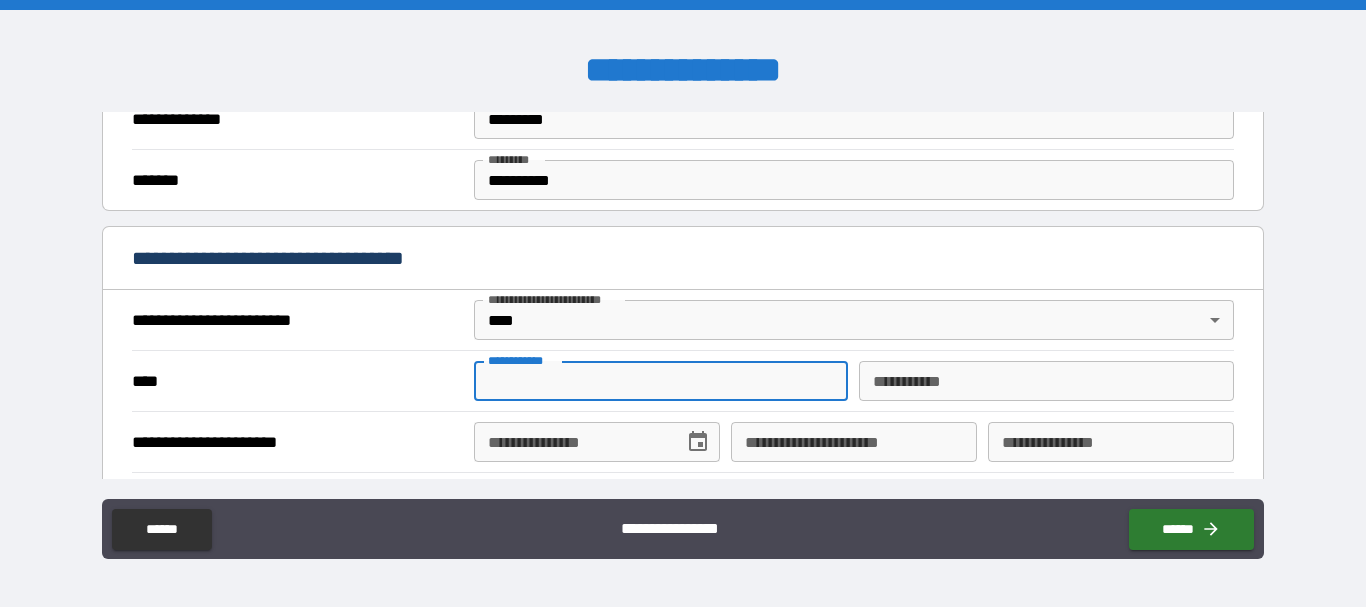 click on "**********" at bounding box center (661, 381) 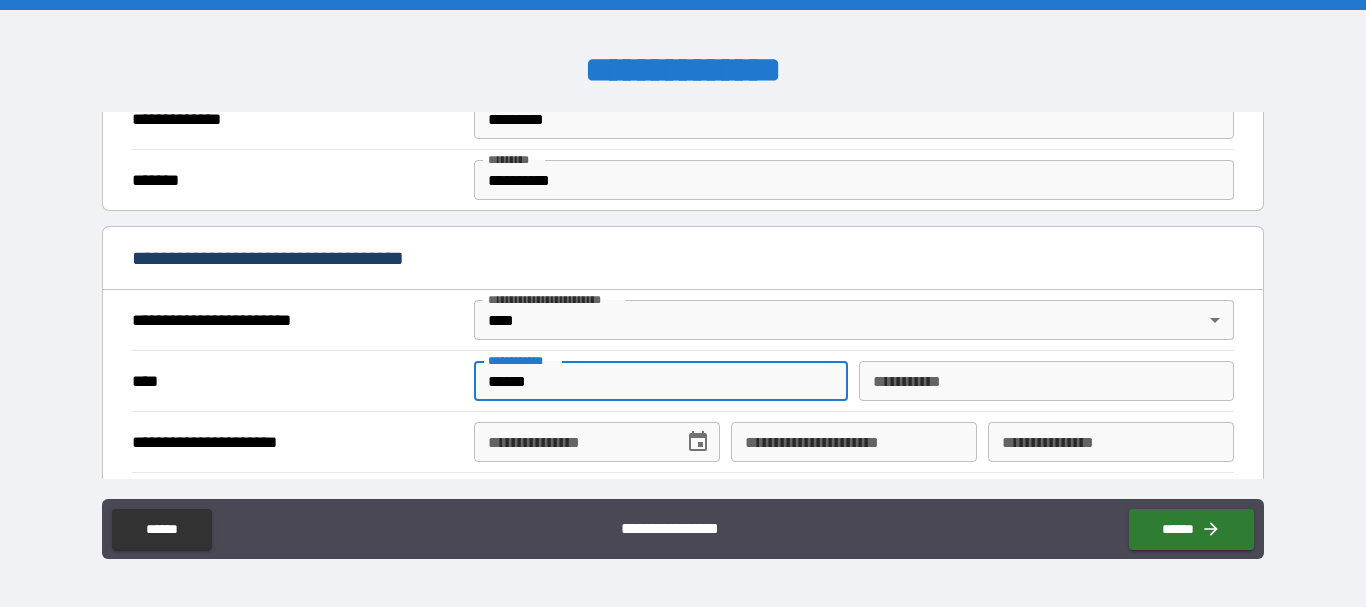 type on "*****" 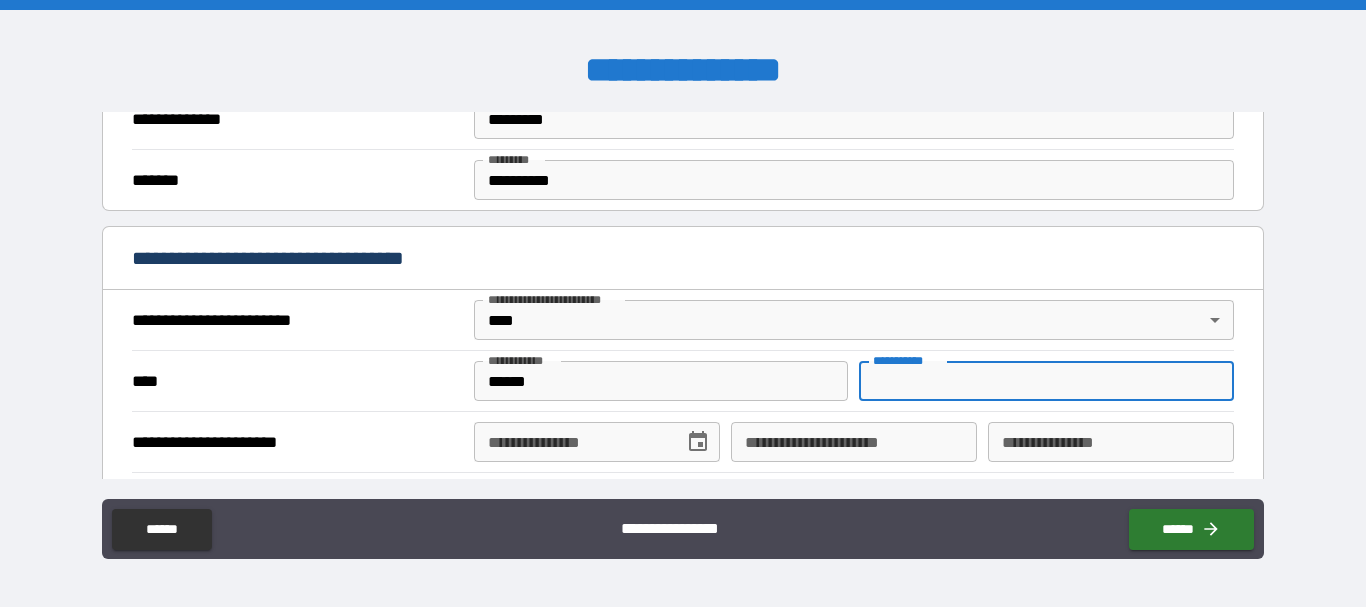 click on "*********   *" at bounding box center [1046, 381] 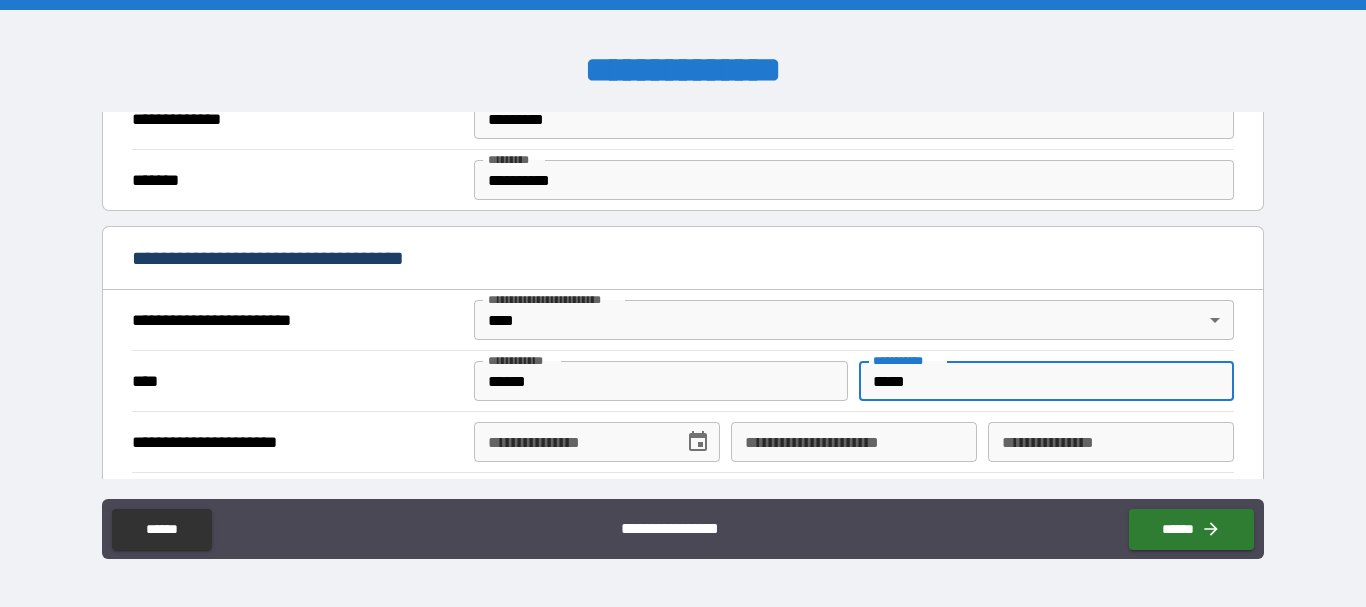 type on "*****" 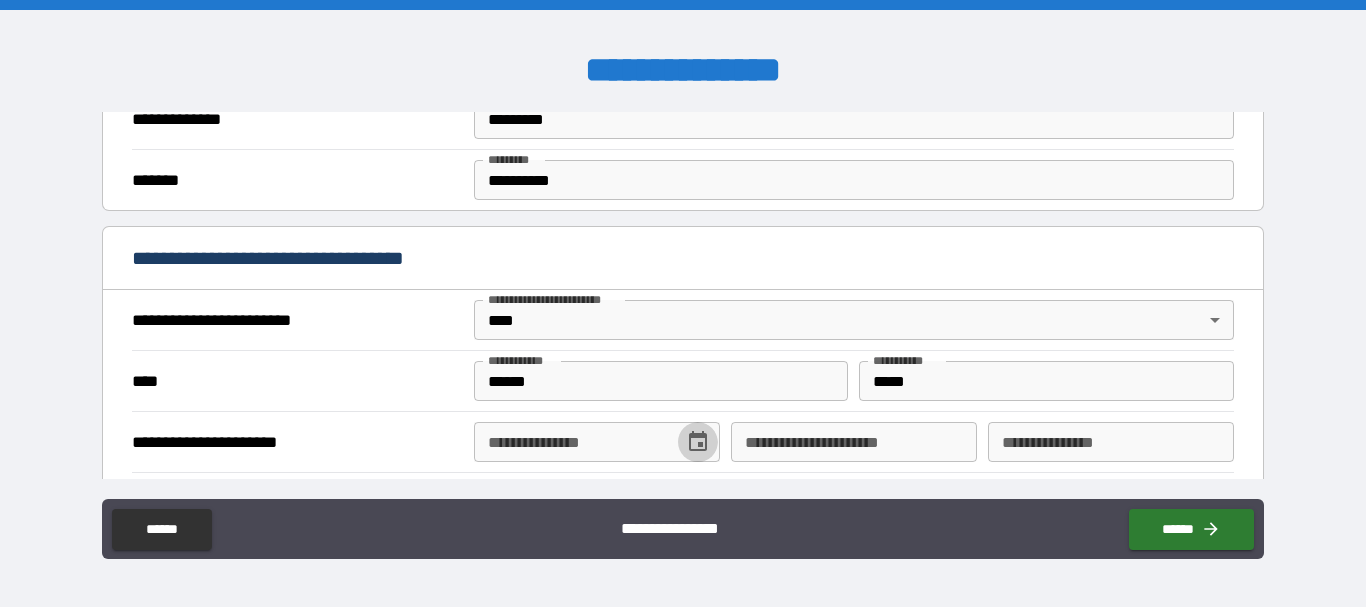 click 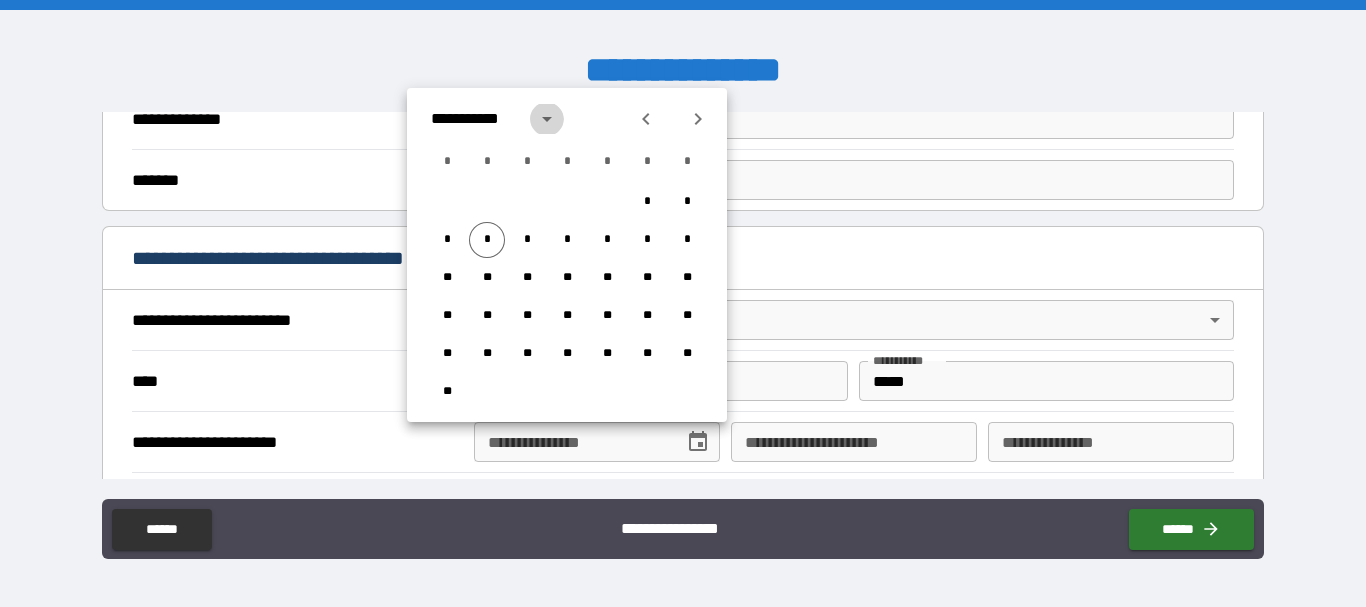 click 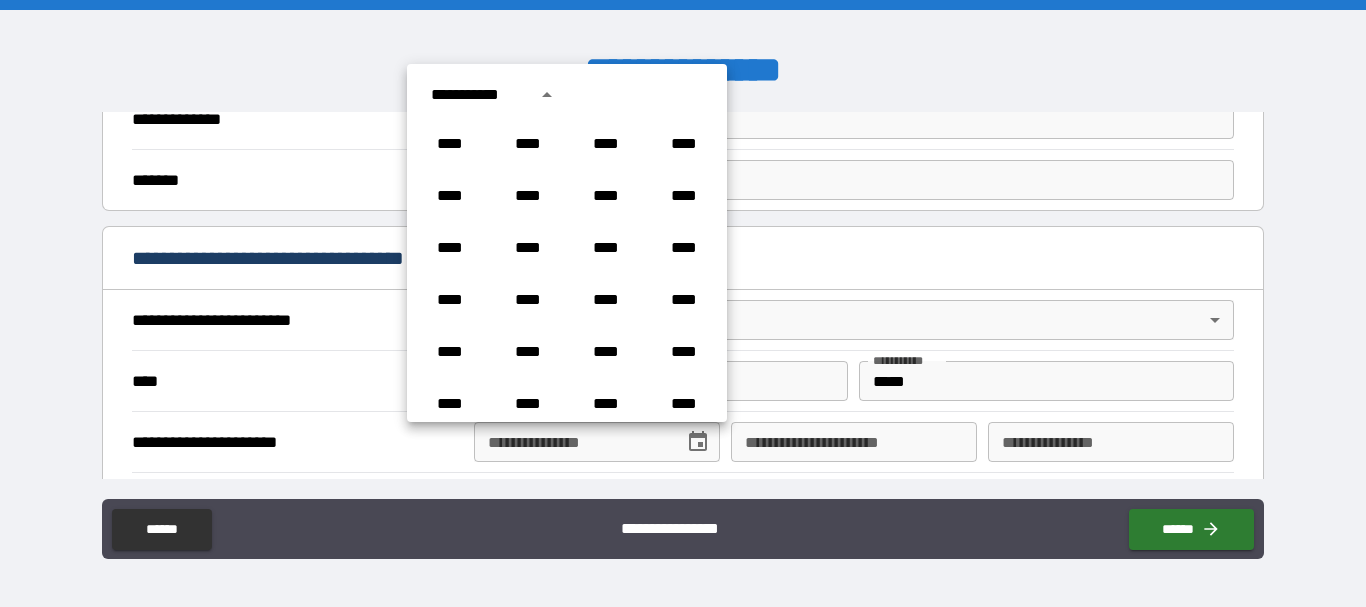scroll, scrollTop: 1486, scrollLeft: 0, axis: vertical 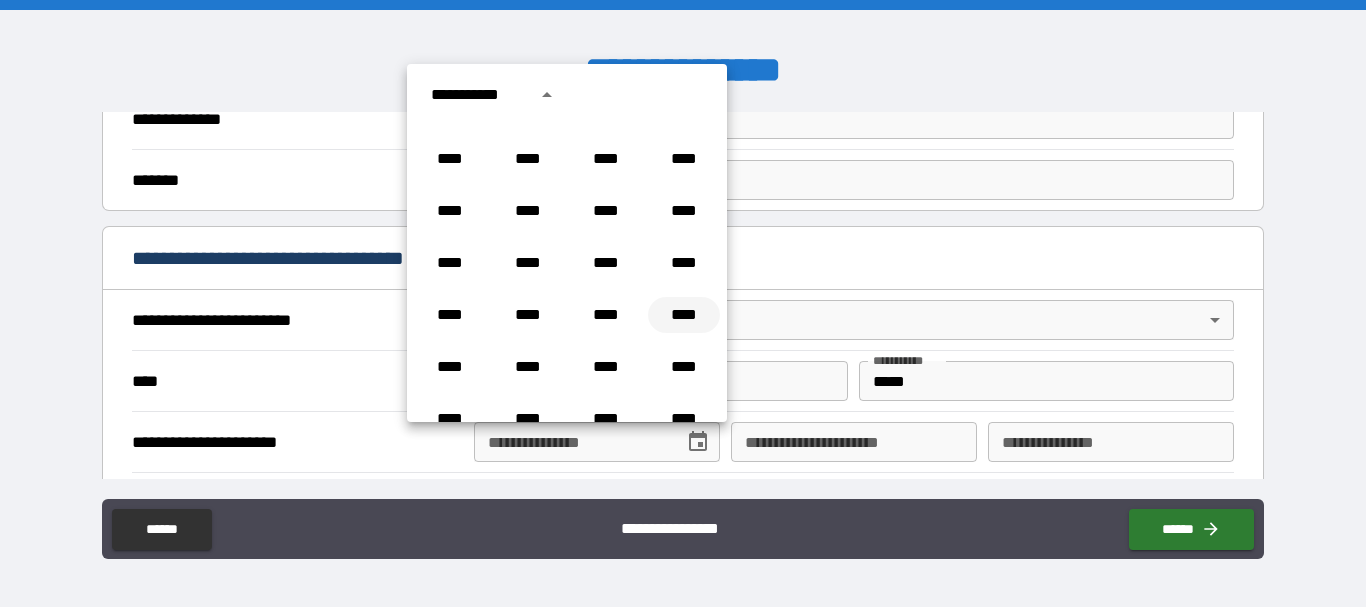 click on "****" at bounding box center [684, 315] 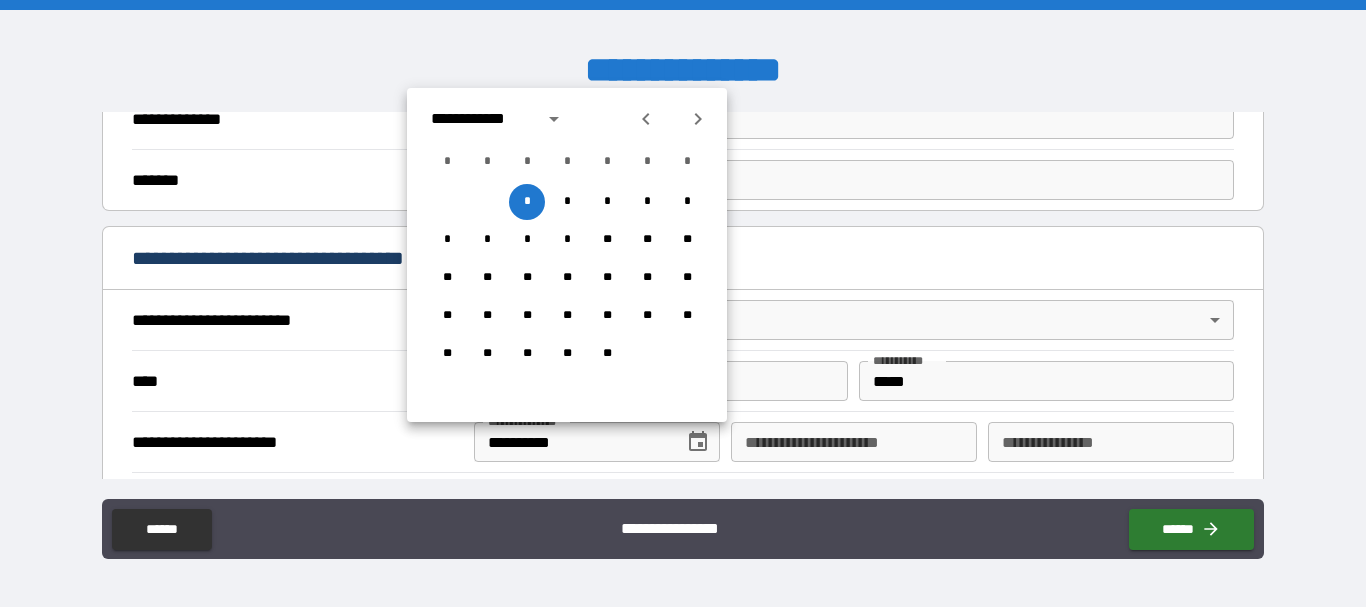 click 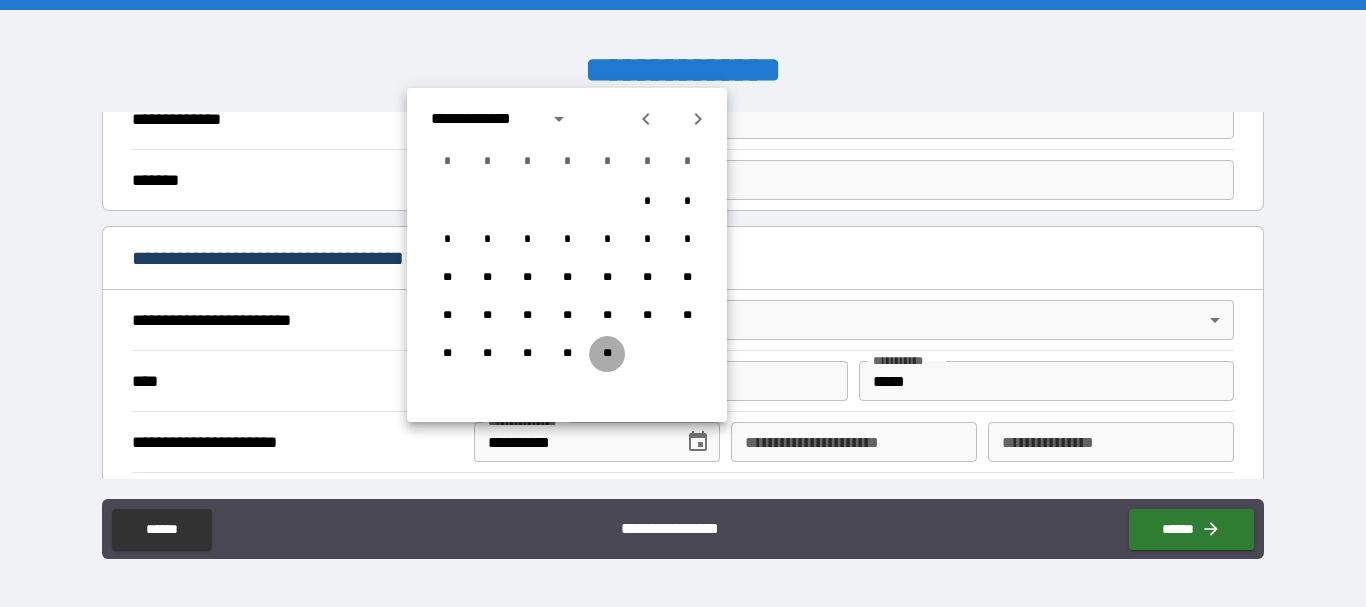 click on "**" at bounding box center [607, 354] 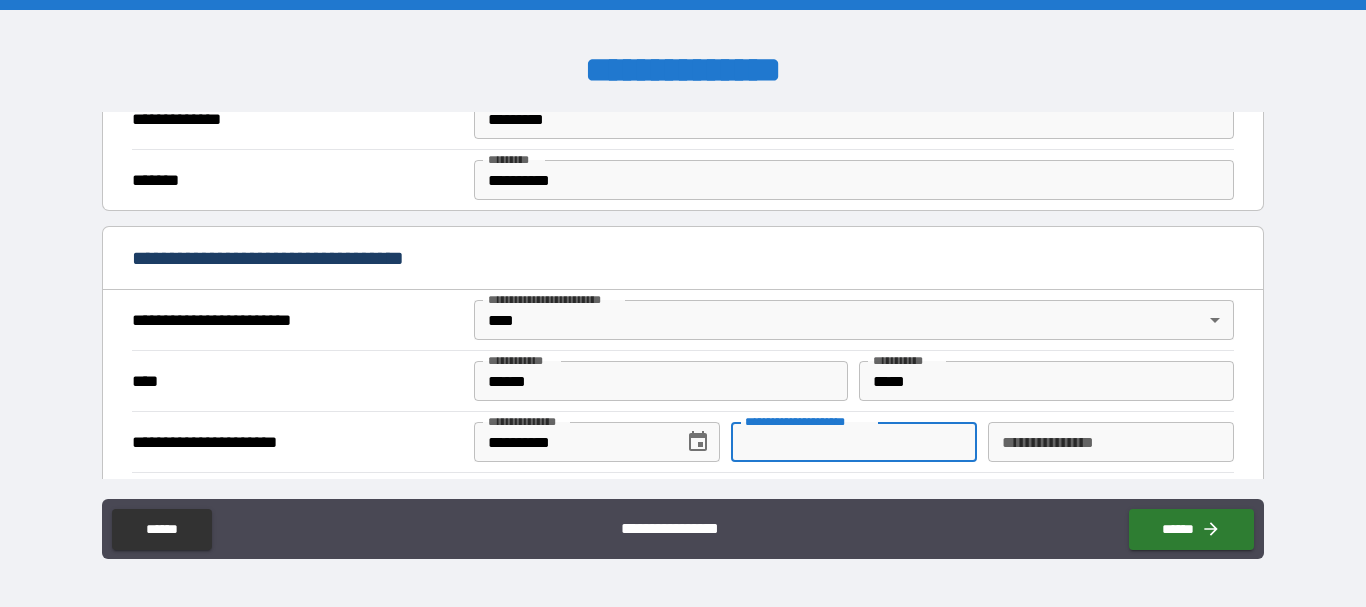 click on "**********" at bounding box center (854, 442) 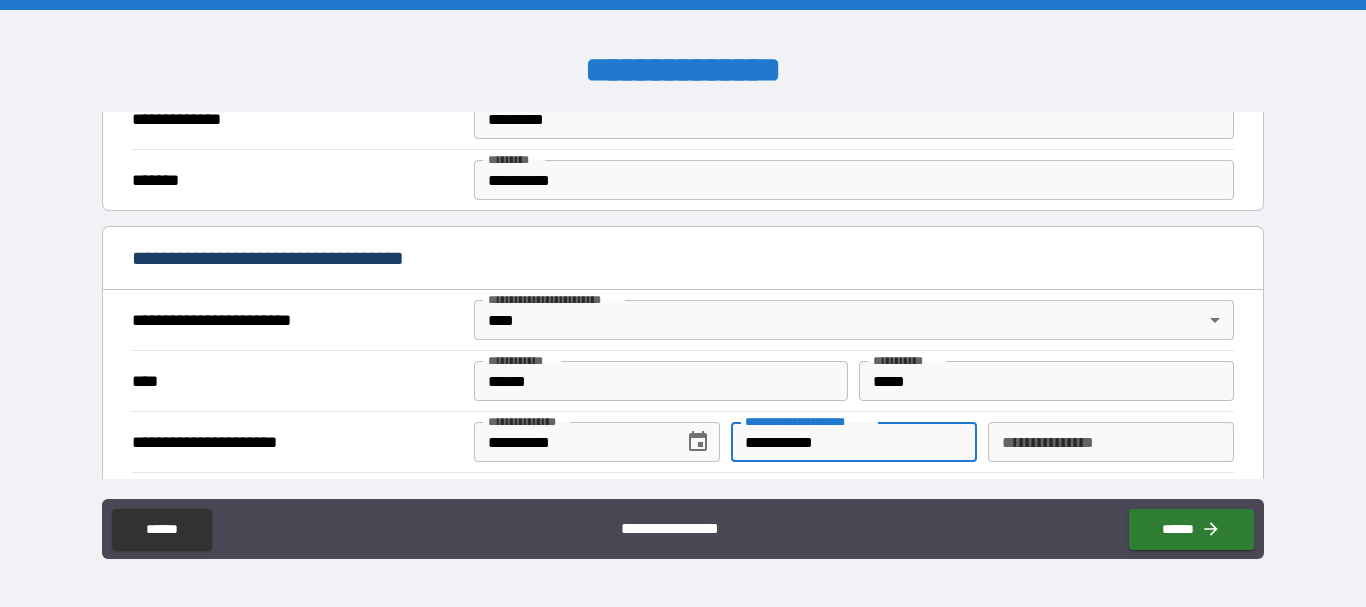 type on "**********" 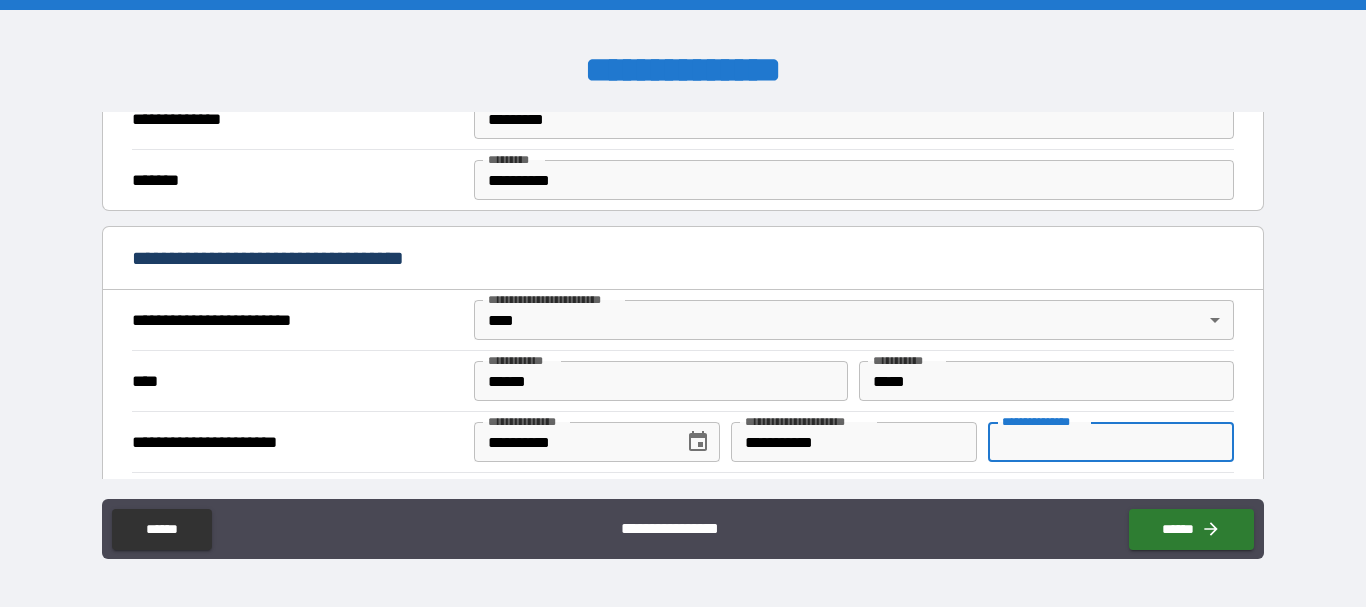 click on "**********" at bounding box center (1111, 442) 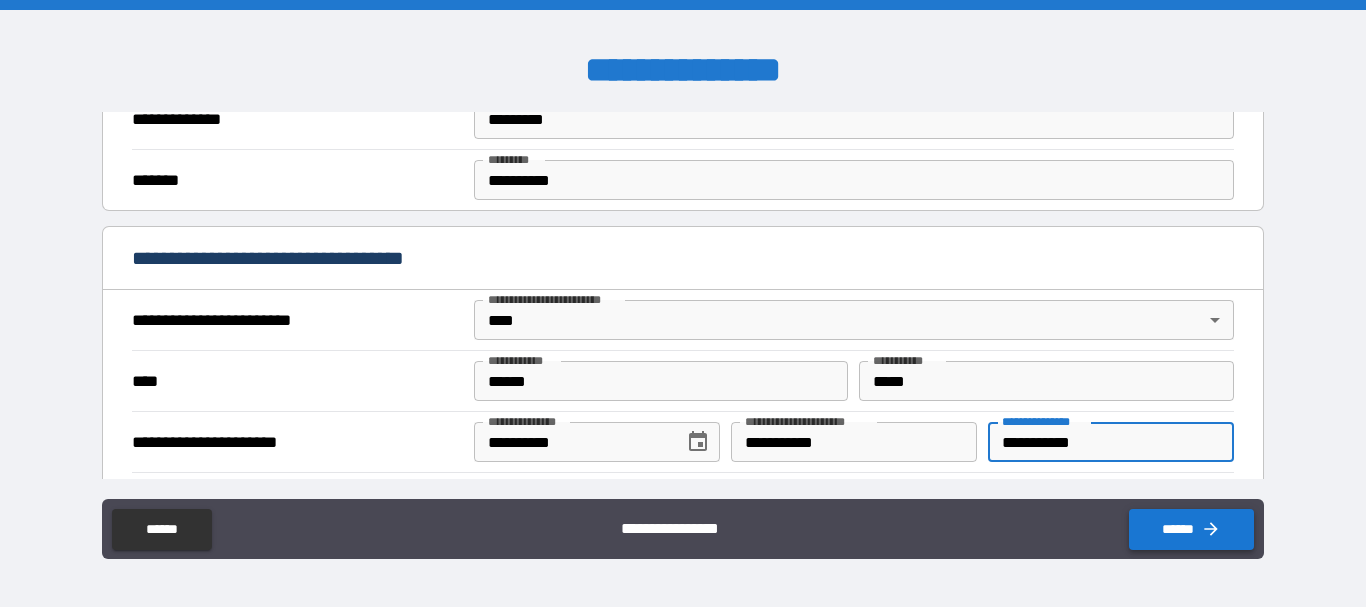 type on "**********" 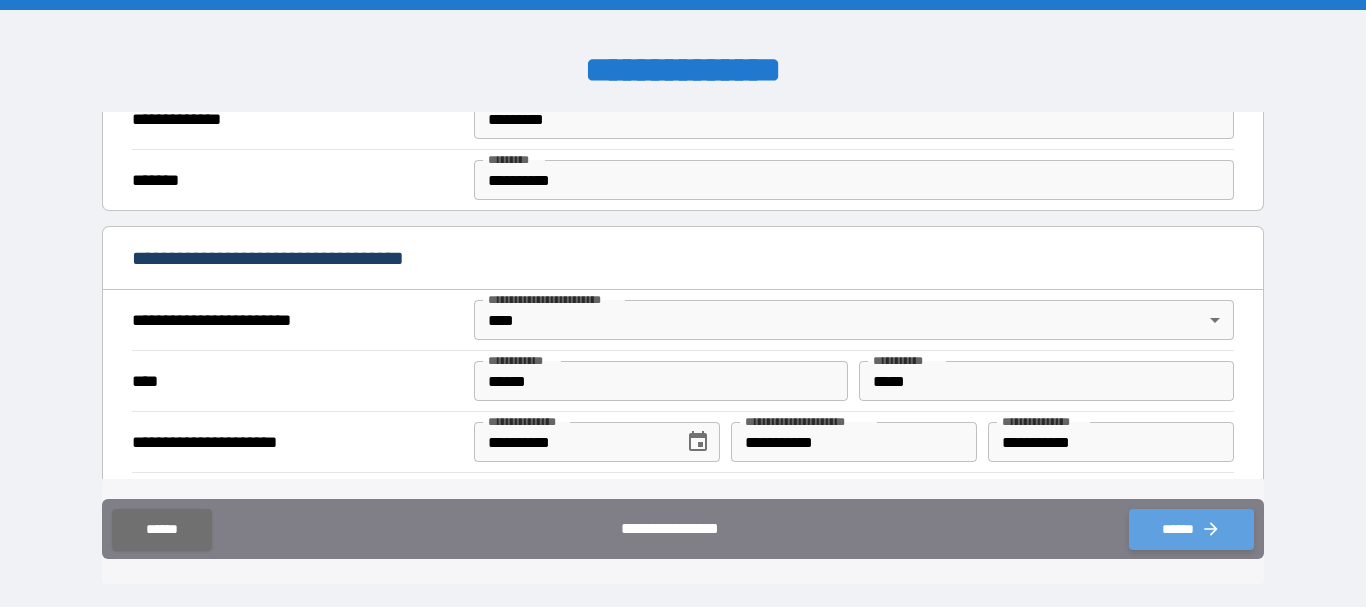 click 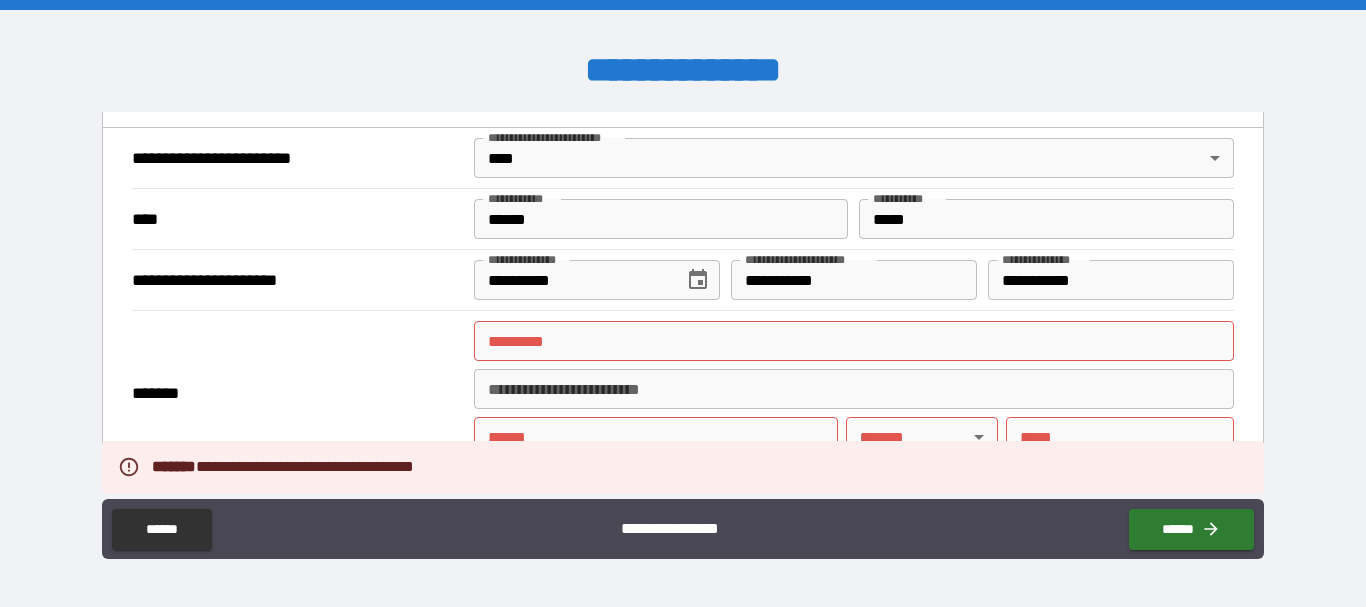 scroll, scrollTop: 800, scrollLeft: 0, axis: vertical 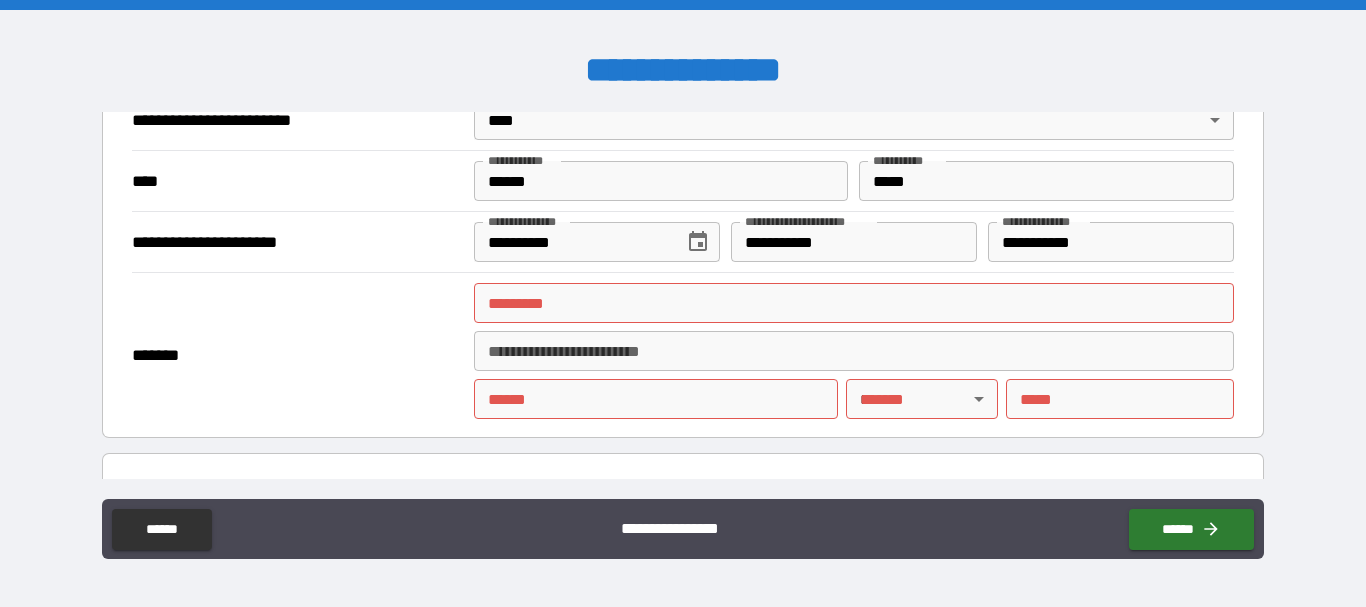 click on "*******   *" at bounding box center (854, 303) 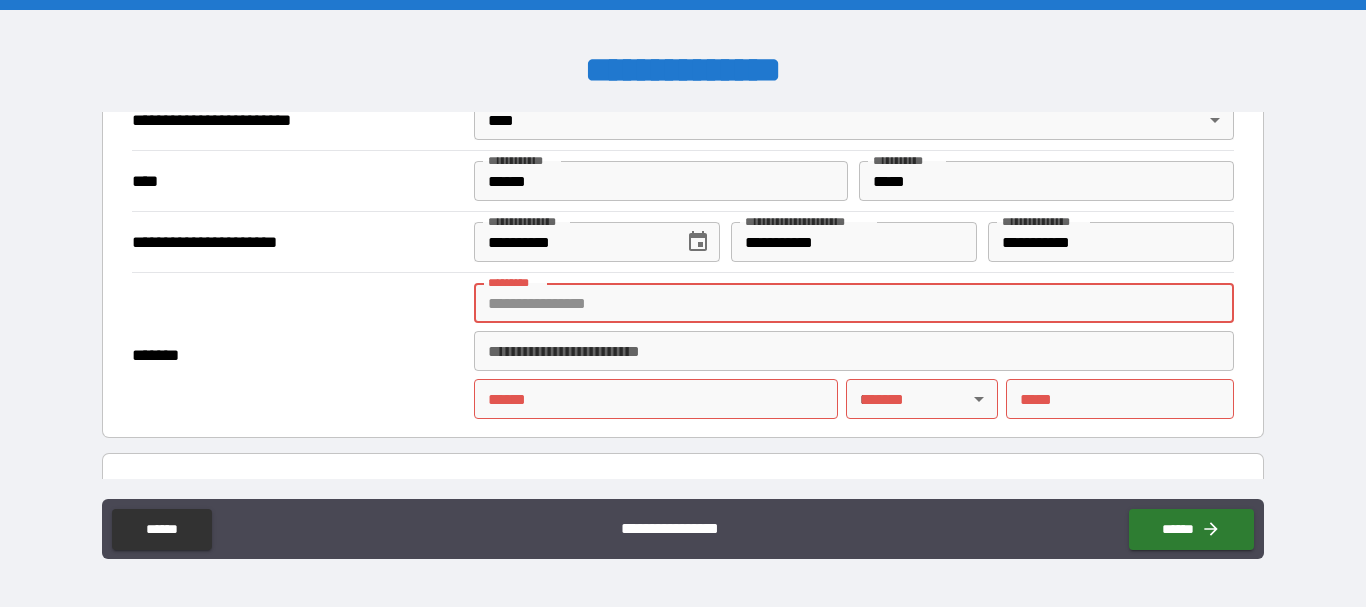 click on "*******   *" at bounding box center [854, 303] 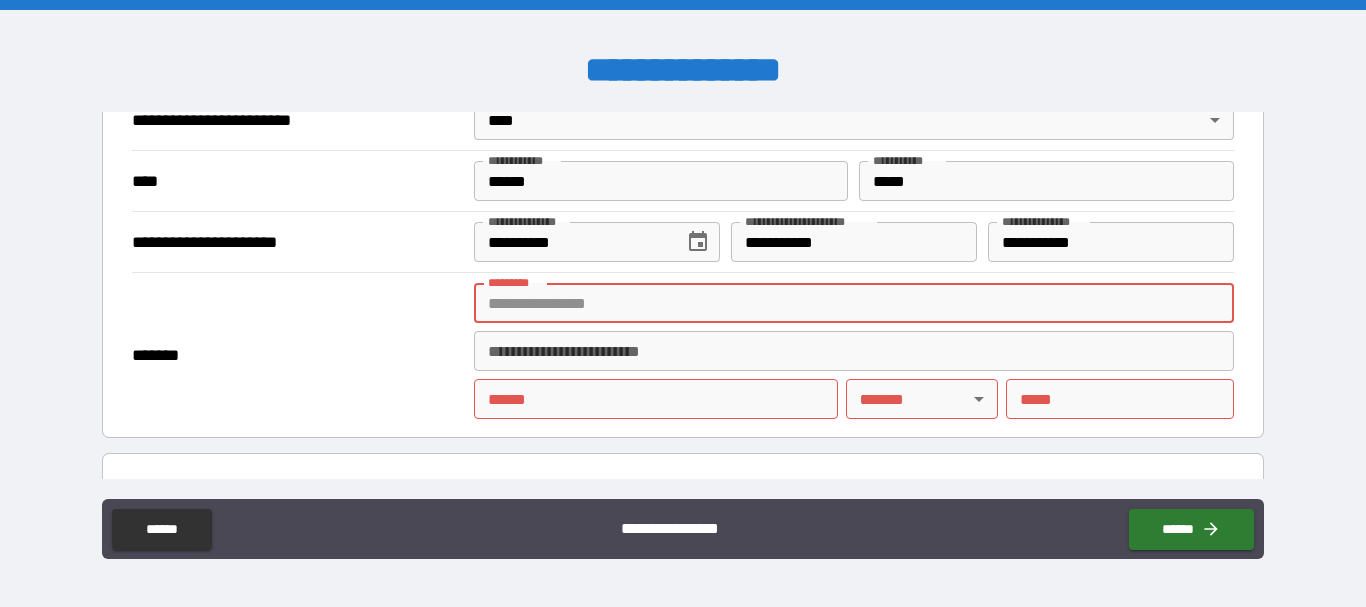 type on "**********" 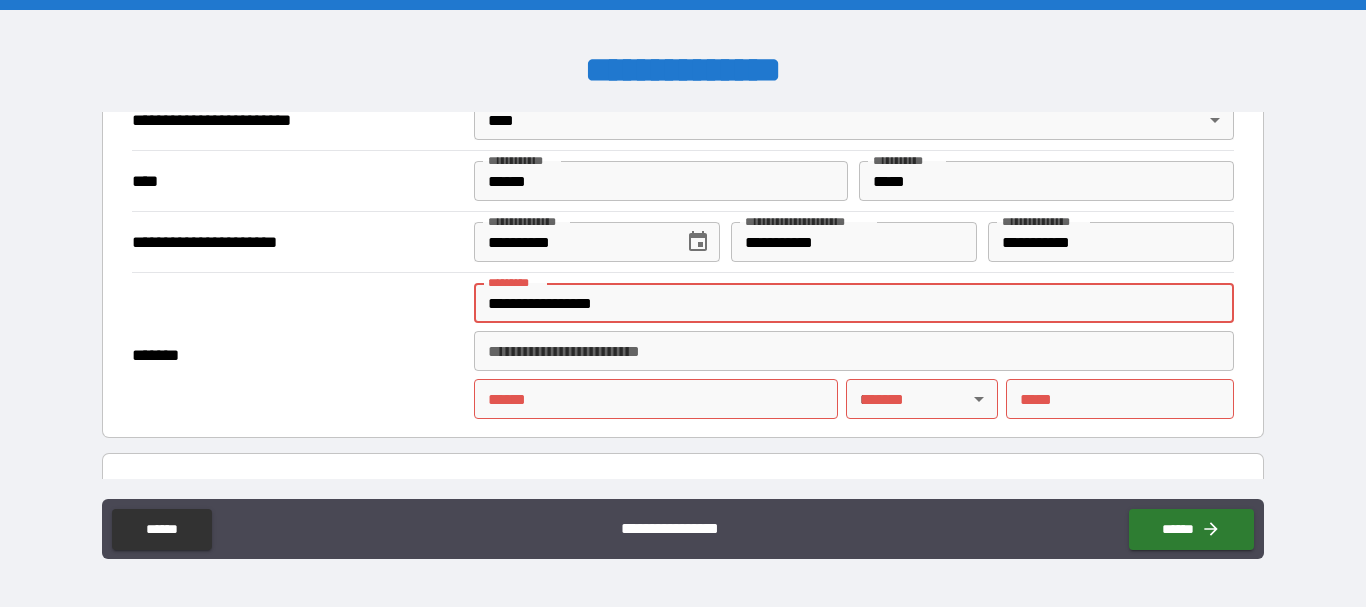 type on "**********" 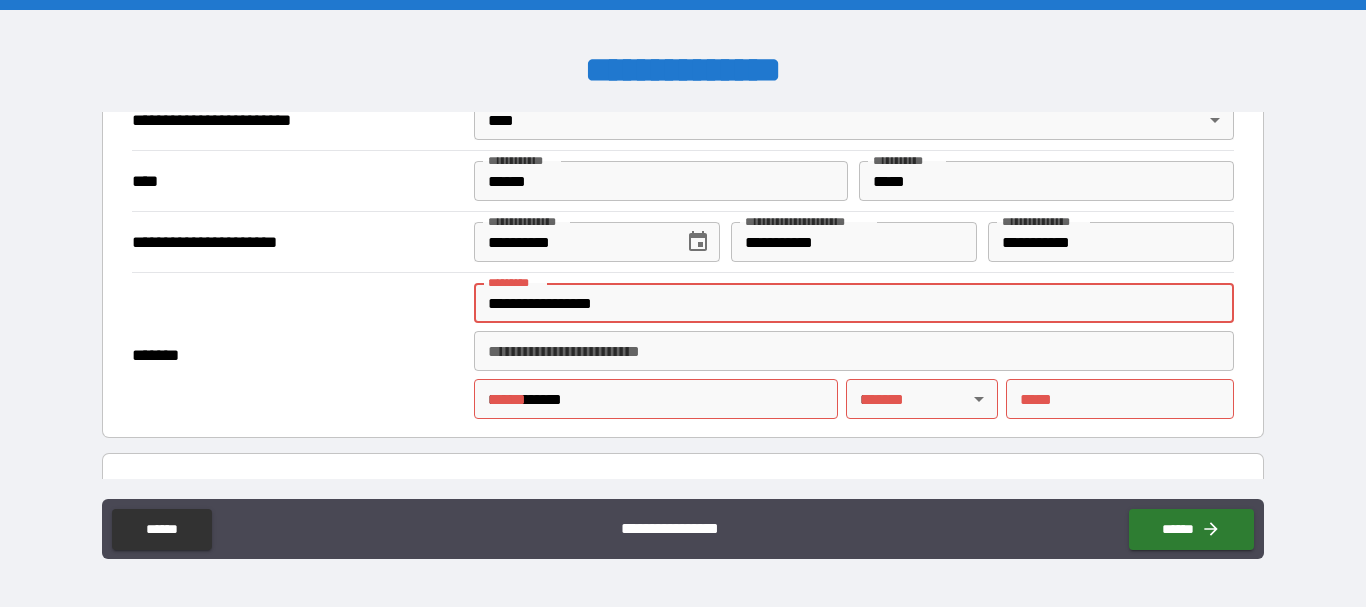 type on "**" 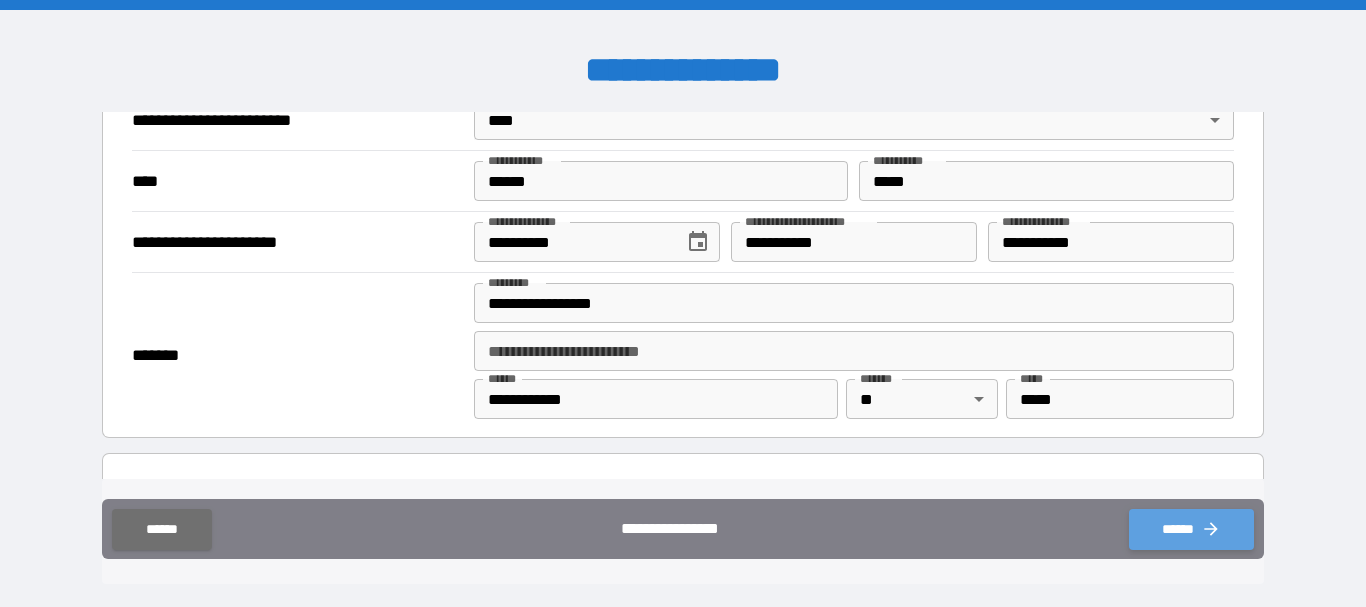 click 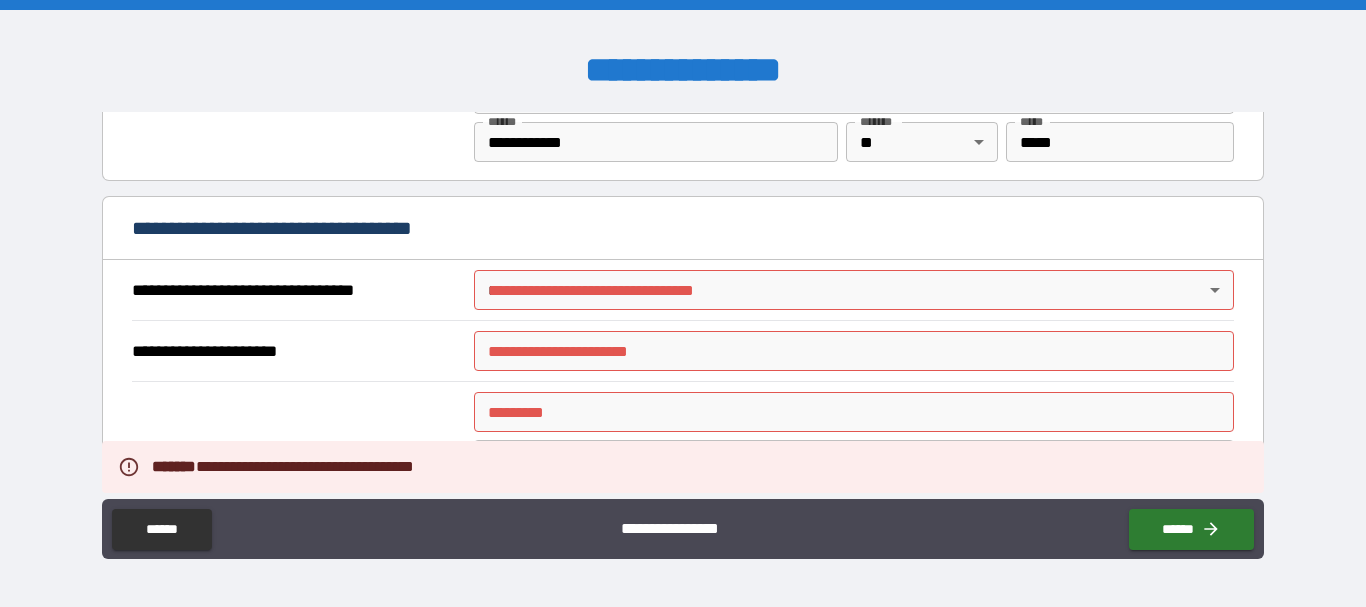 scroll, scrollTop: 1100, scrollLeft: 0, axis: vertical 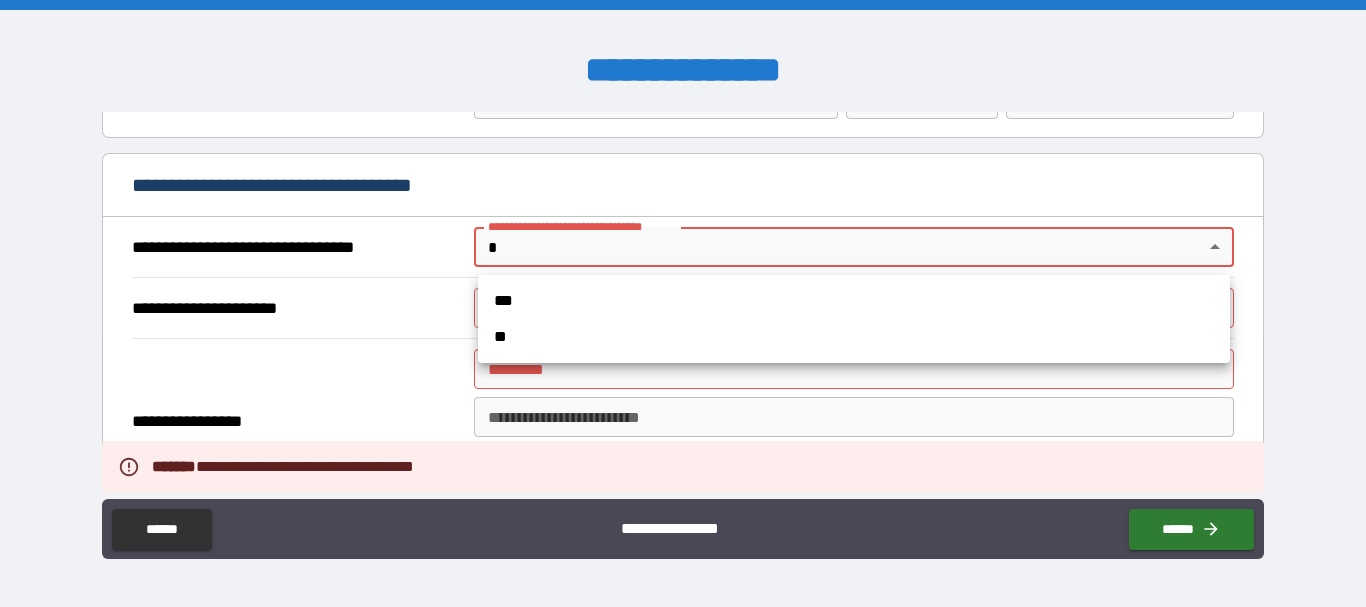 click on "**********" at bounding box center [683, 303] 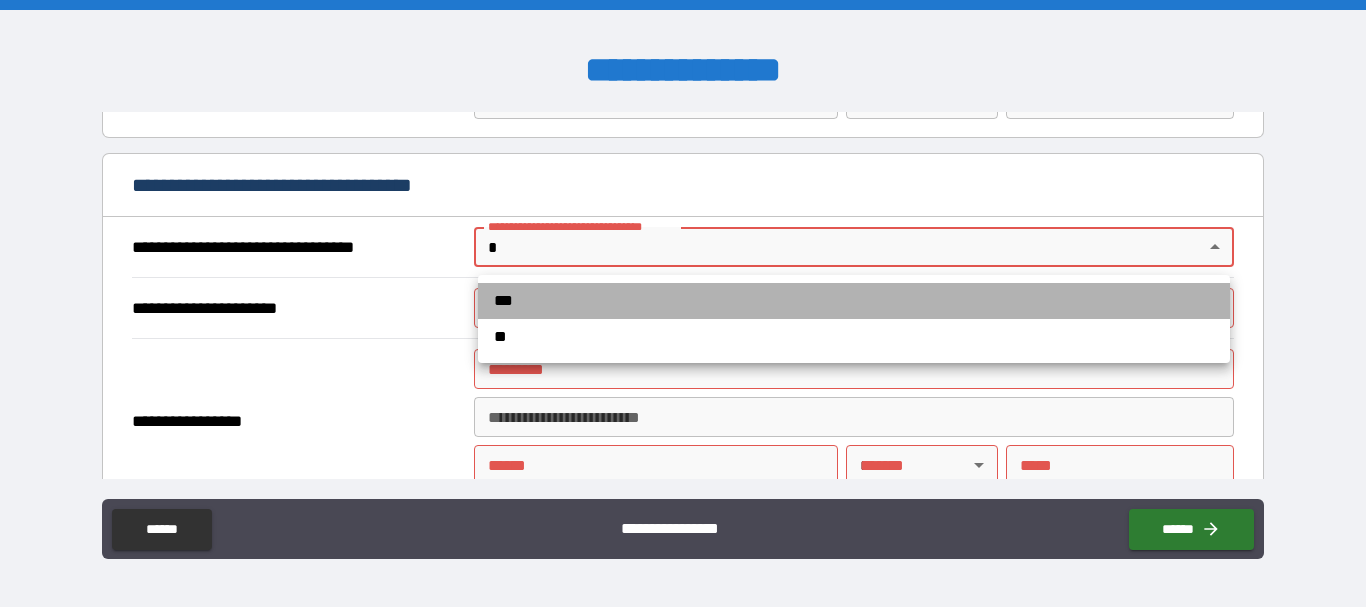 click on "***" at bounding box center [854, 301] 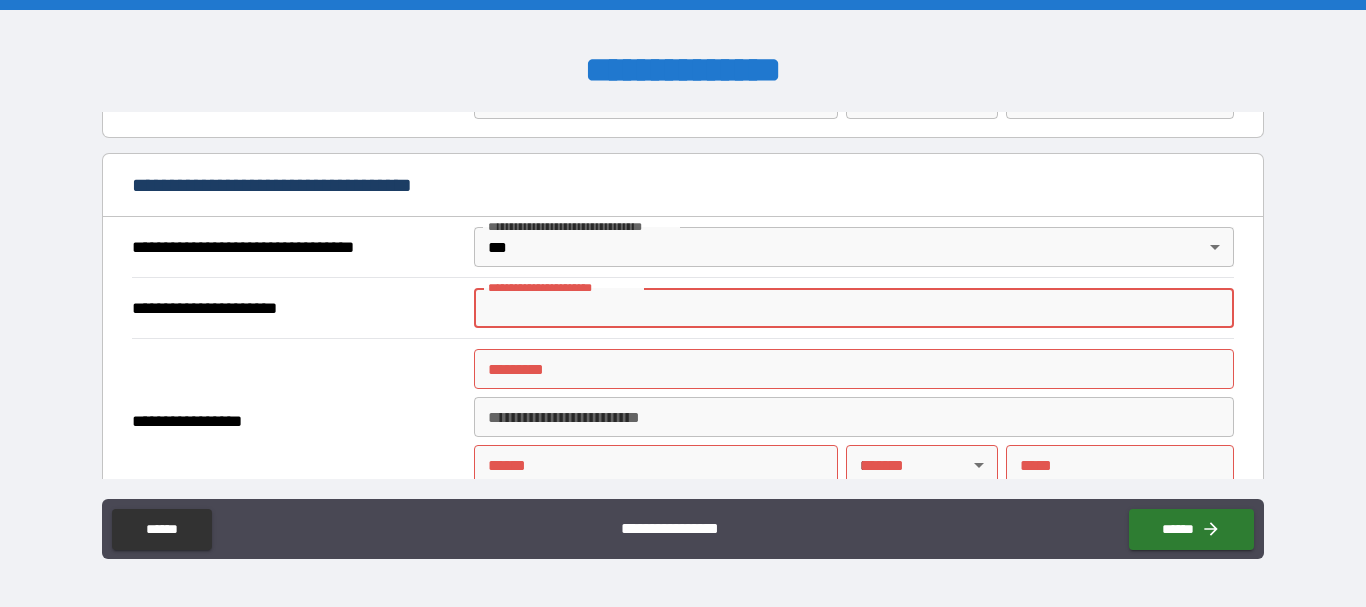click on "**********" at bounding box center [854, 308] 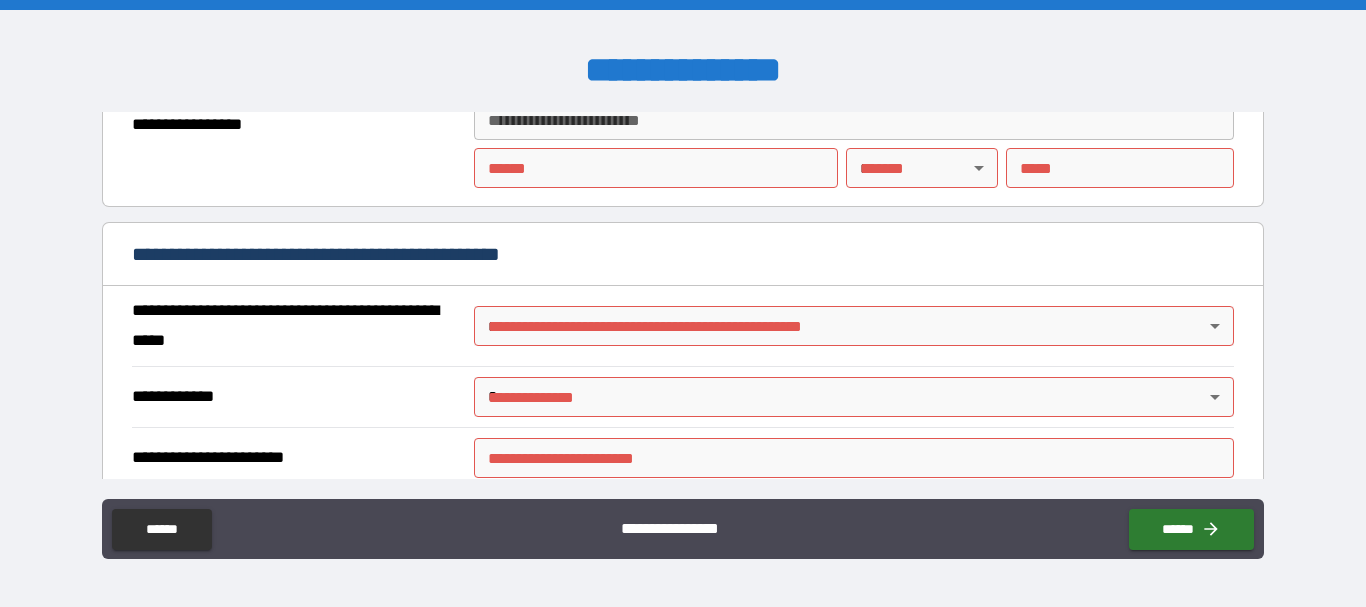 scroll, scrollTop: 1400, scrollLeft: 0, axis: vertical 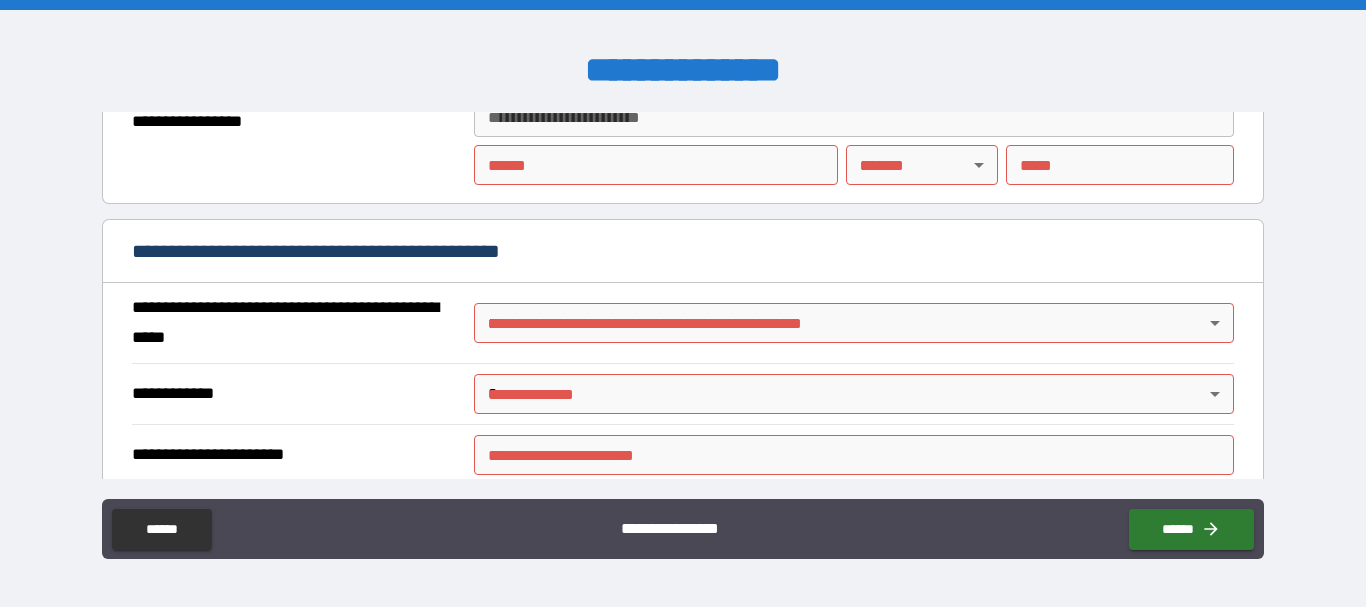 type on "**********" 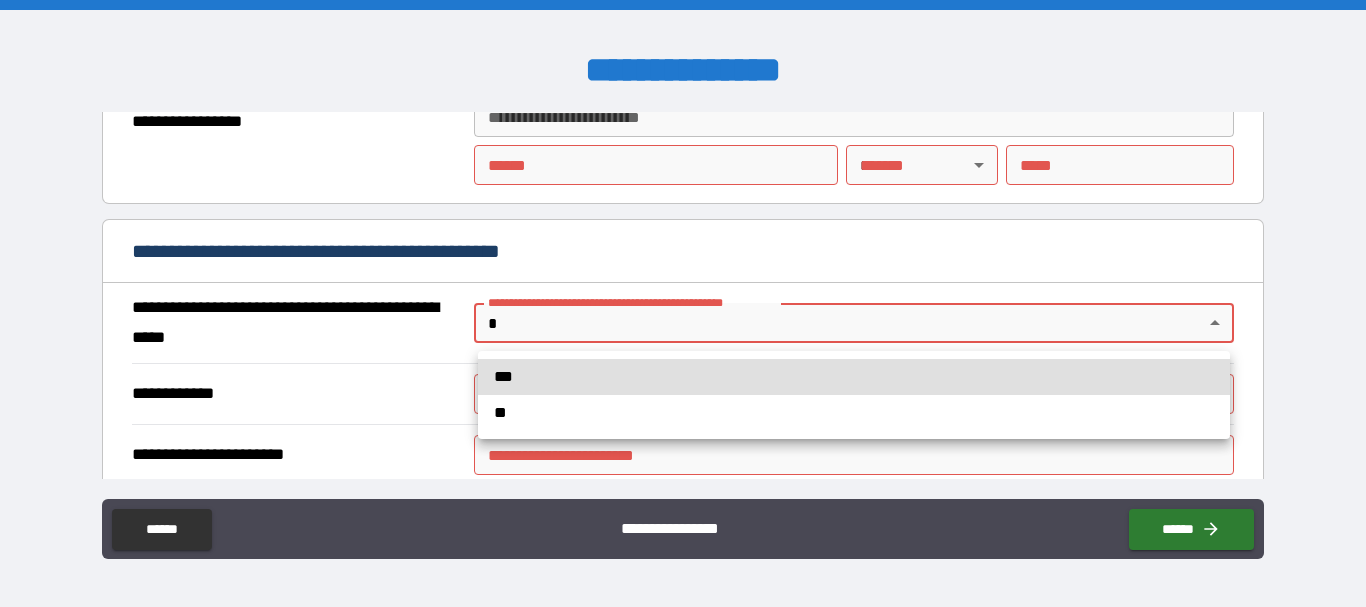 click on "**********" at bounding box center [683, 303] 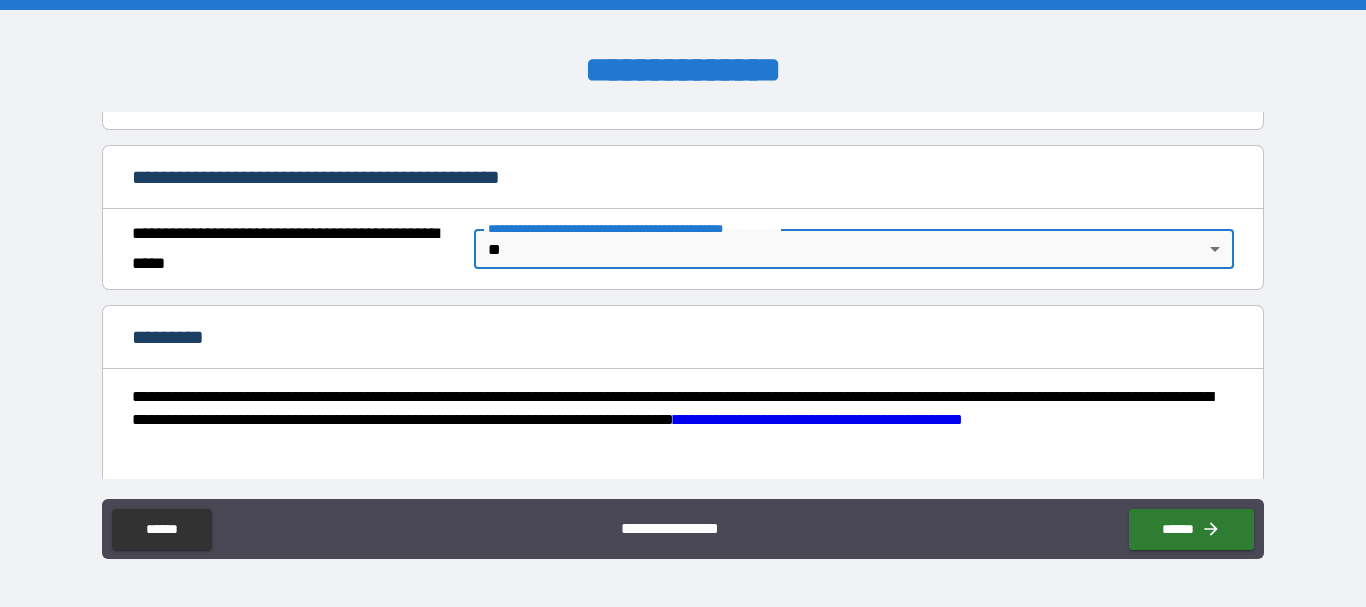 scroll, scrollTop: 1501, scrollLeft: 0, axis: vertical 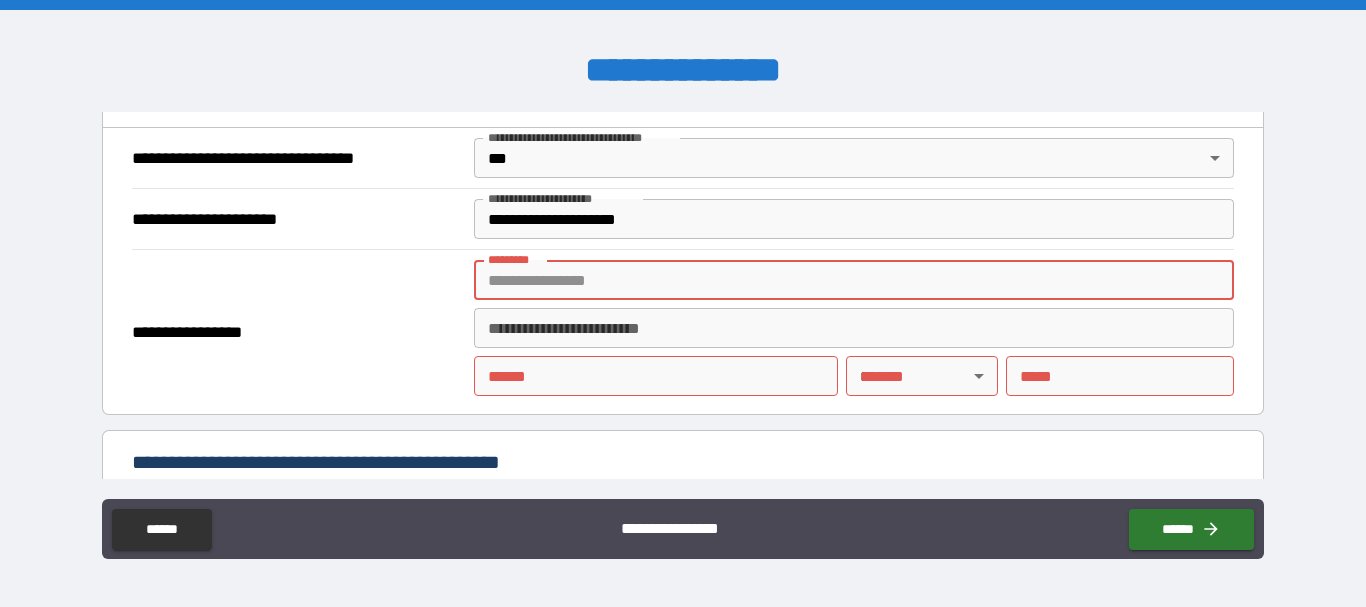 click on "*******   *" at bounding box center [854, 280] 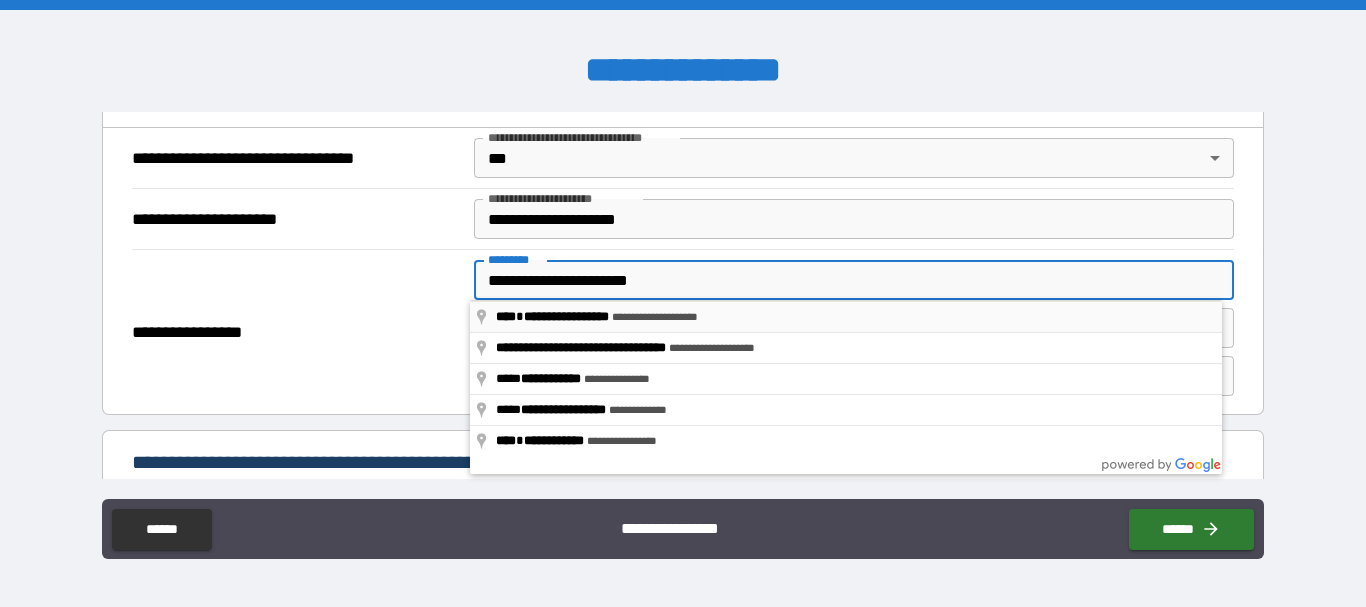 type on "**********" 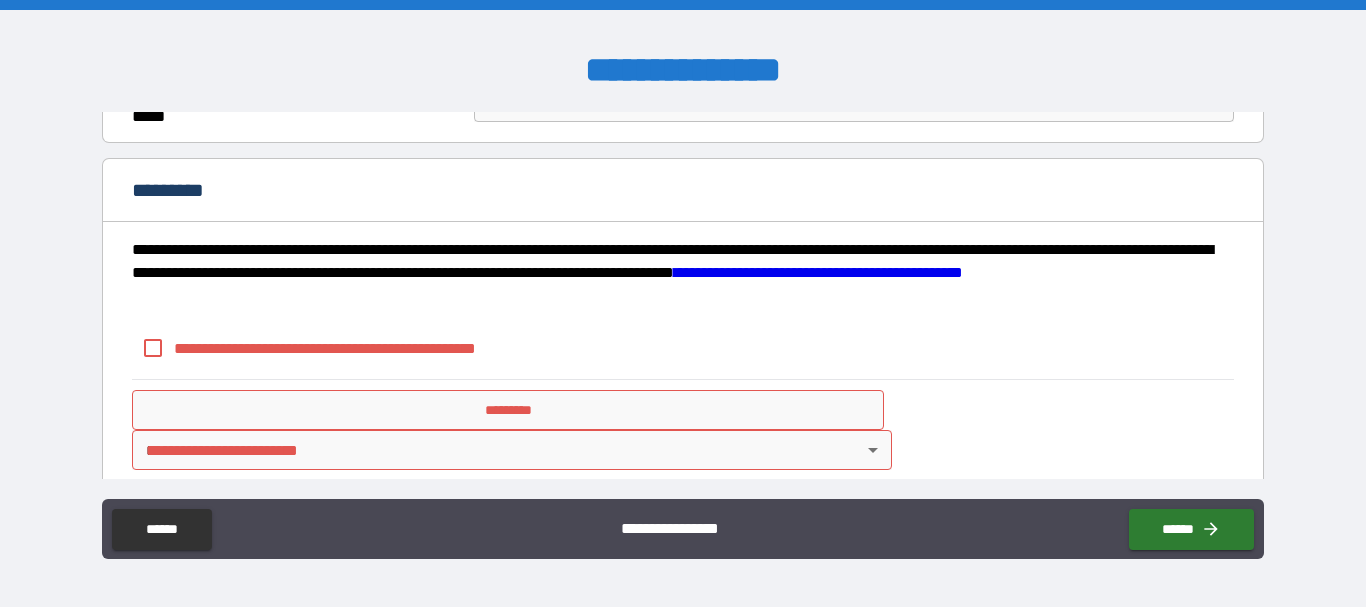 scroll, scrollTop: 1643, scrollLeft: 0, axis: vertical 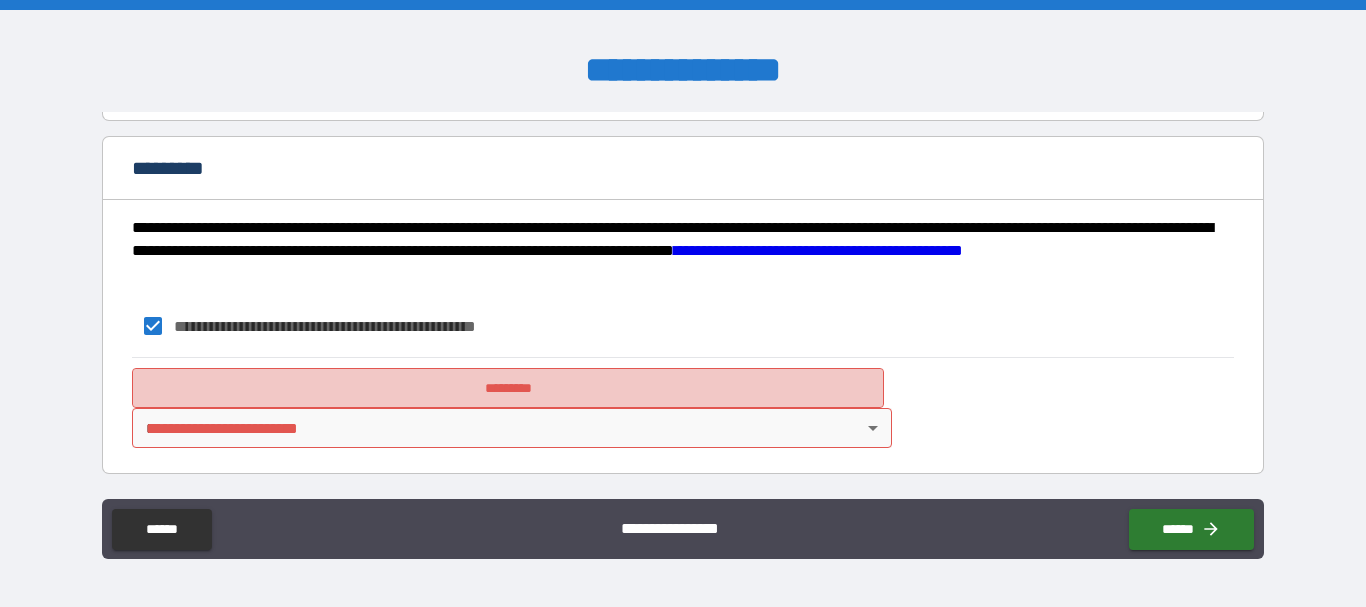 click on "*********" at bounding box center (508, 388) 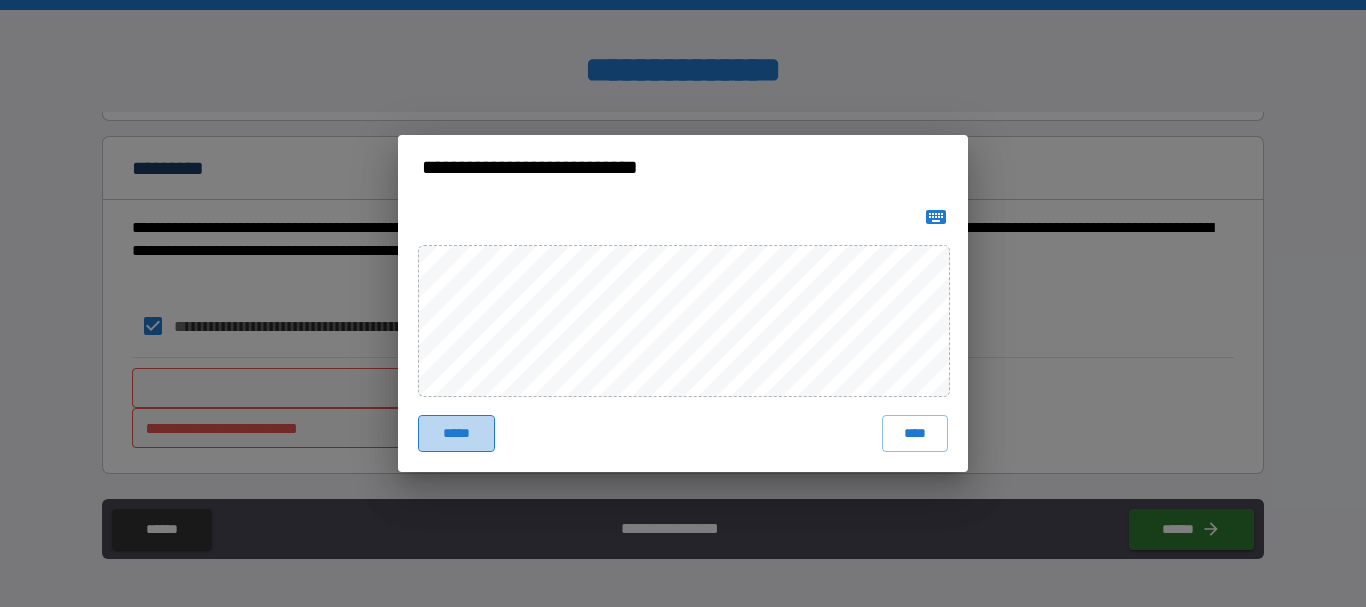 click on "*****" at bounding box center [456, 433] 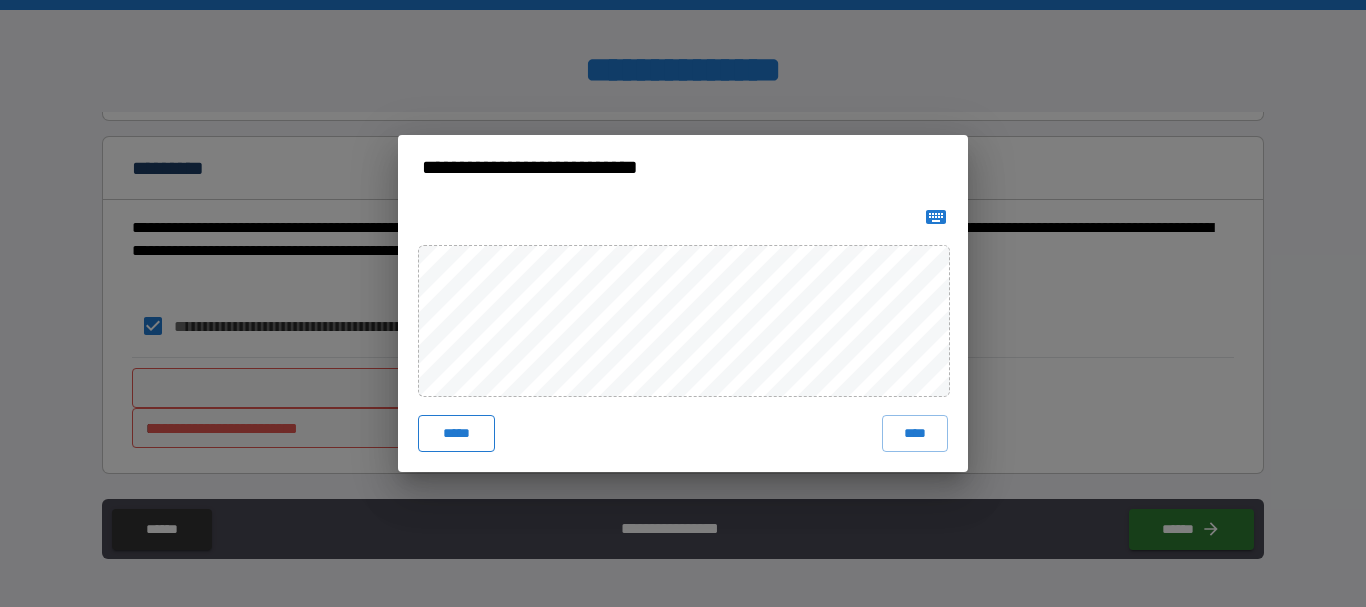 drag, startPoint x: 437, startPoint y: 426, endPoint x: 454, endPoint y: 417, distance: 19.235384 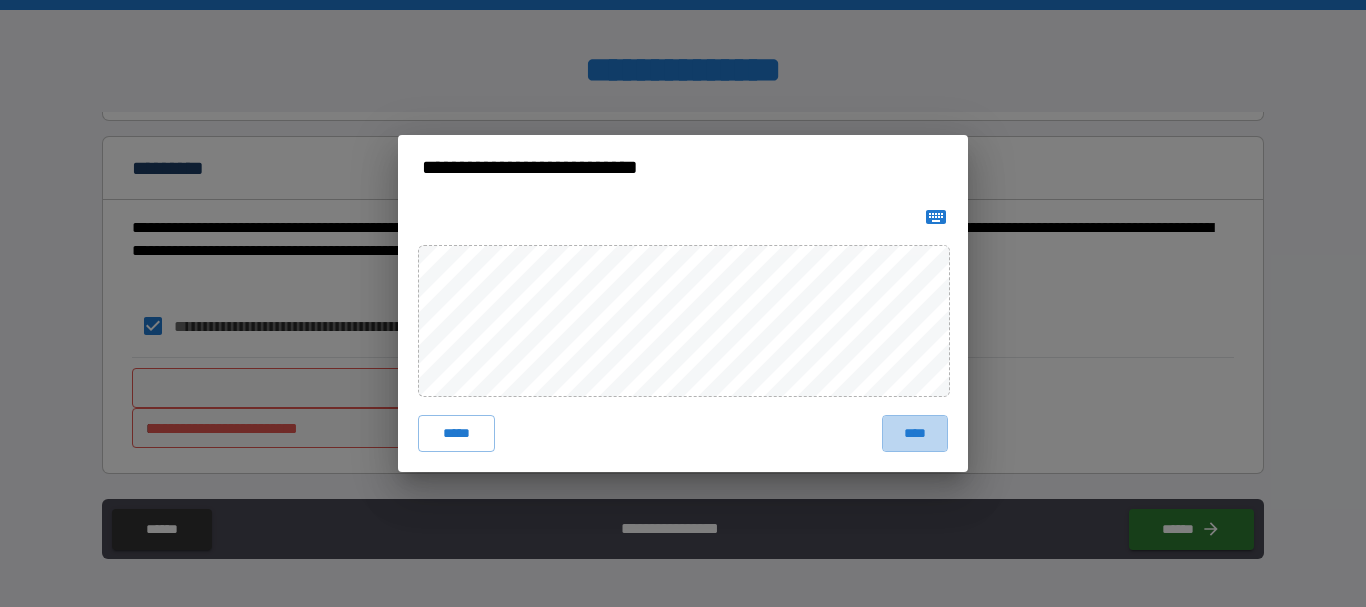 drag, startPoint x: 902, startPoint y: 420, endPoint x: 892, endPoint y: 422, distance: 10.198039 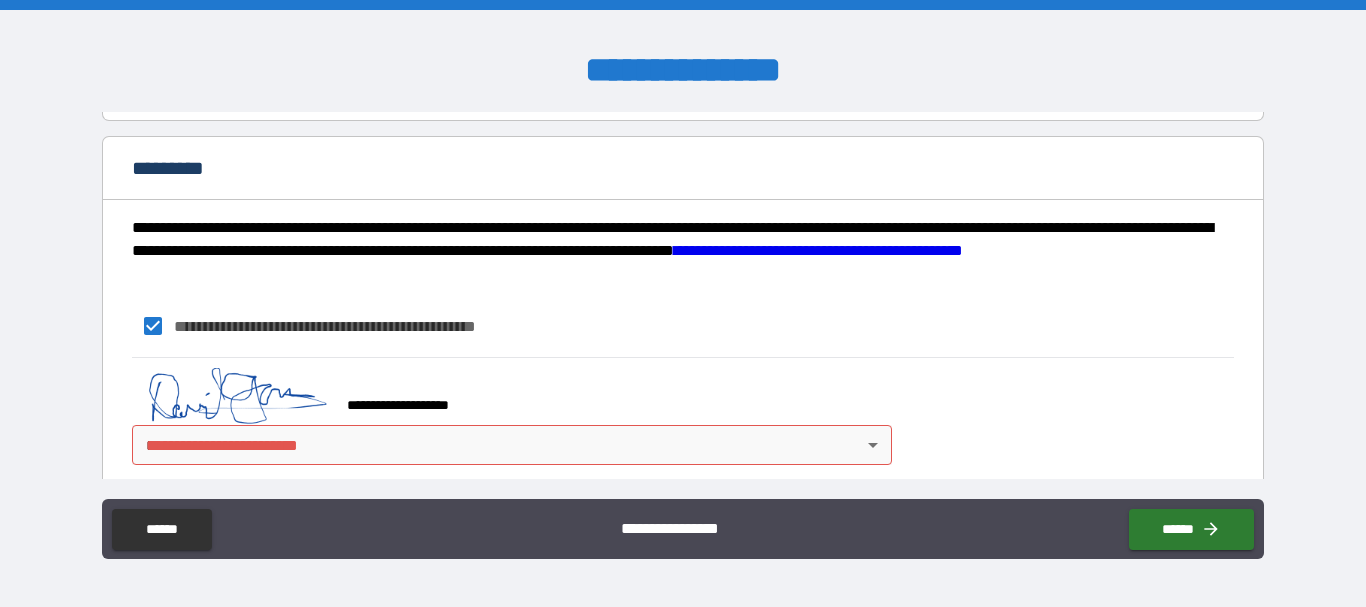 click on "**********" at bounding box center [683, 303] 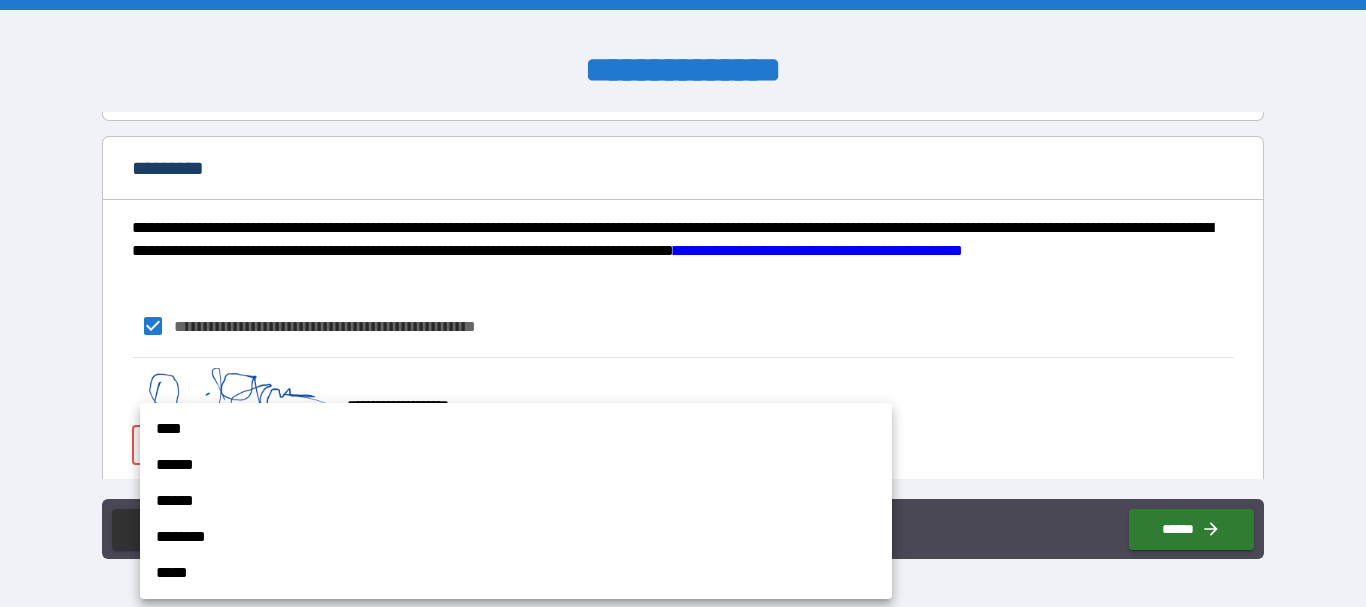 click on "****" at bounding box center (516, 429) 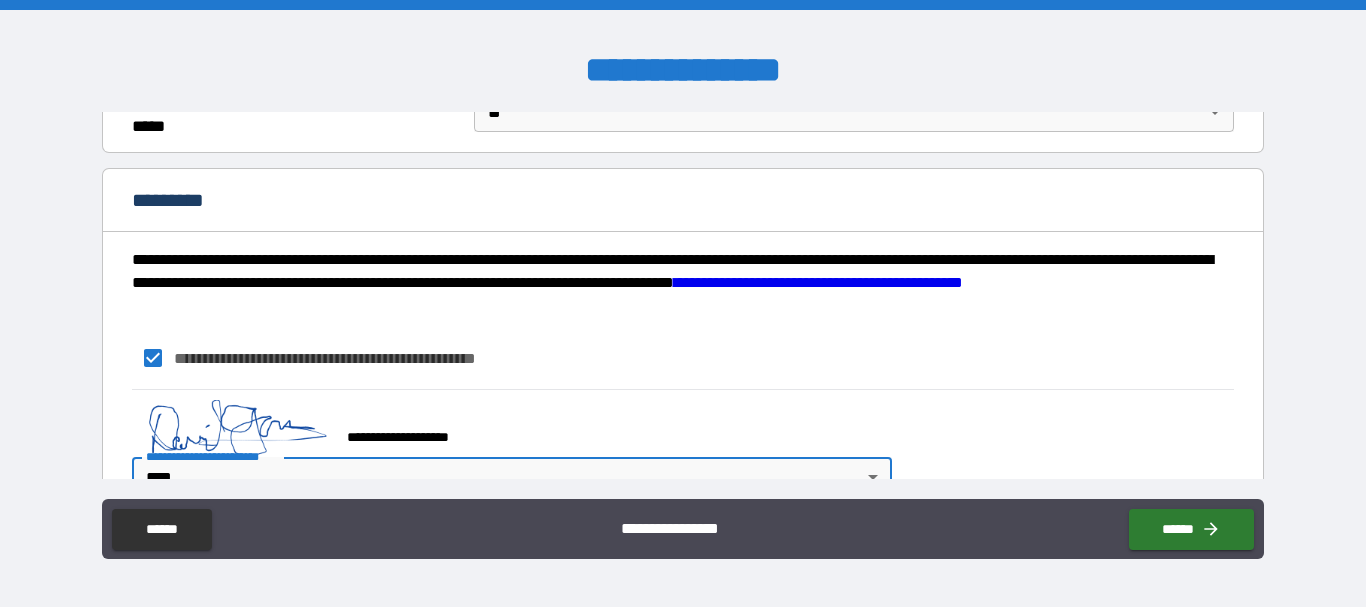 scroll, scrollTop: 1660, scrollLeft: 0, axis: vertical 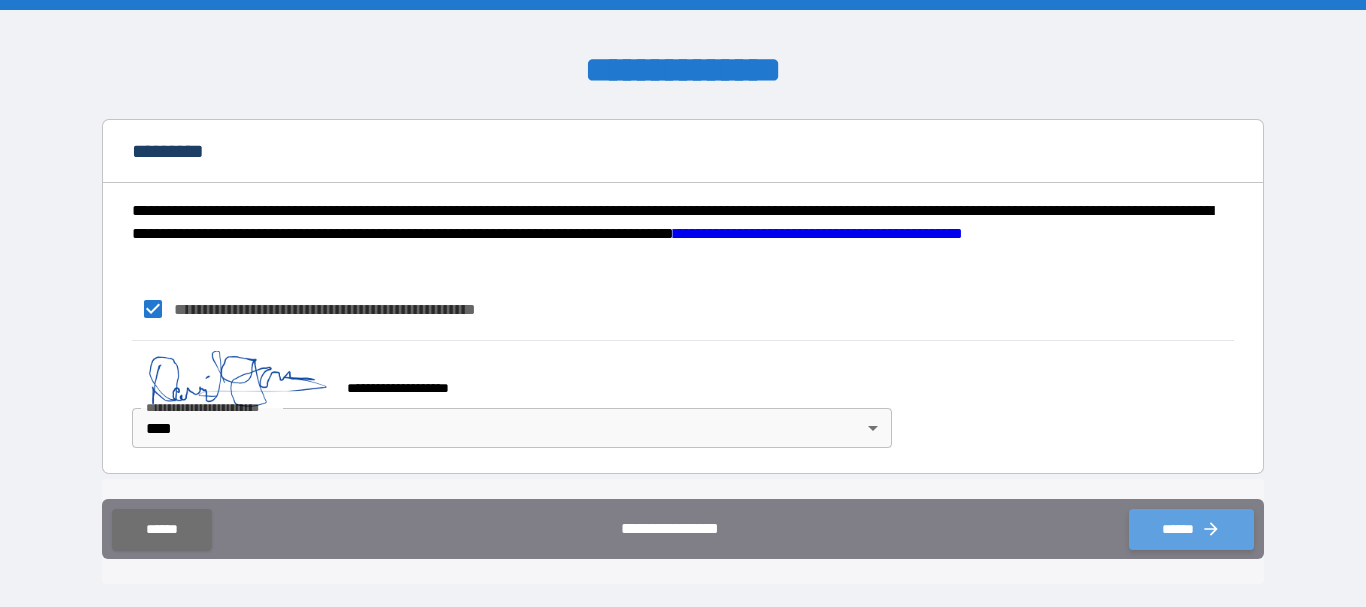 click on "******" at bounding box center [1191, 529] 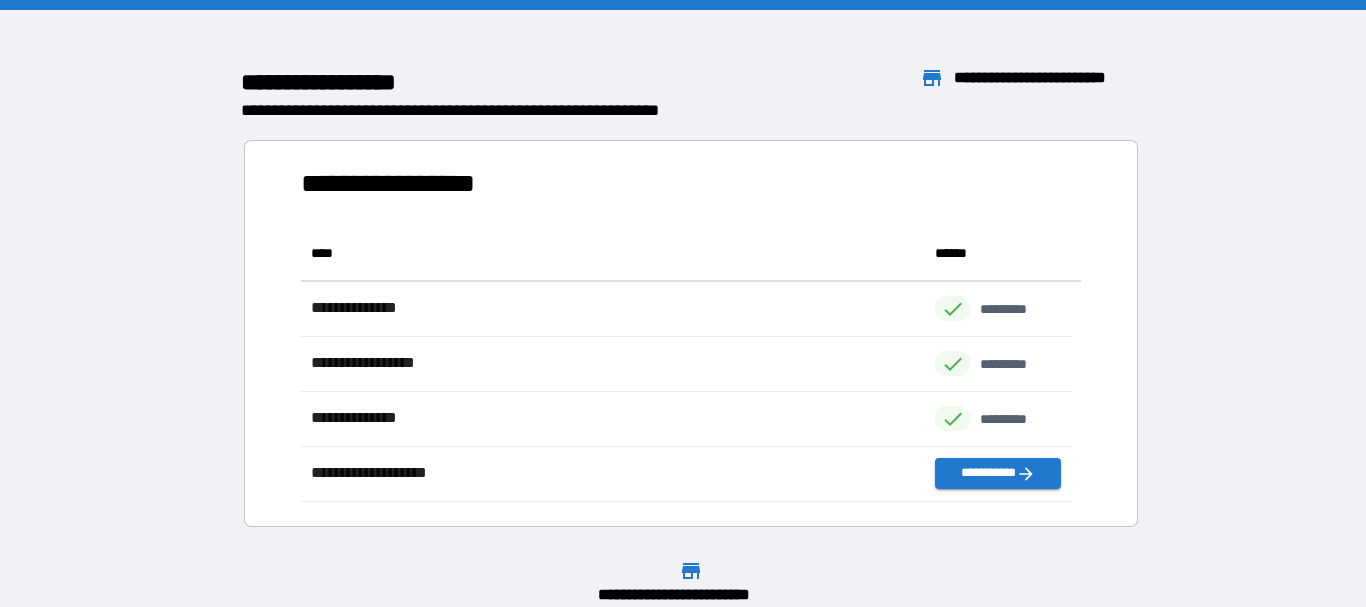 scroll, scrollTop: 16, scrollLeft: 16, axis: both 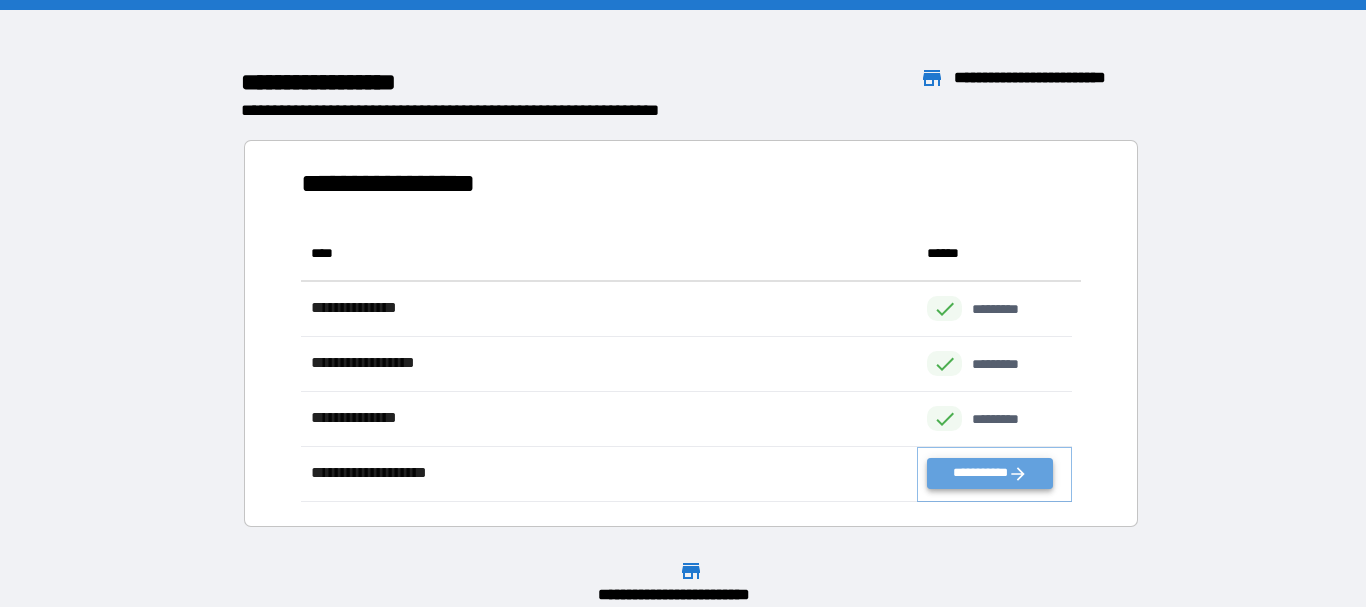click 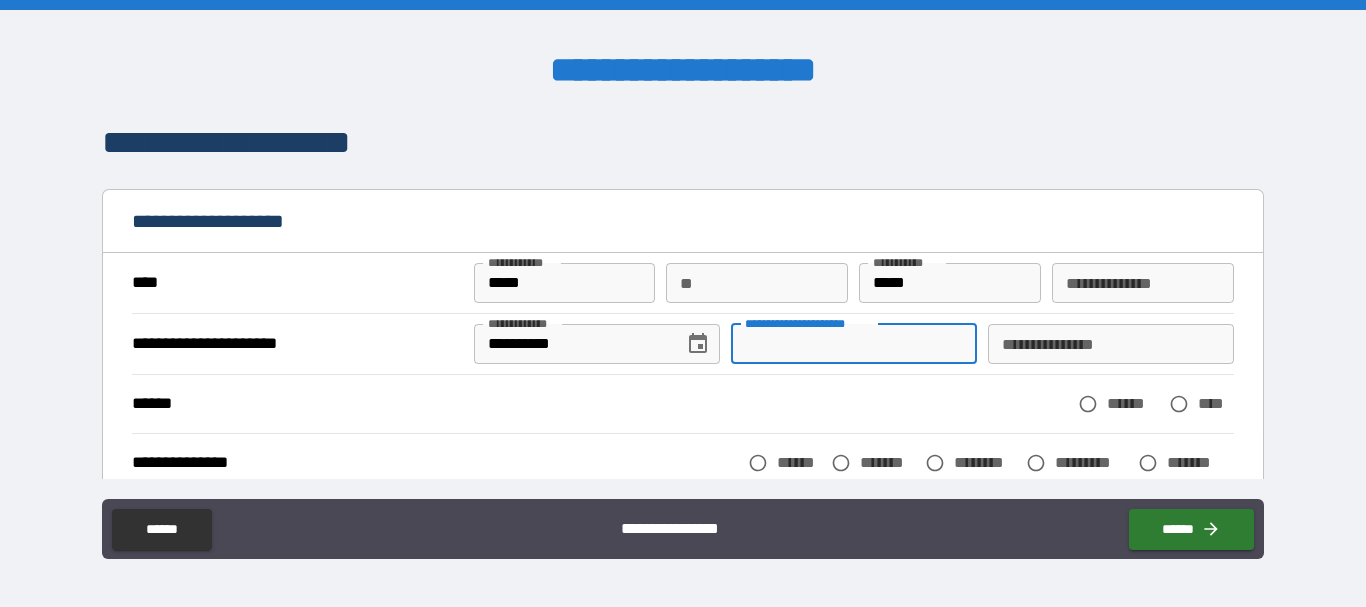 click on "**********" at bounding box center (854, 344) 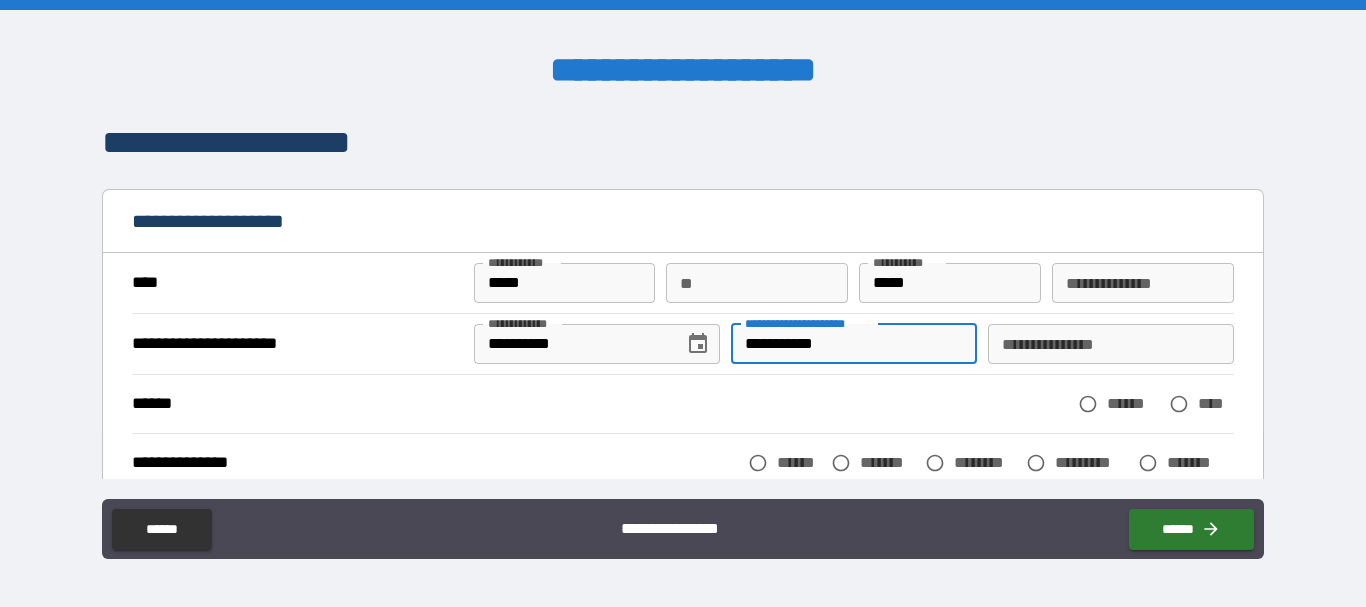 type on "**********" 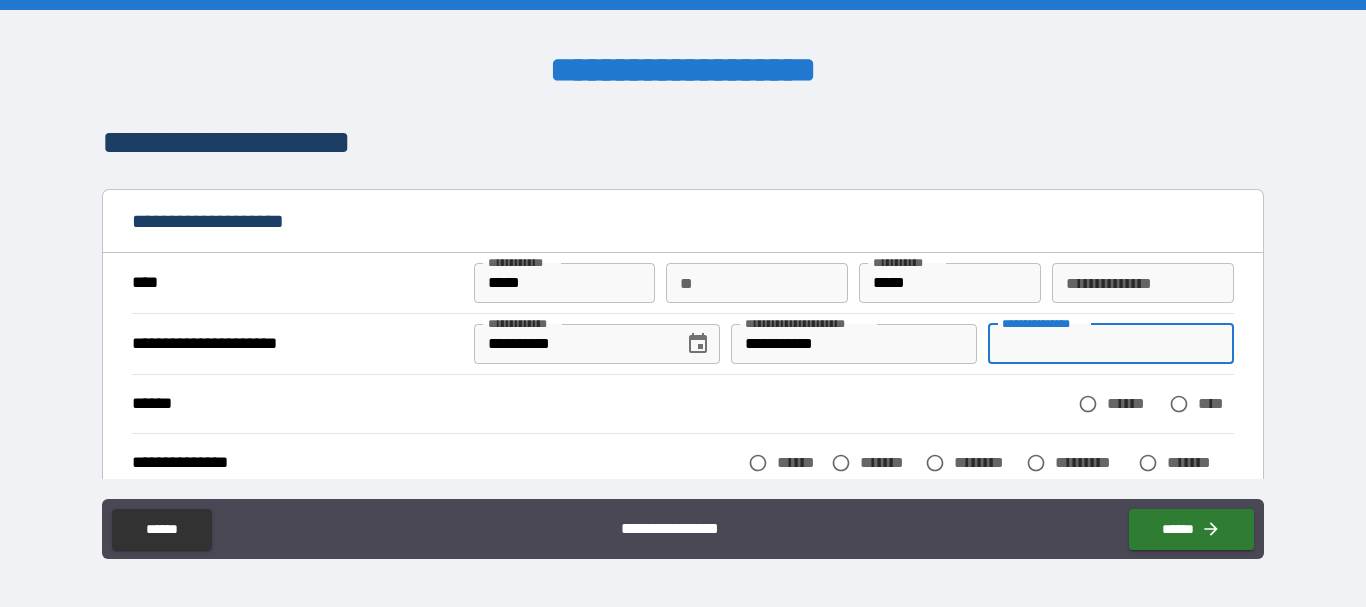 click on "**********" at bounding box center (1111, 344) 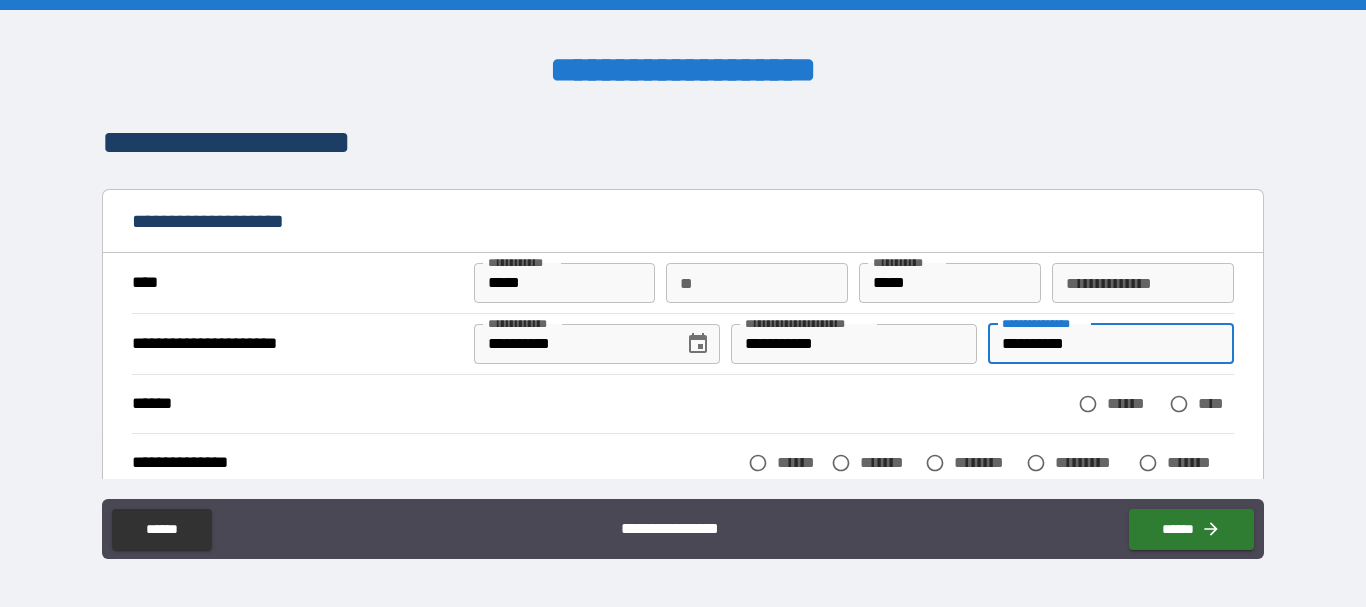 type on "**********" 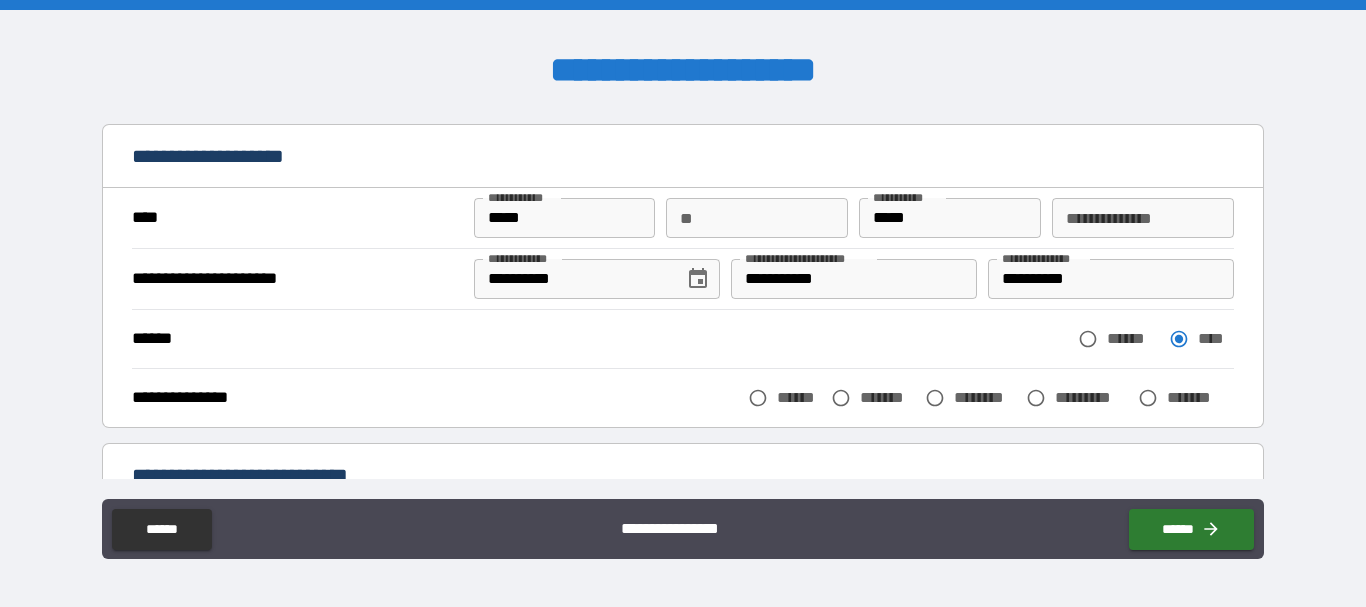 scroll, scrollTop: 100, scrollLeft: 0, axis: vertical 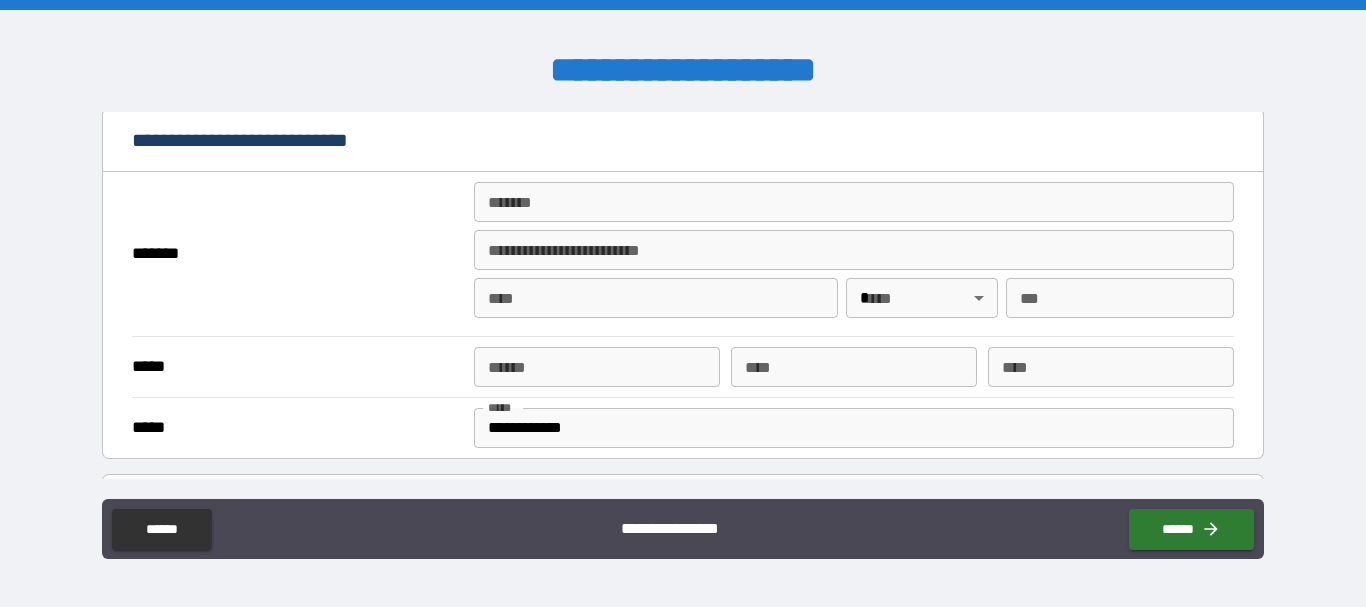 click on "*******" at bounding box center (854, 202) 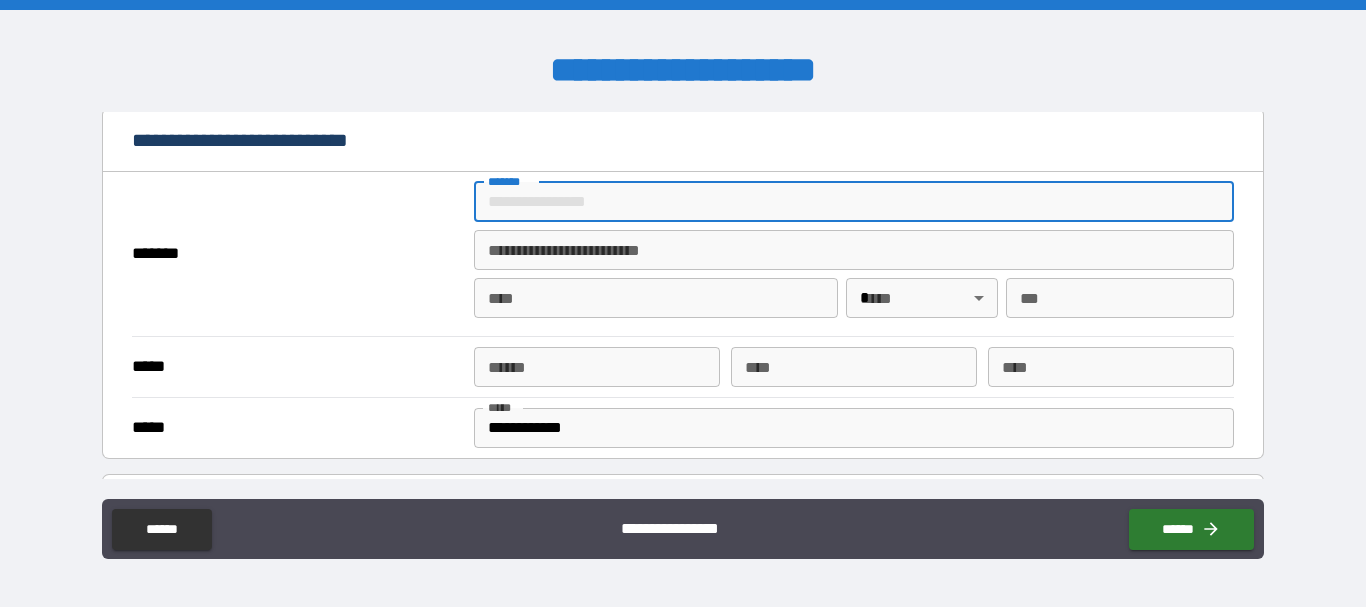 type on "**********" 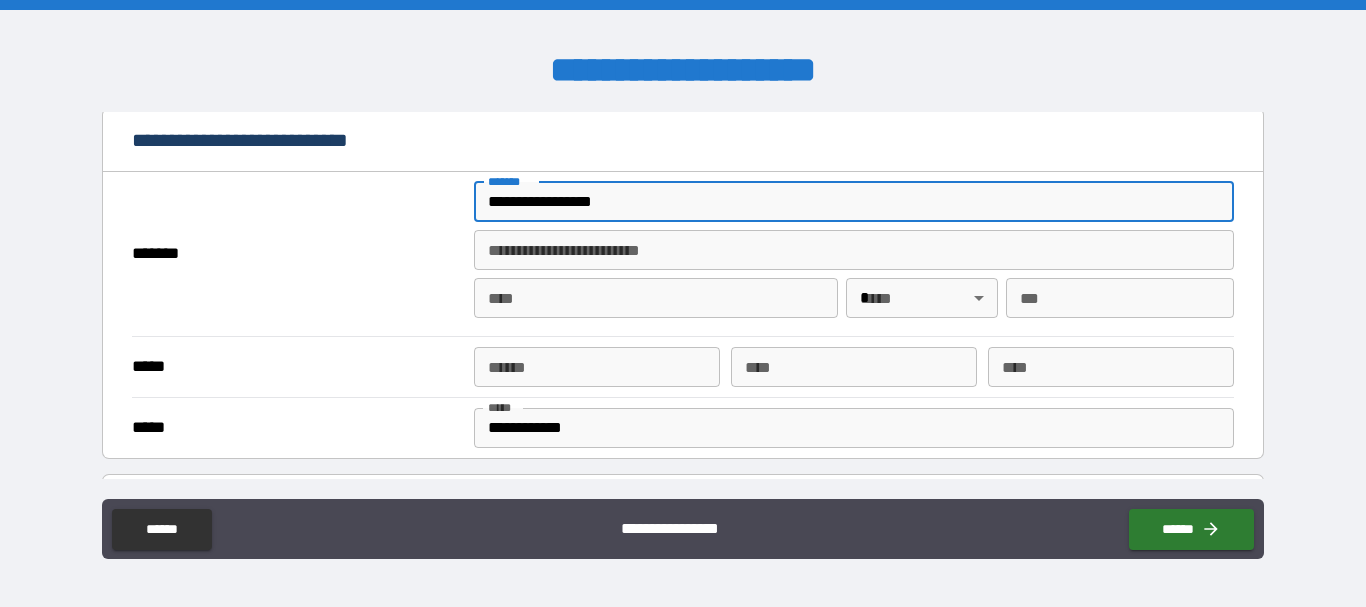 type on "*****" 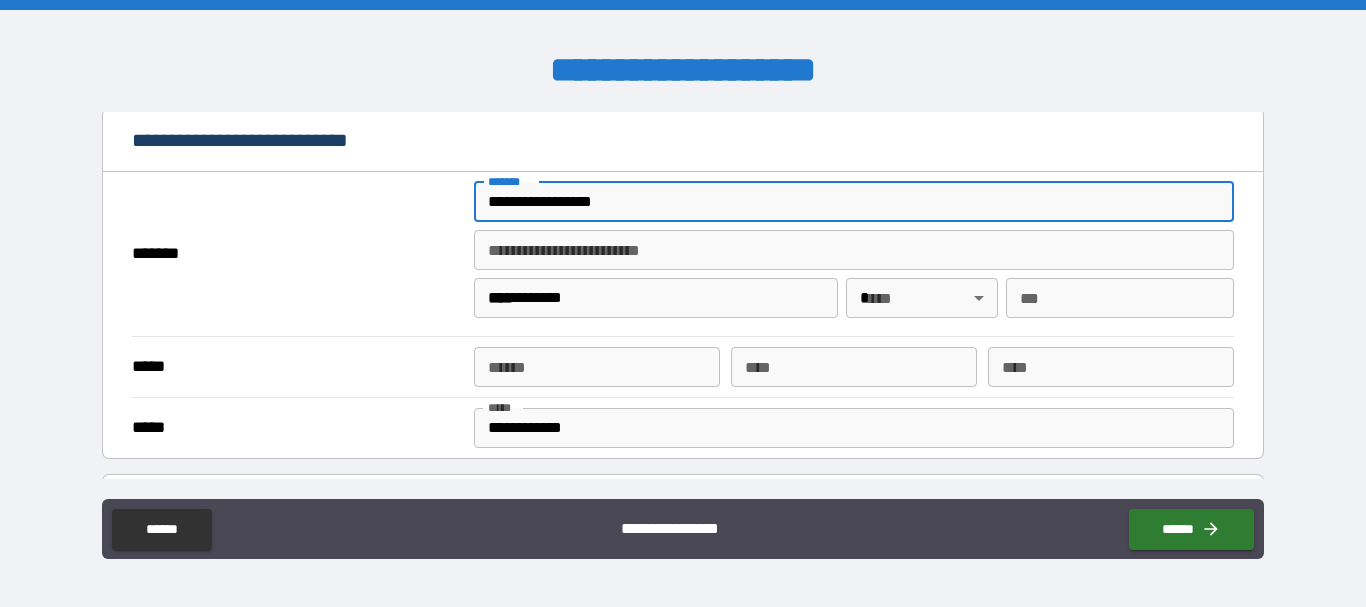 type on "**" 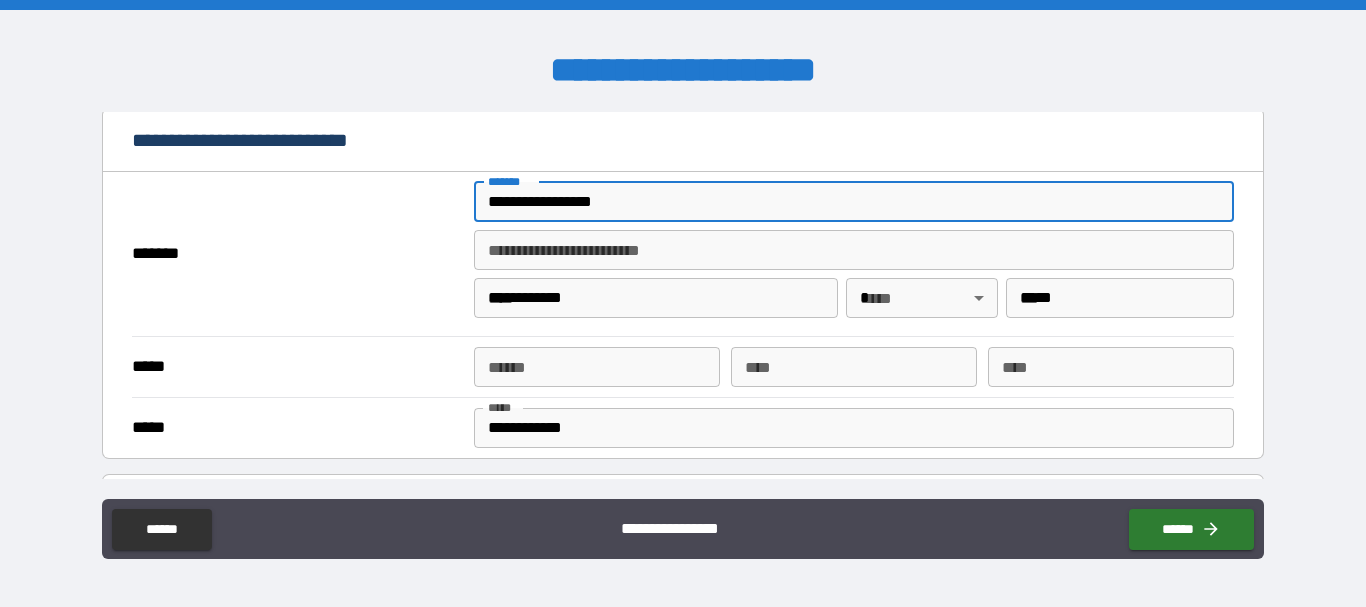 type on "**********" 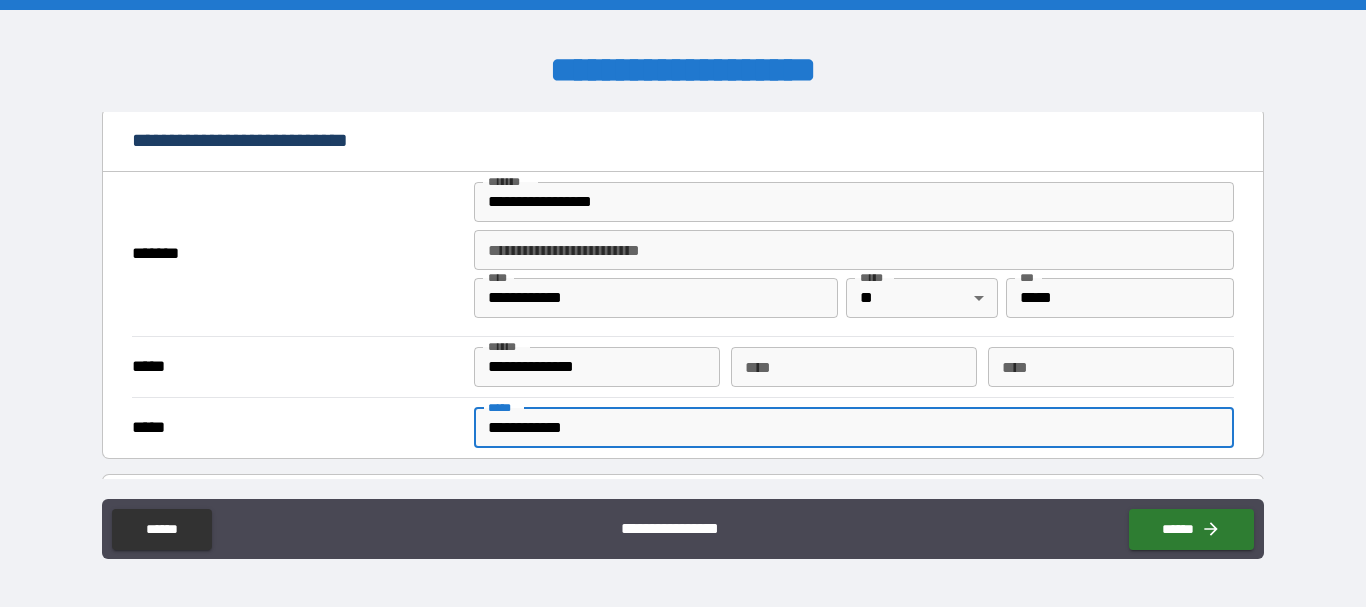 drag, startPoint x: 589, startPoint y: 424, endPoint x: 457, endPoint y: 403, distance: 133.66002 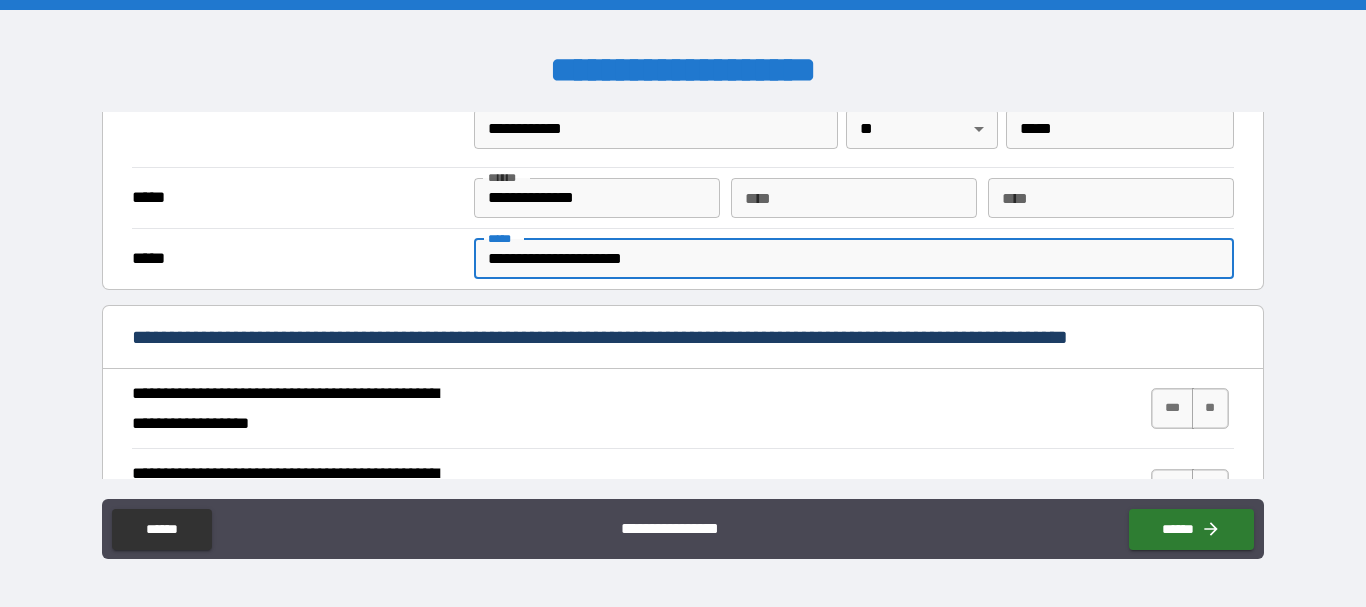 scroll, scrollTop: 600, scrollLeft: 0, axis: vertical 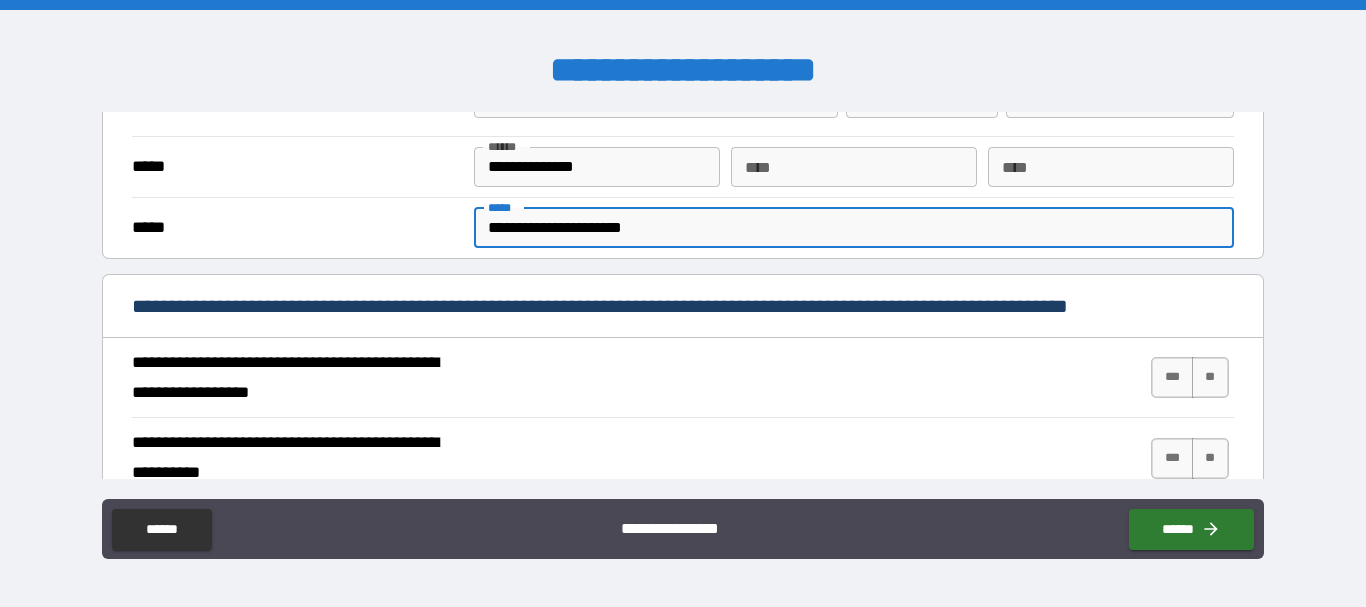 type on "**********" 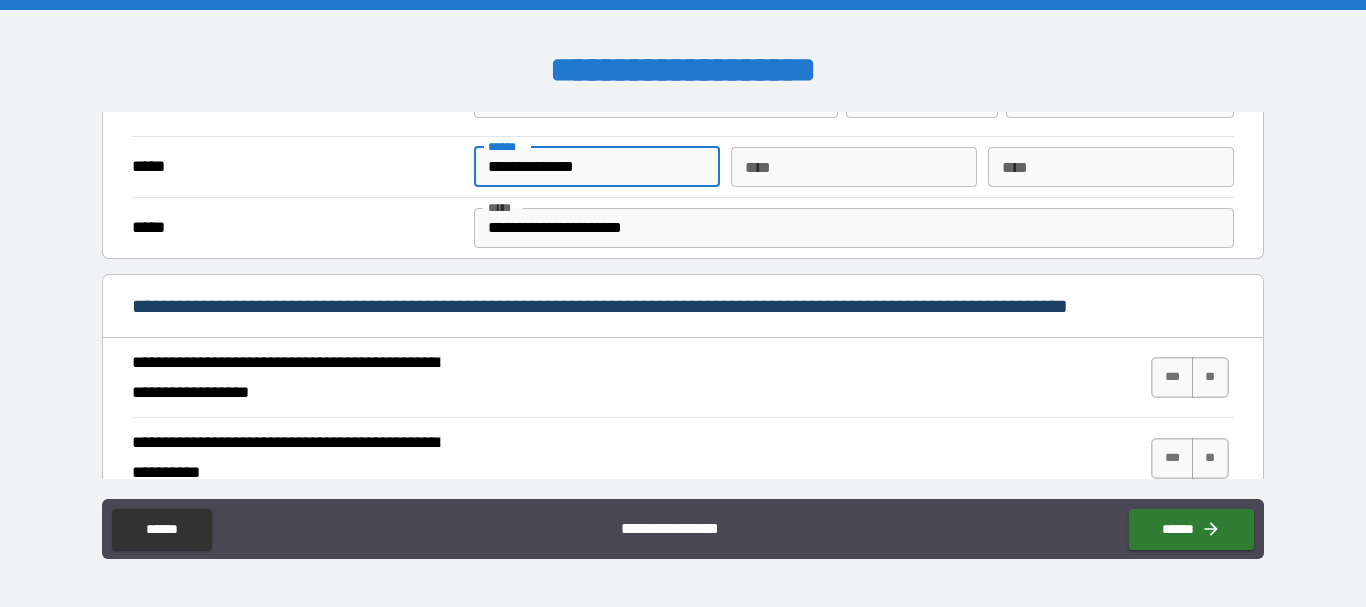 drag, startPoint x: 601, startPoint y: 165, endPoint x: 521, endPoint y: 160, distance: 80.1561 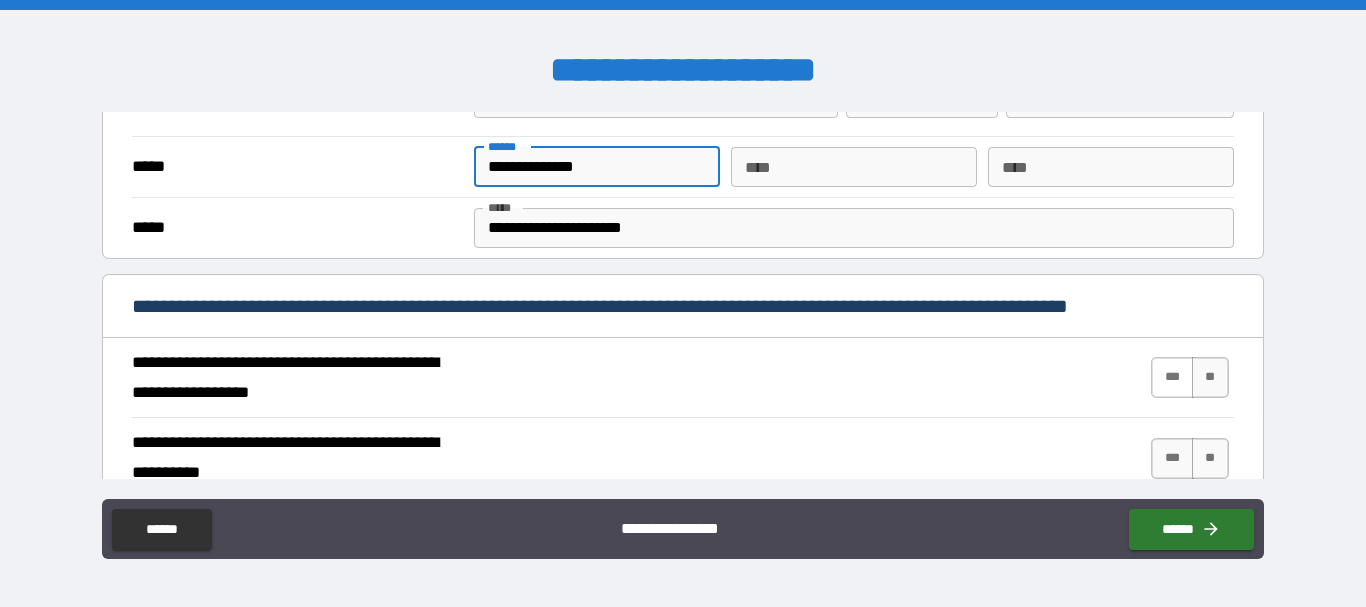 type on "**********" 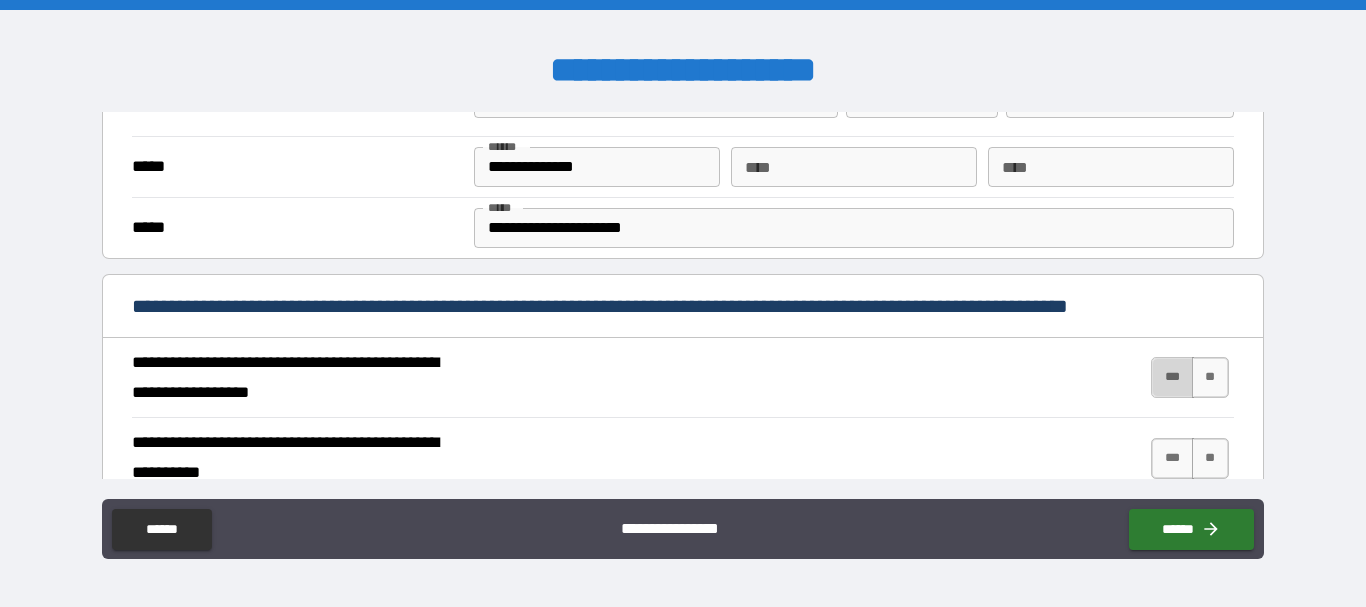 click on "***" at bounding box center [1172, 377] 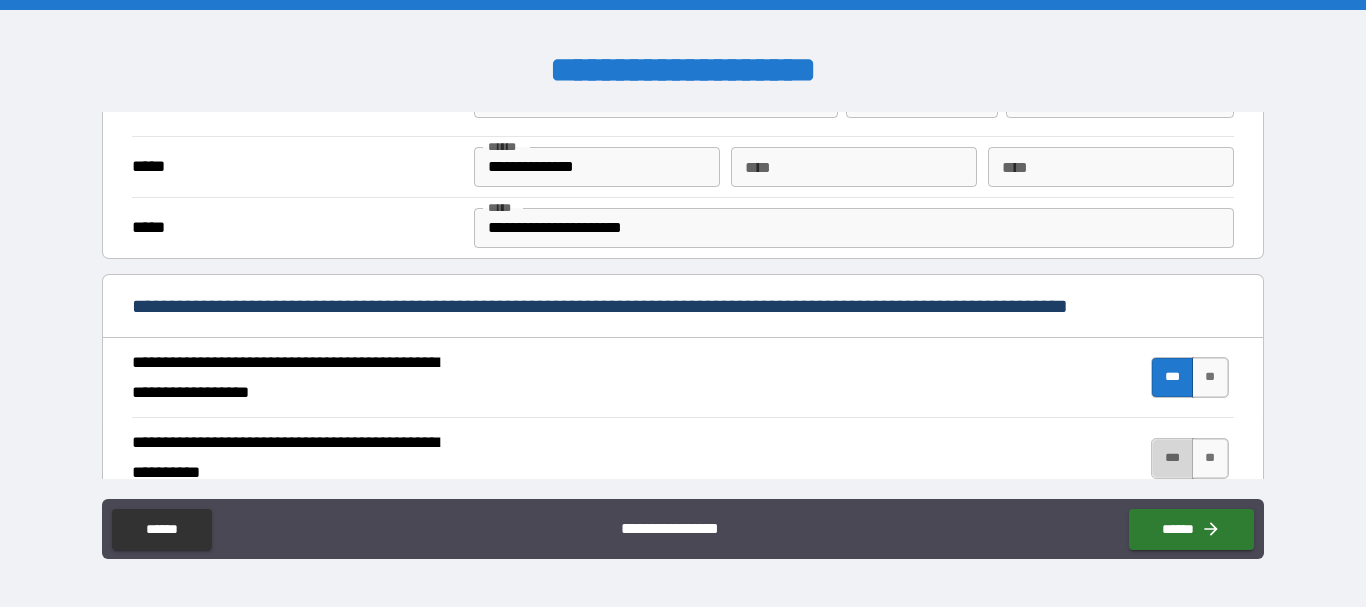 click on "***" at bounding box center [1172, 458] 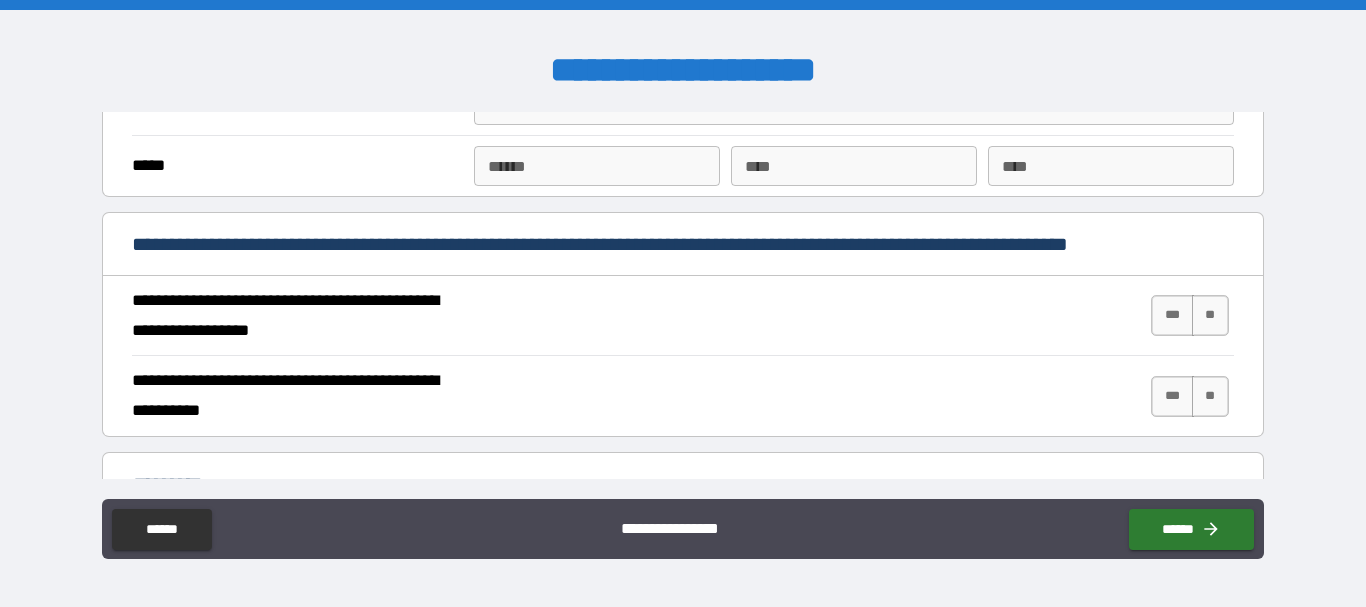 scroll, scrollTop: 1700, scrollLeft: 0, axis: vertical 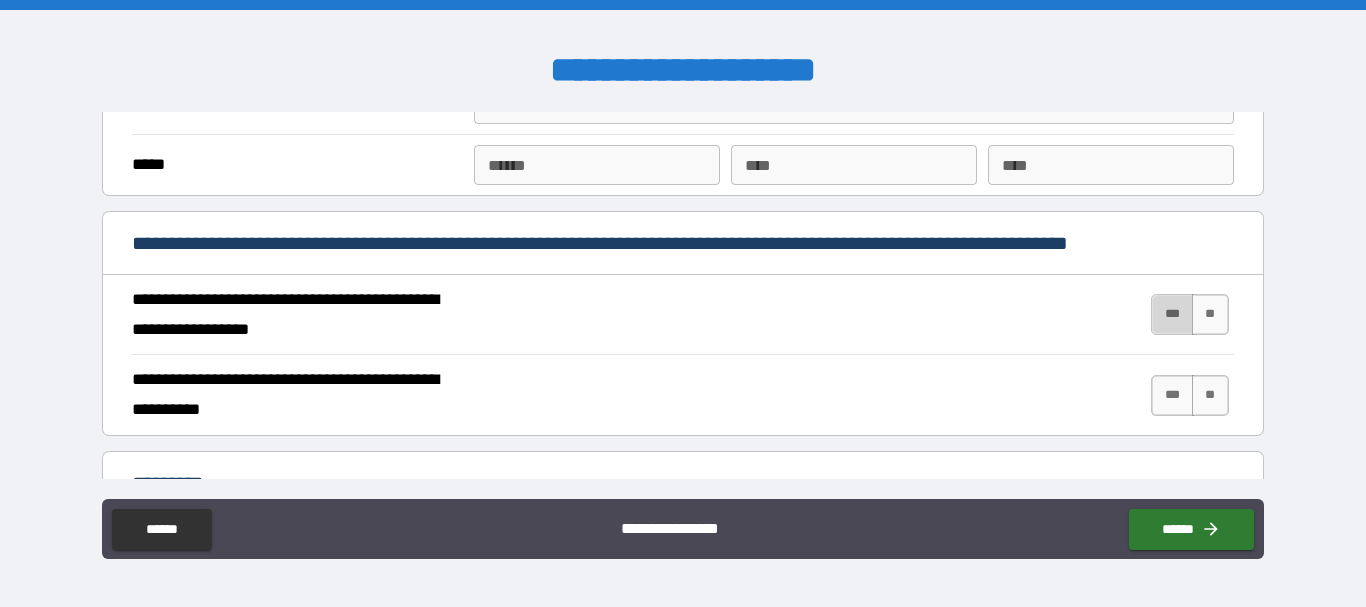 click on "***" at bounding box center [1172, 314] 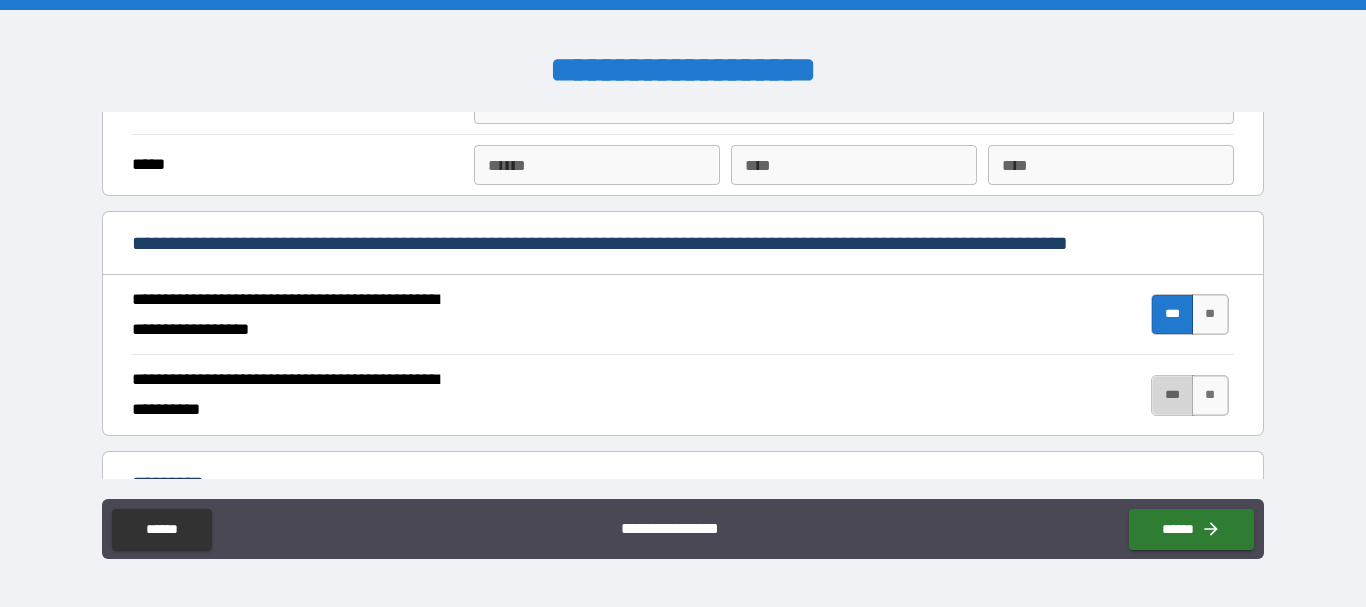 click on "***" at bounding box center [1172, 395] 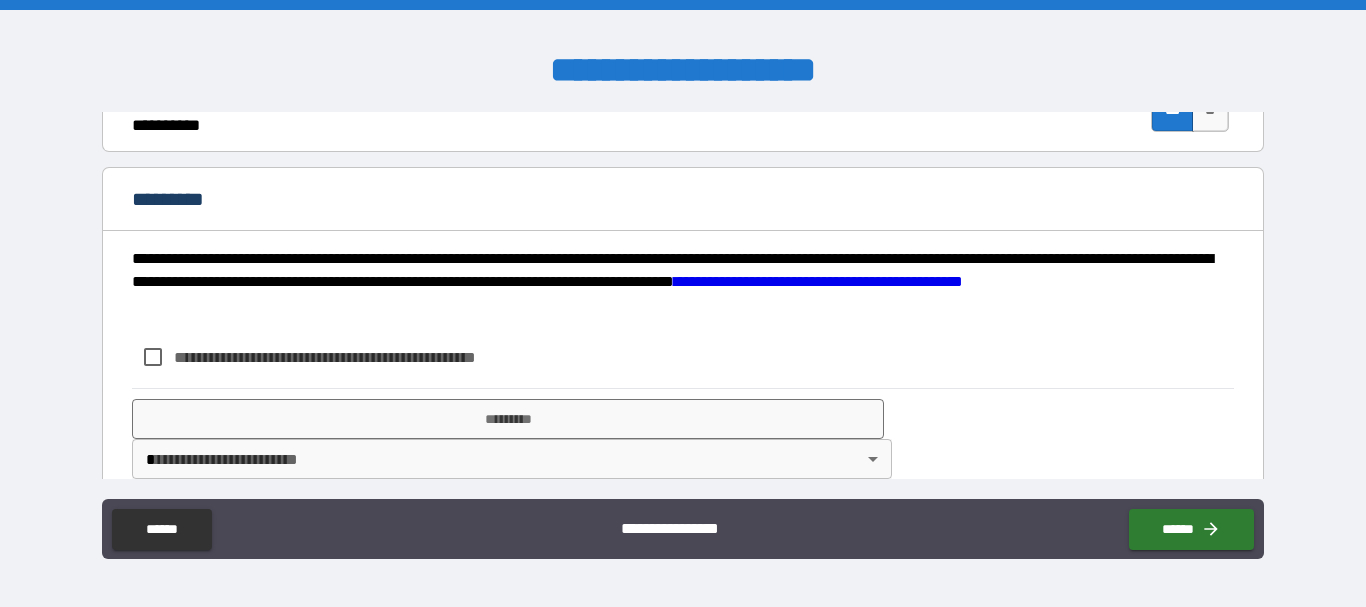 scroll, scrollTop: 2015, scrollLeft: 0, axis: vertical 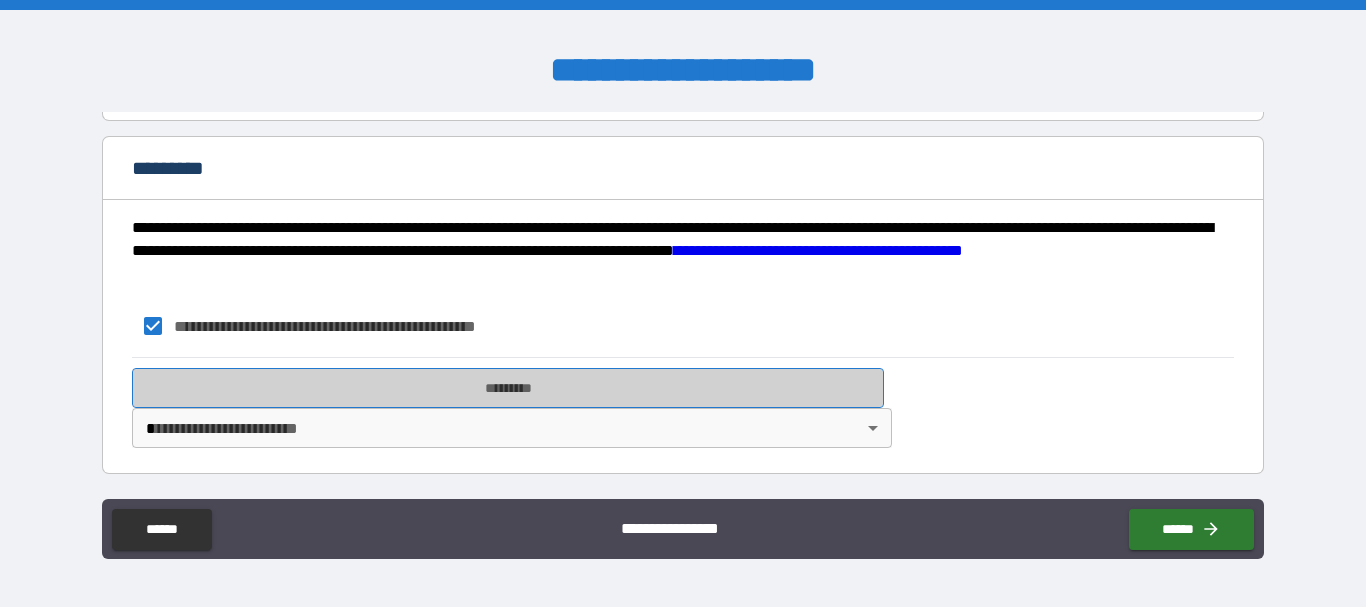 click on "*********" at bounding box center [508, 388] 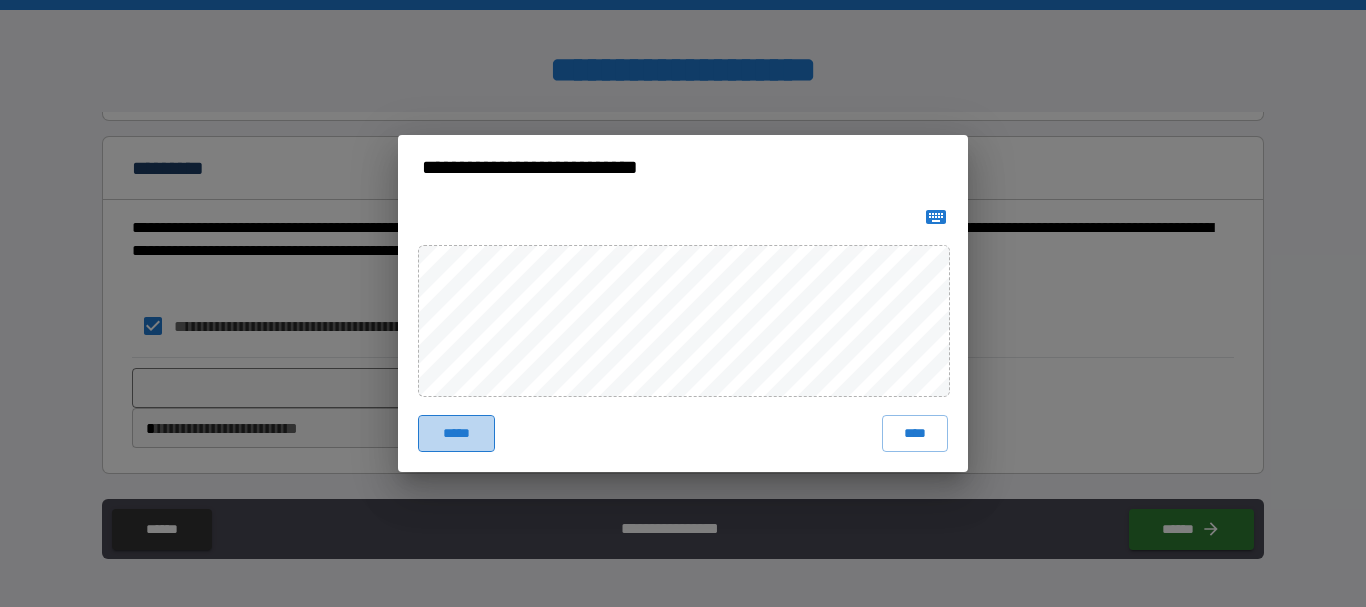 click on "*****" at bounding box center (456, 433) 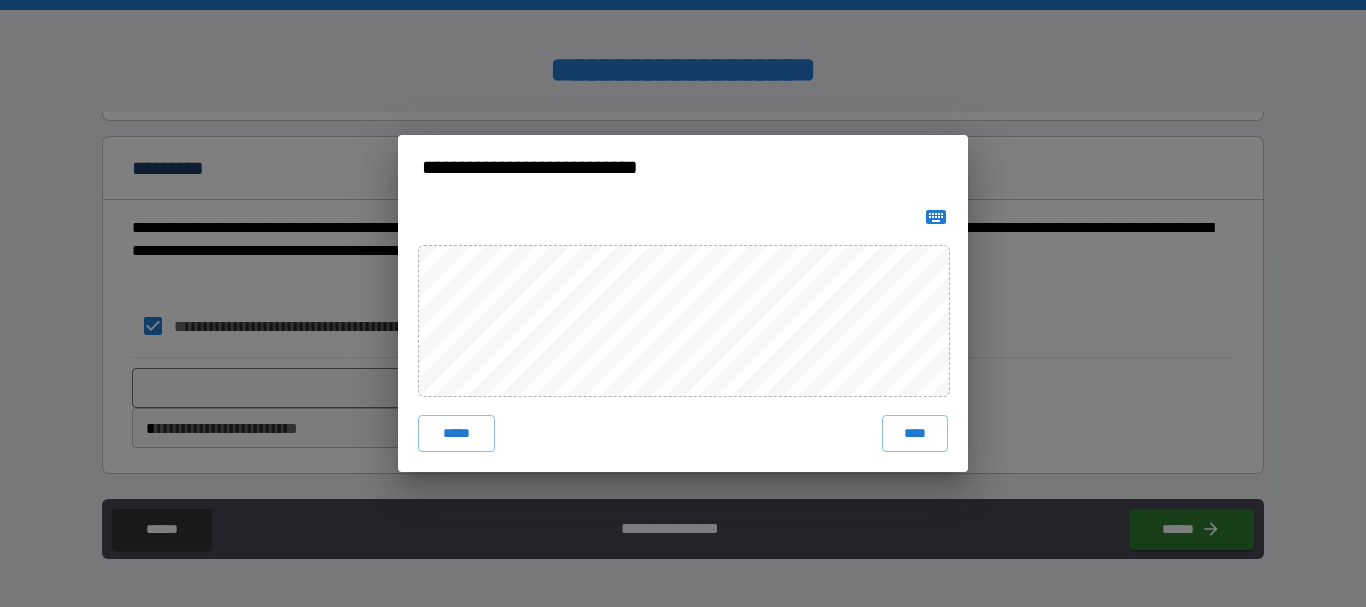 click on "***** ****" at bounding box center [683, 335] 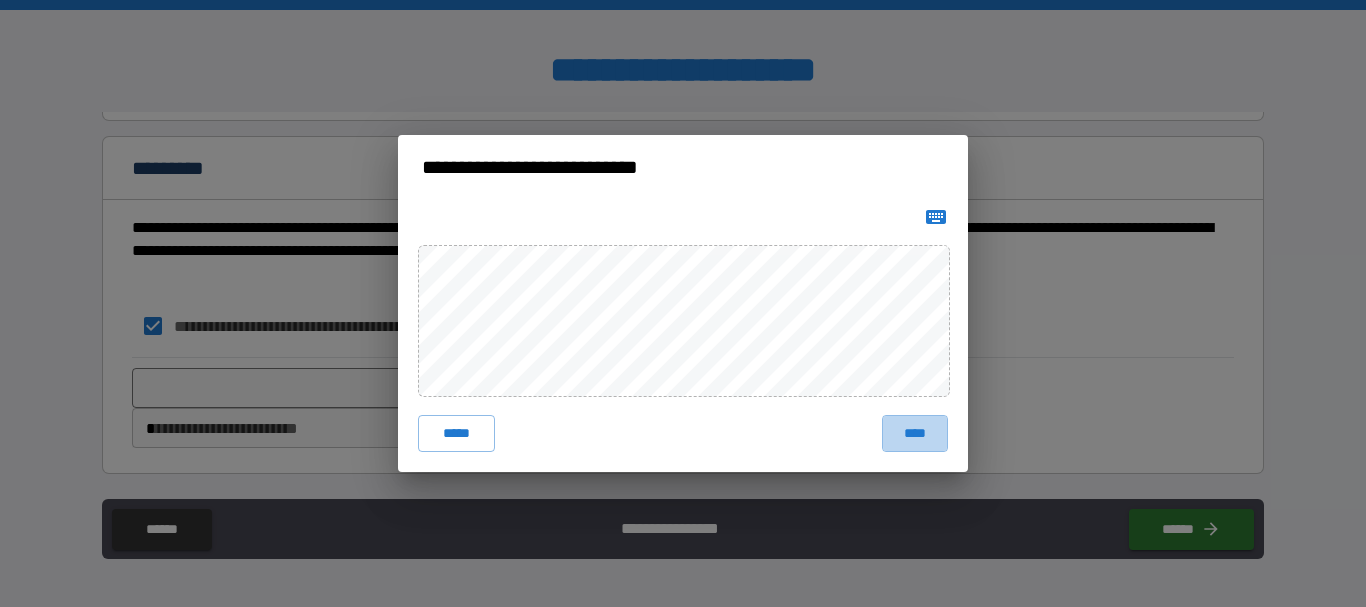 drag, startPoint x: 903, startPoint y: 429, endPoint x: 895, endPoint y: 446, distance: 18.788294 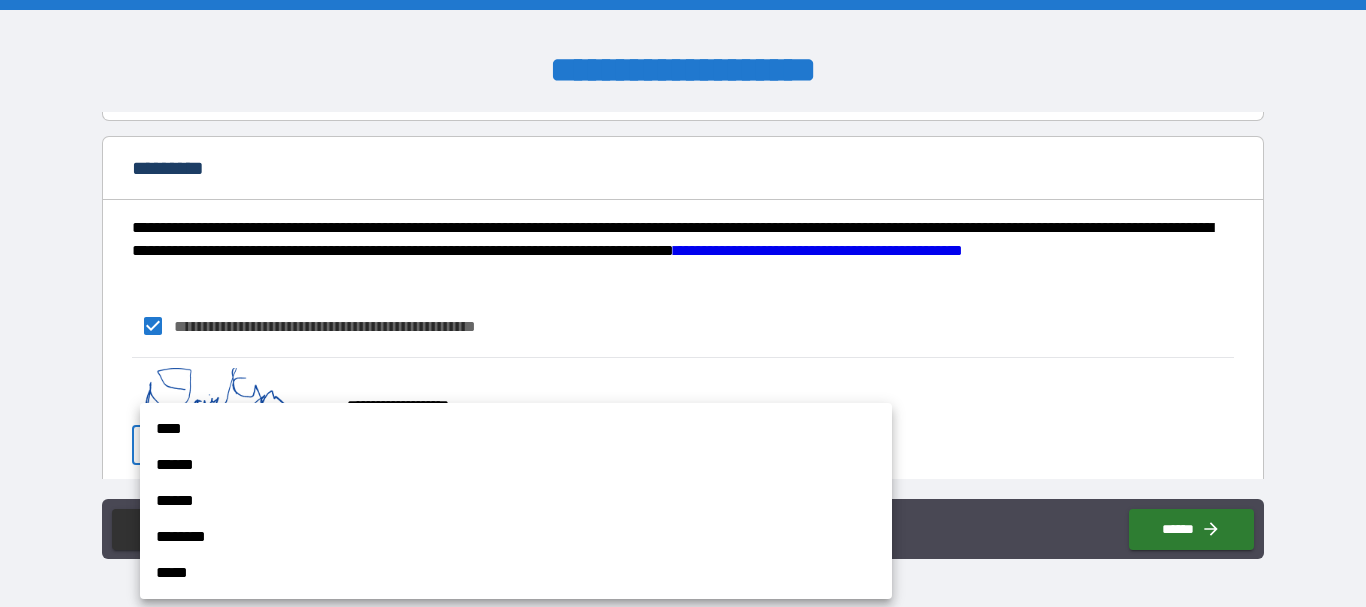click on "**********" at bounding box center (683, 303) 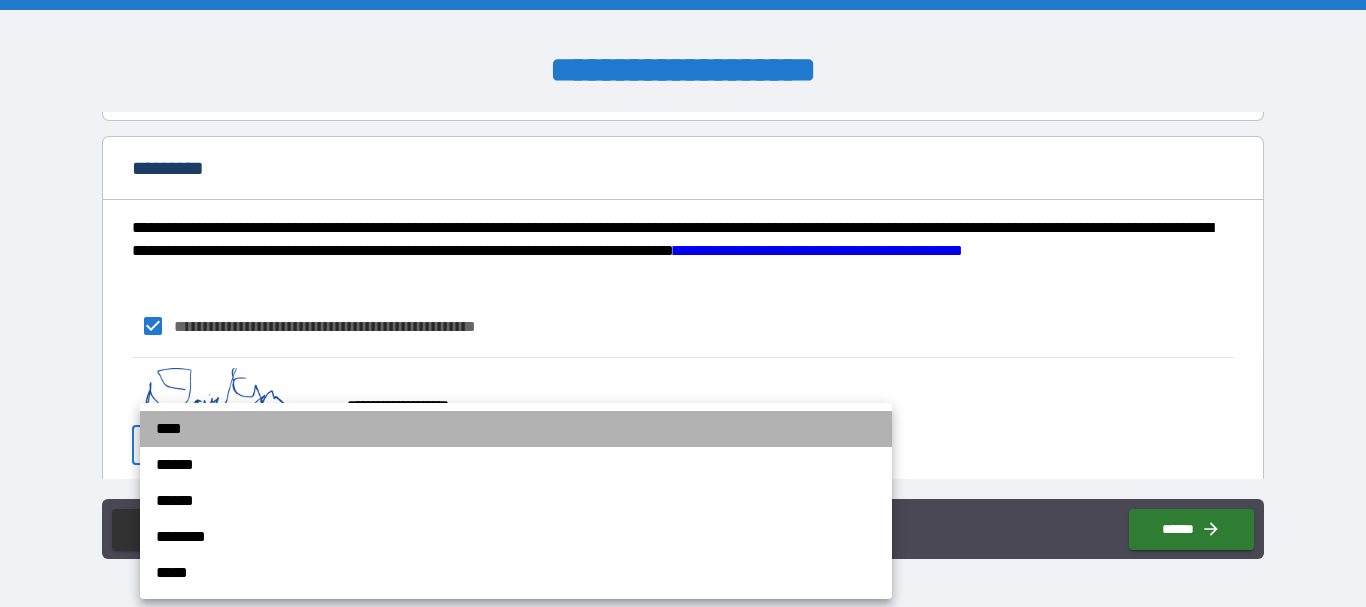 click on "****" at bounding box center (516, 429) 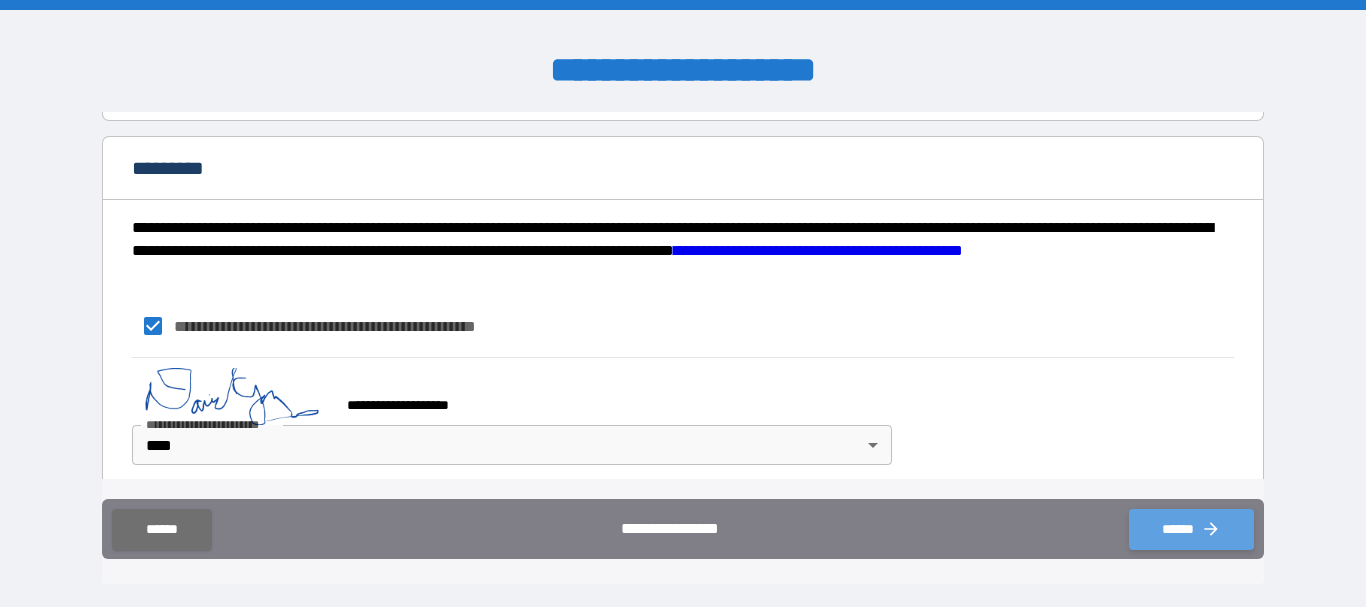 click on "******" at bounding box center [1191, 529] 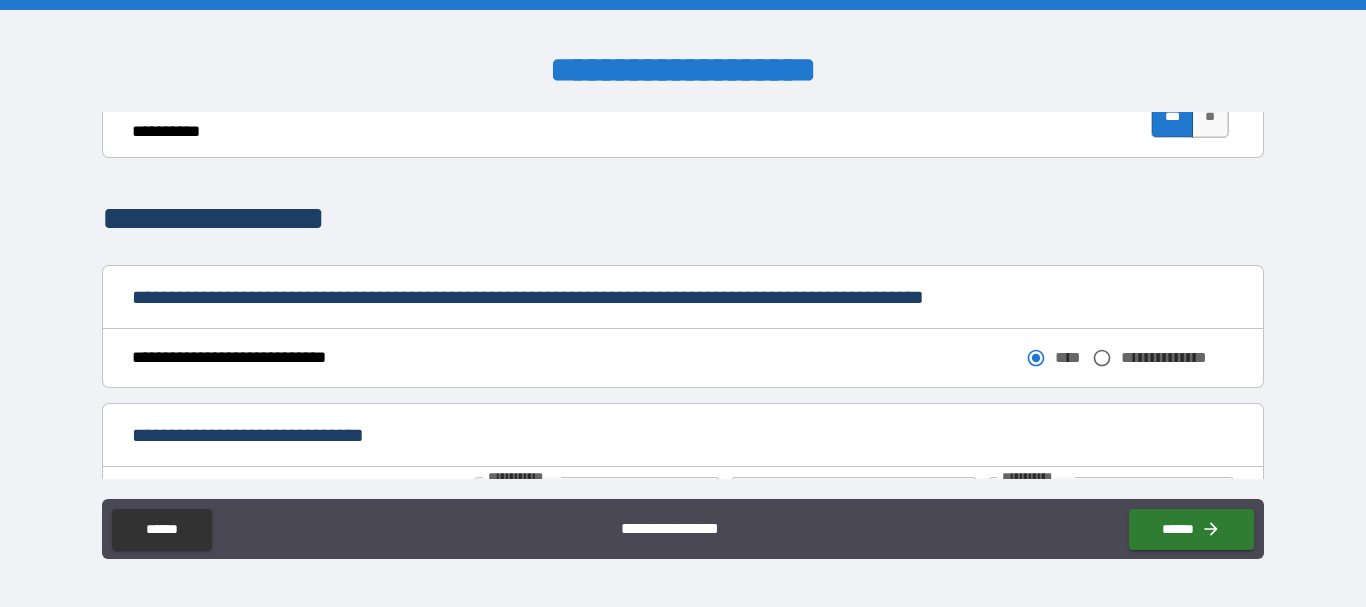 scroll, scrollTop: 815, scrollLeft: 0, axis: vertical 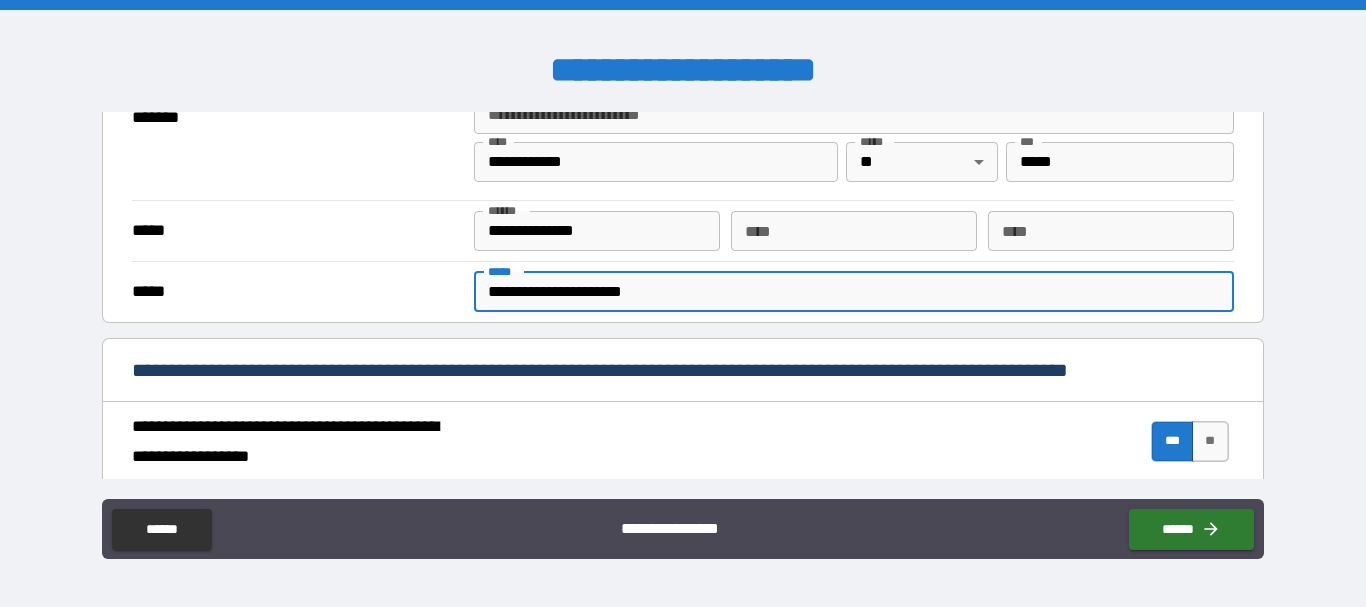 drag, startPoint x: 662, startPoint y: 289, endPoint x: 483, endPoint y: 267, distance: 180.3469 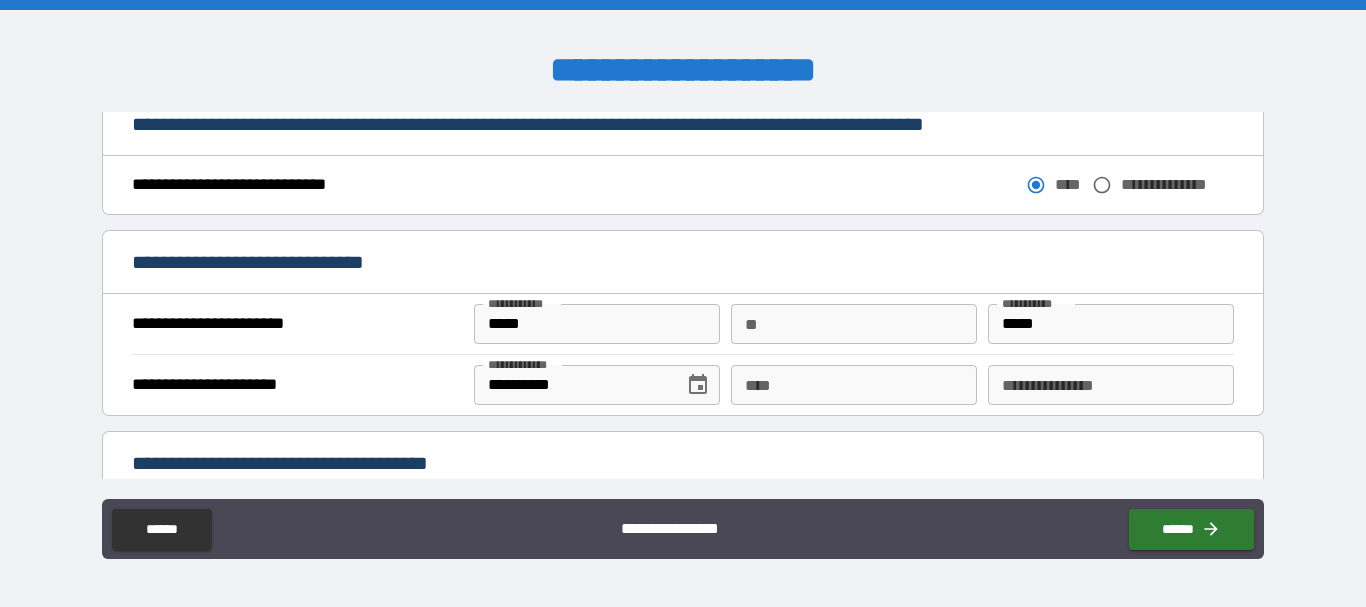 scroll, scrollTop: 1136, scrollLeft: 0, axis: vertical 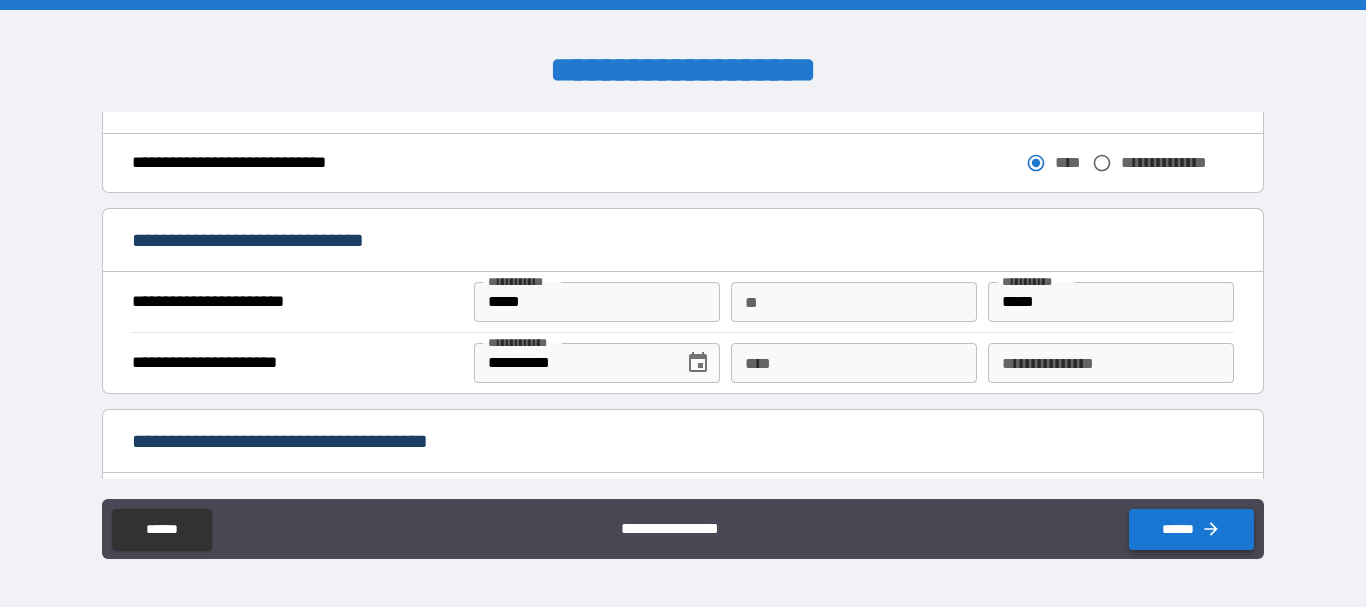 type on "**********" 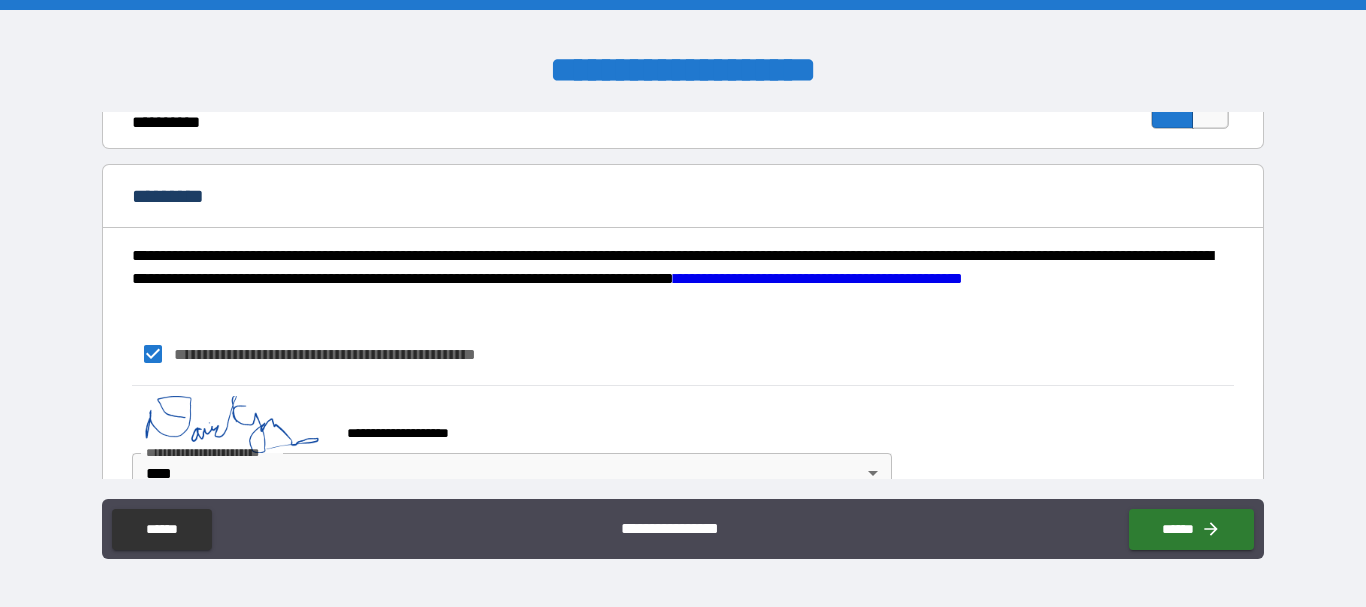 scroll, scrollTop: 2032, scrollLeft: 0, axis: vertical 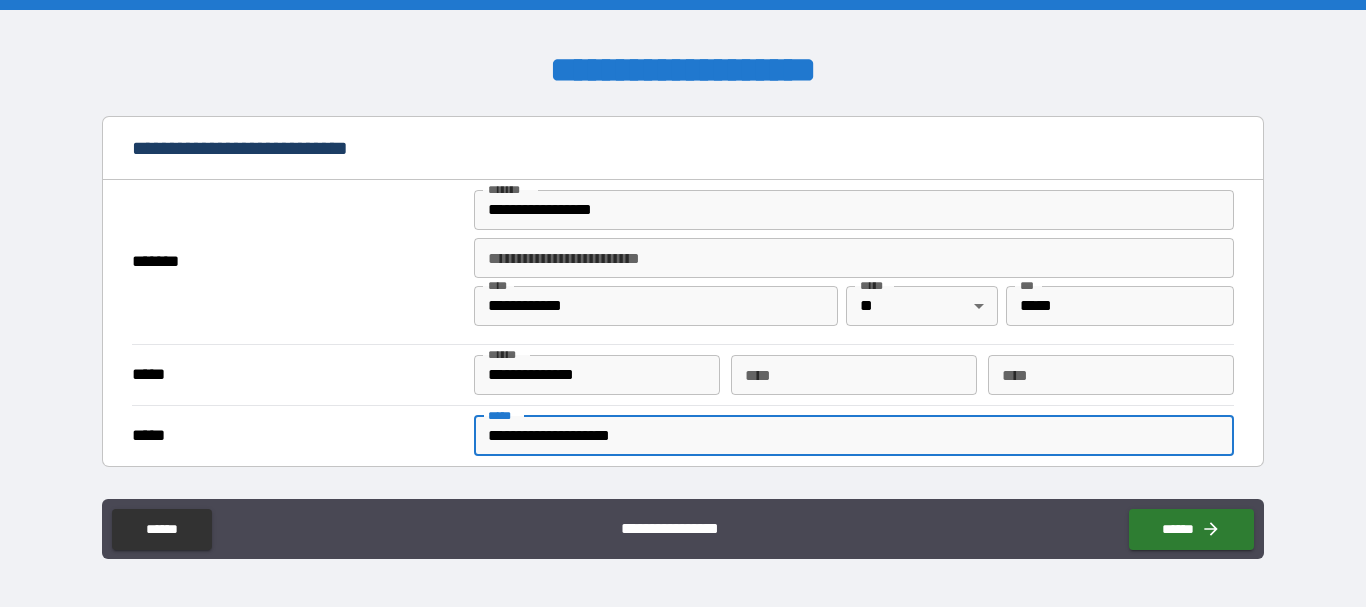 drag, startPoint x: 666, startPoint y: 436, endPoint x: 450, endPoint y: 400, distance: 218.97945 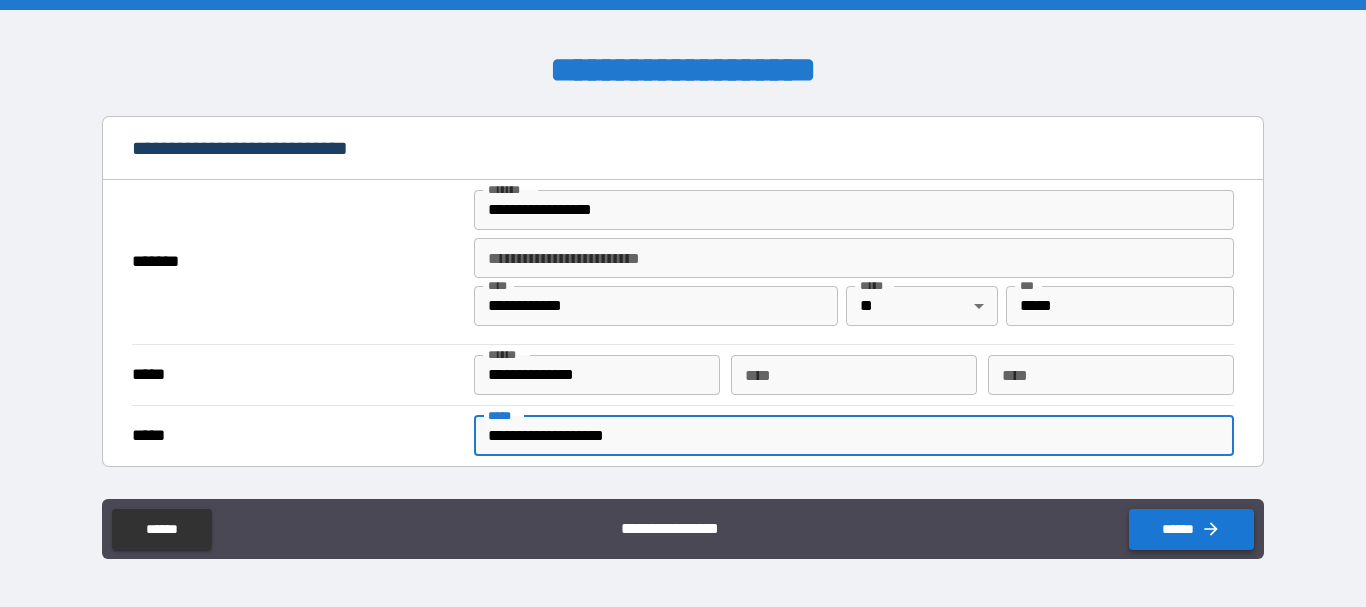 type on "**********" 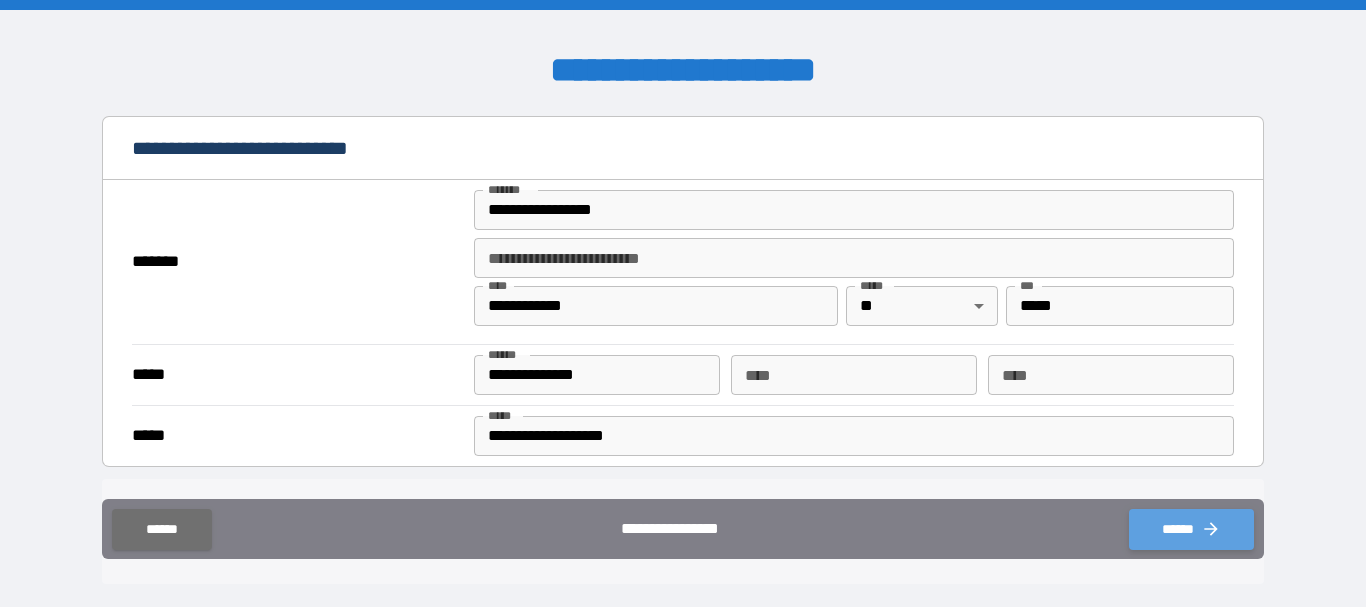 click on "******" at bounding box center [1191, 529] 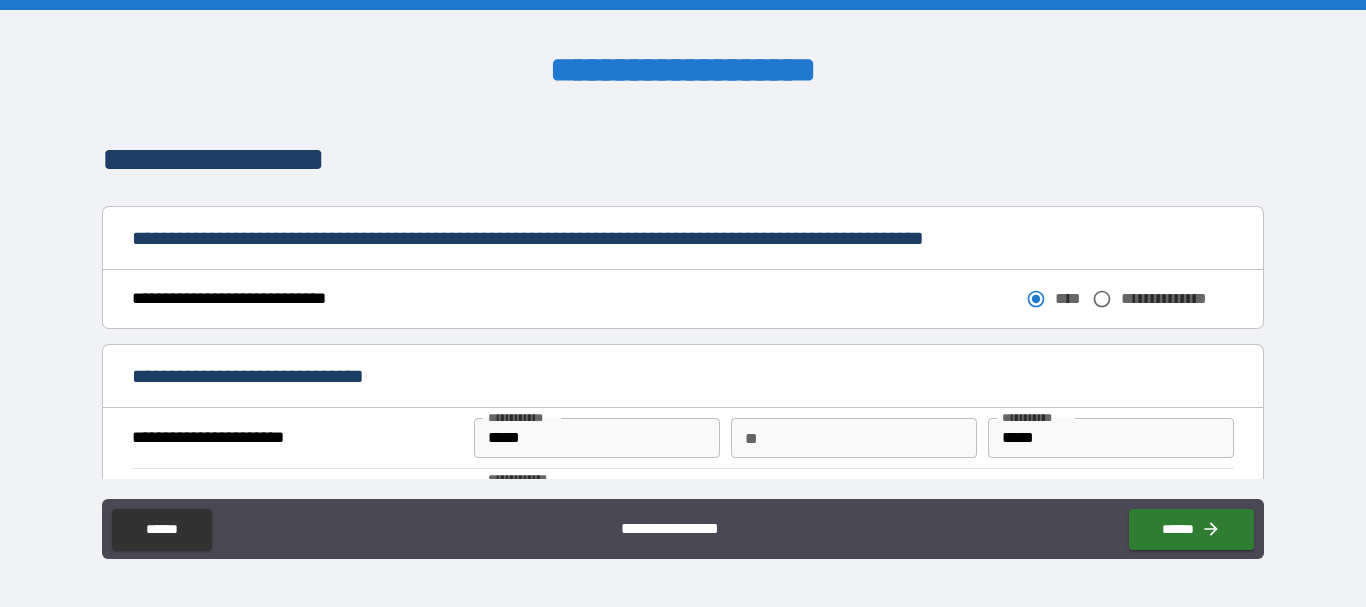scroll, scrollTop: 1100, scrollLeft: 0, axis: vertical 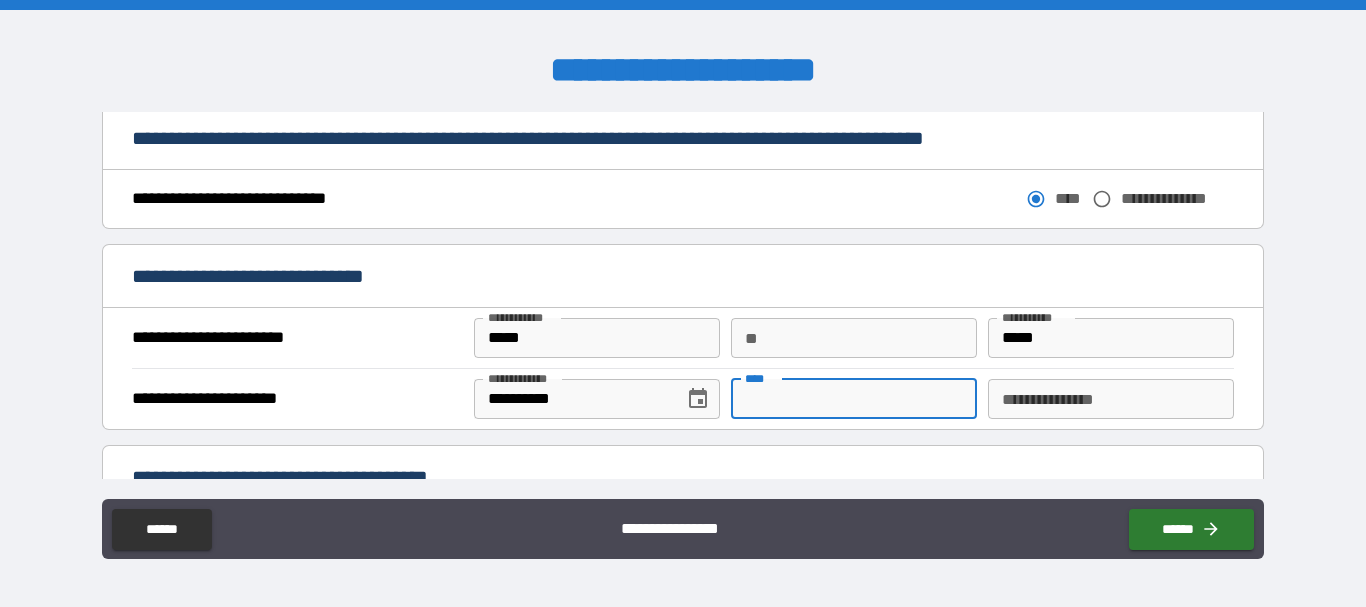 click on "****" at bounding box center (854, 399) 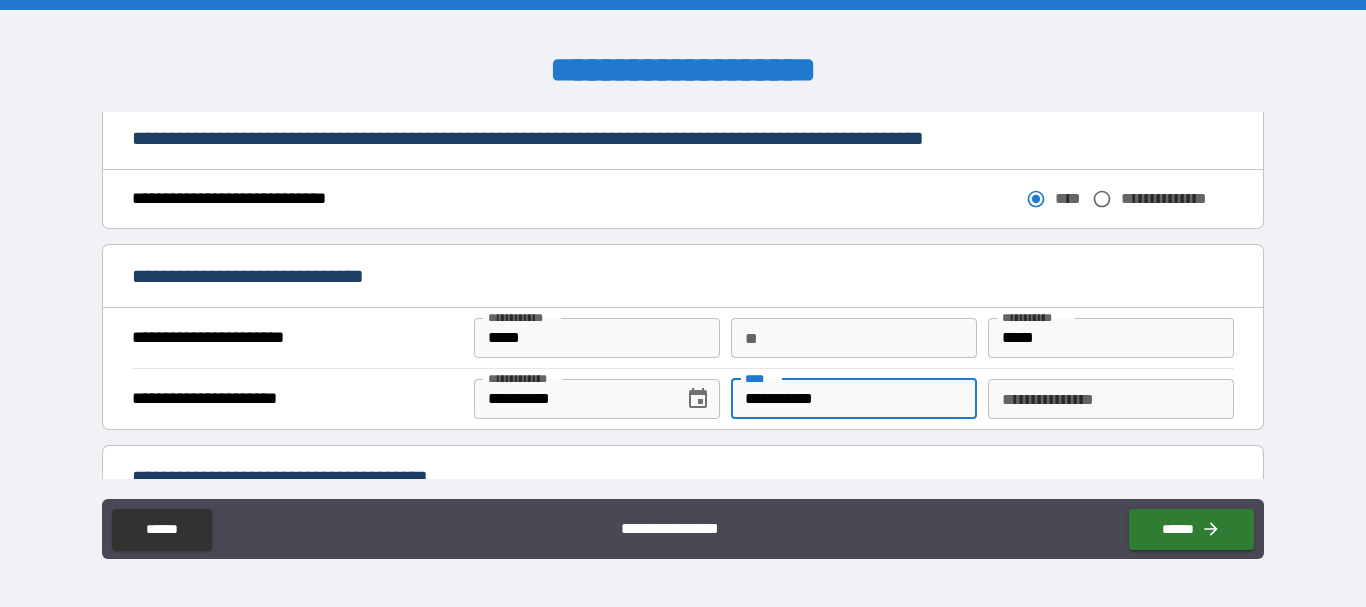 type on "**********" 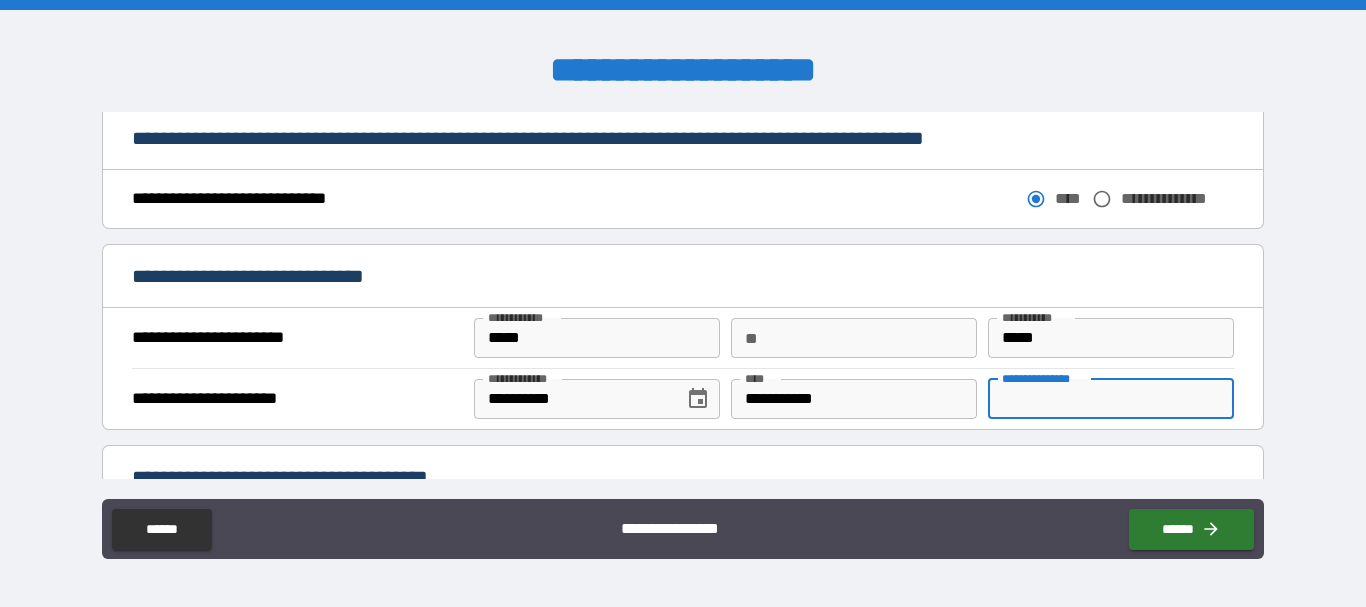 click on "**********" at bounding box center (1111, 399) 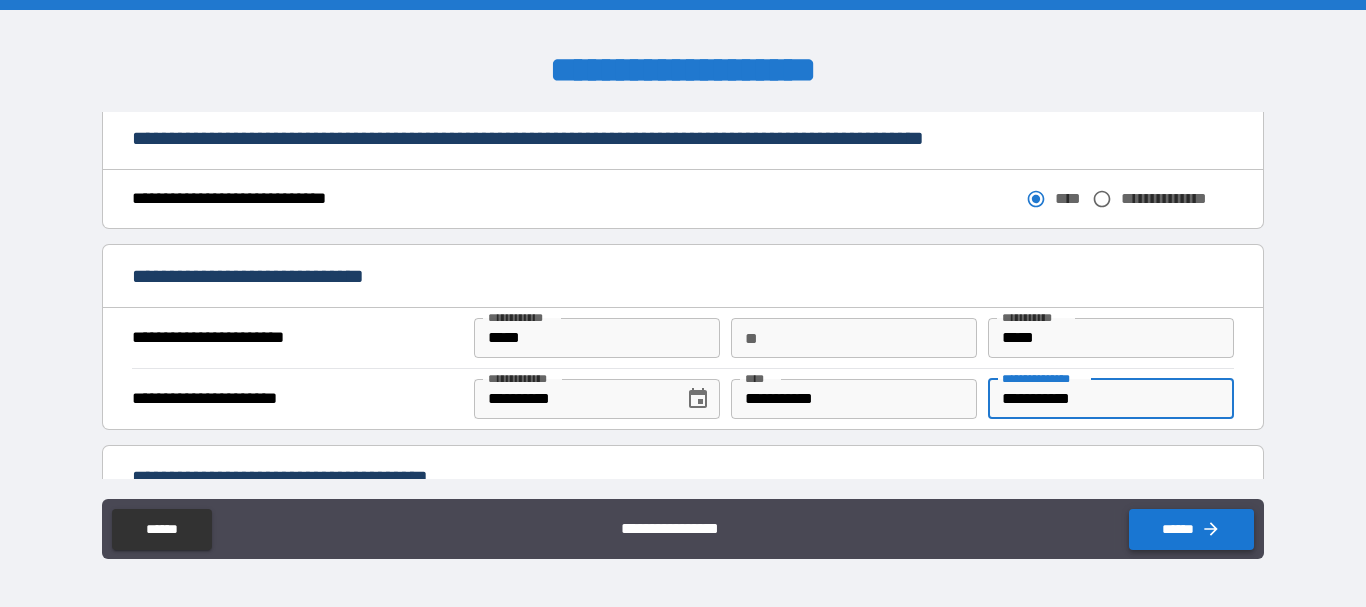 type on "**********" 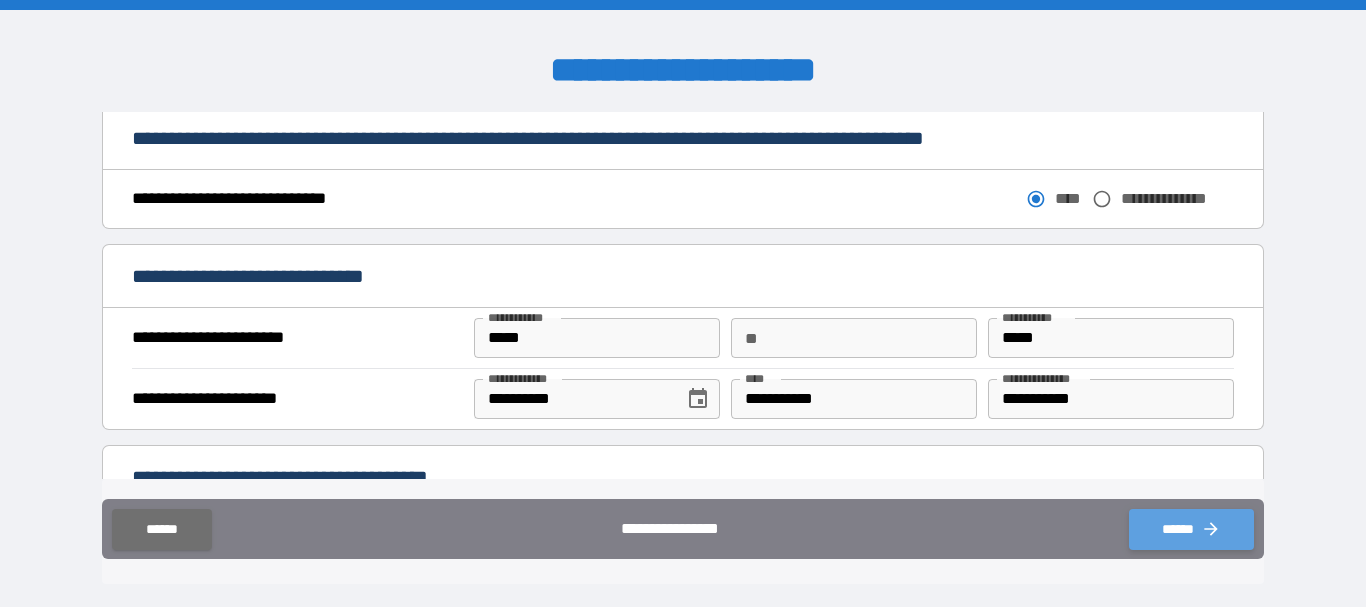 click on "******" at bounding box center (1191, 529) 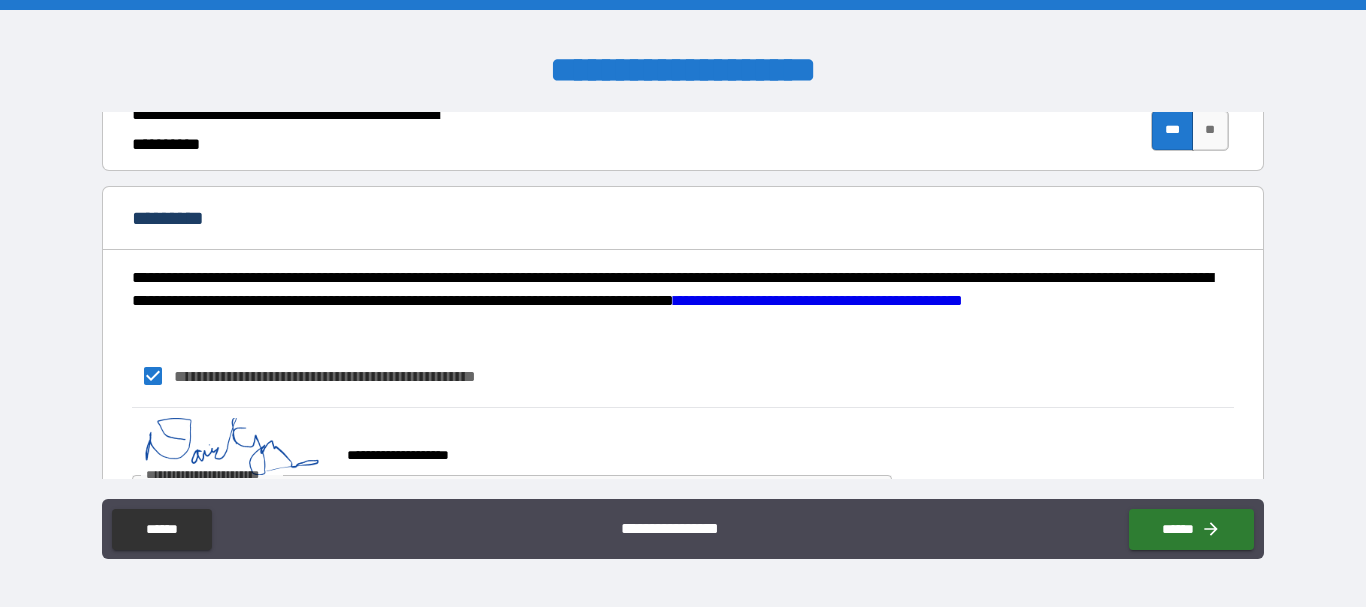 scroll, scrollTop: 1932, scrollLeft: 0, axis: vertical 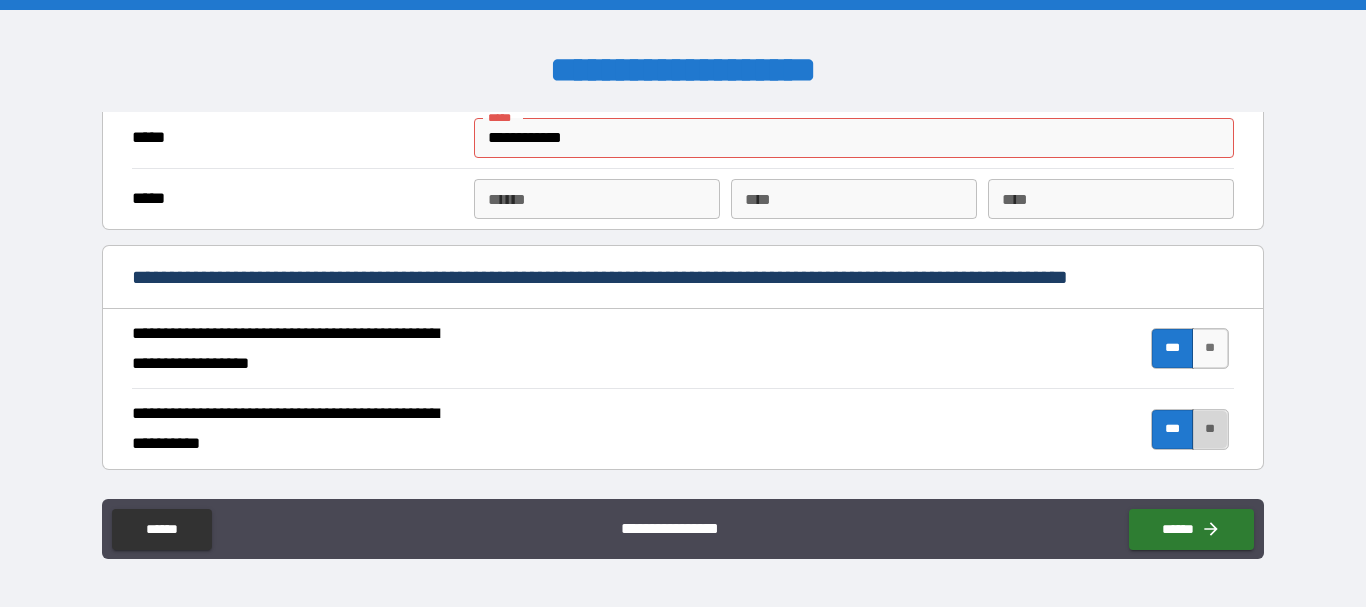 click on "**" at bounding box center [1210, 429] 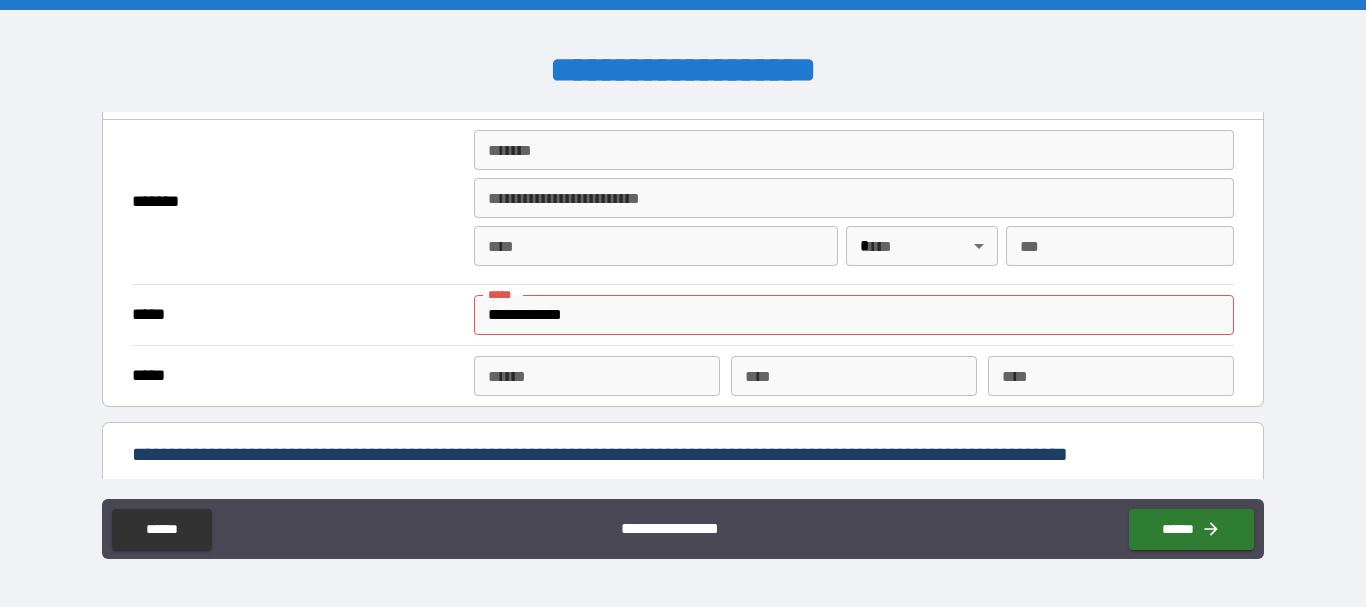 scroll, scrollTop: 1470, scrollLeft: 0, axis: vertical 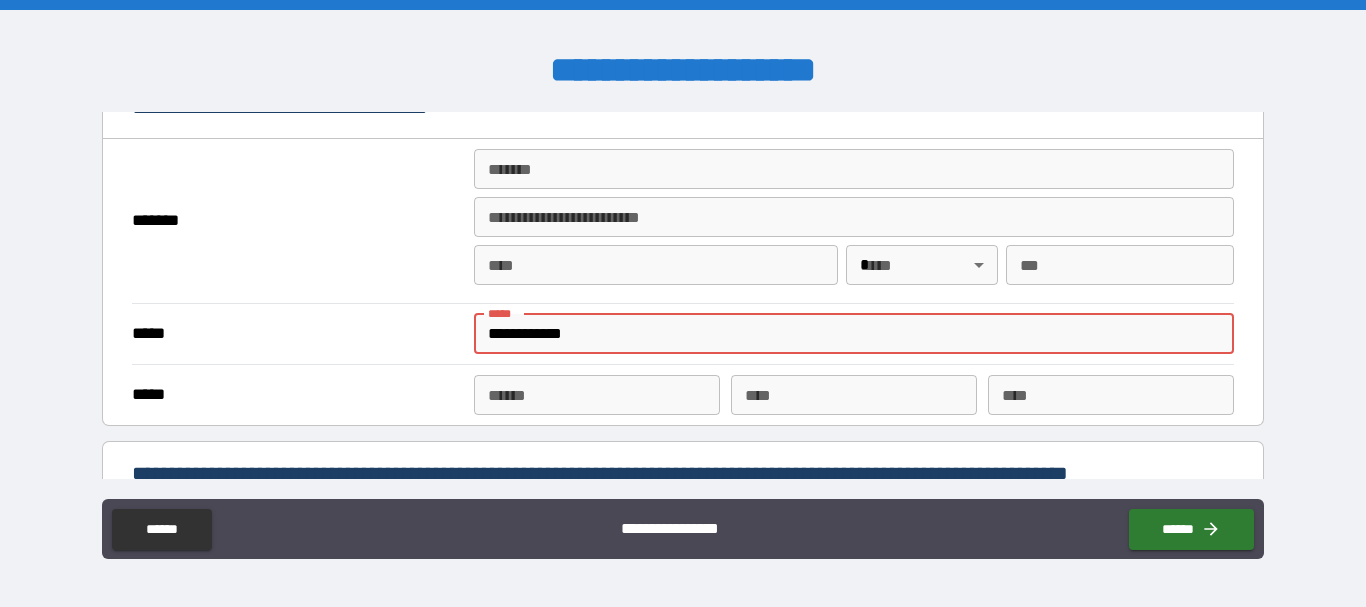 drag, startPoint x: 590, startPoint y: 330, endPoint x: 468, endPoint y: 325, distance: 122.10242 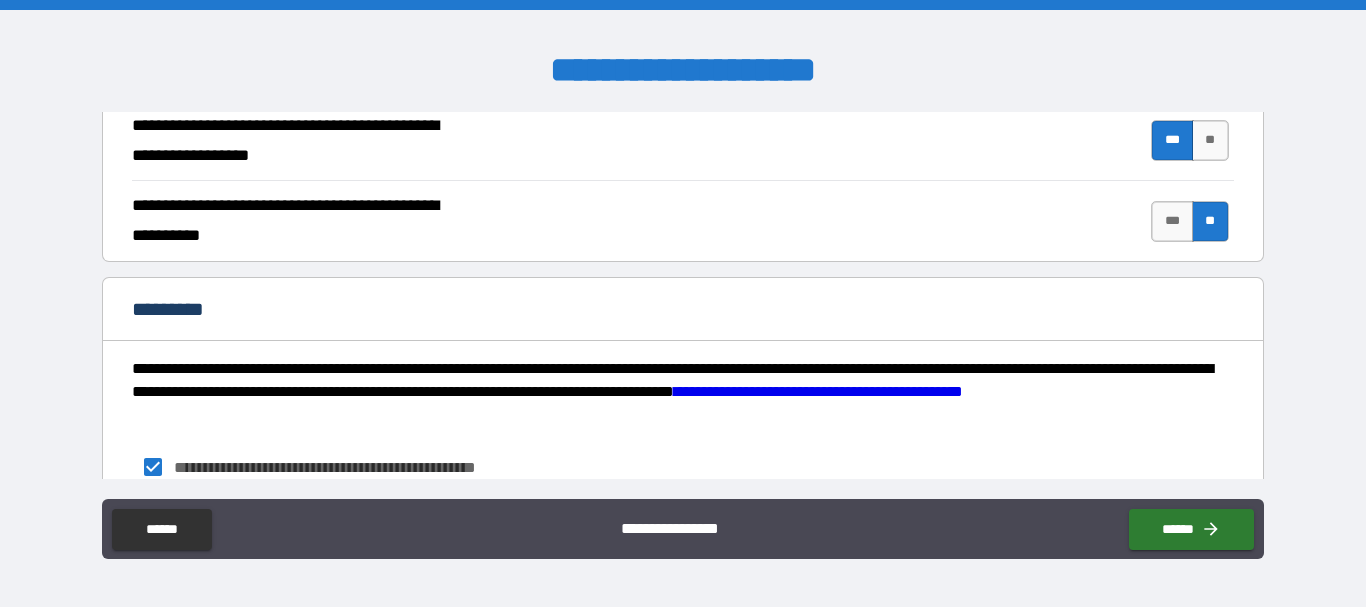 scroll, scrollTop: 1870, scrollLeft: 0, axis: vertical 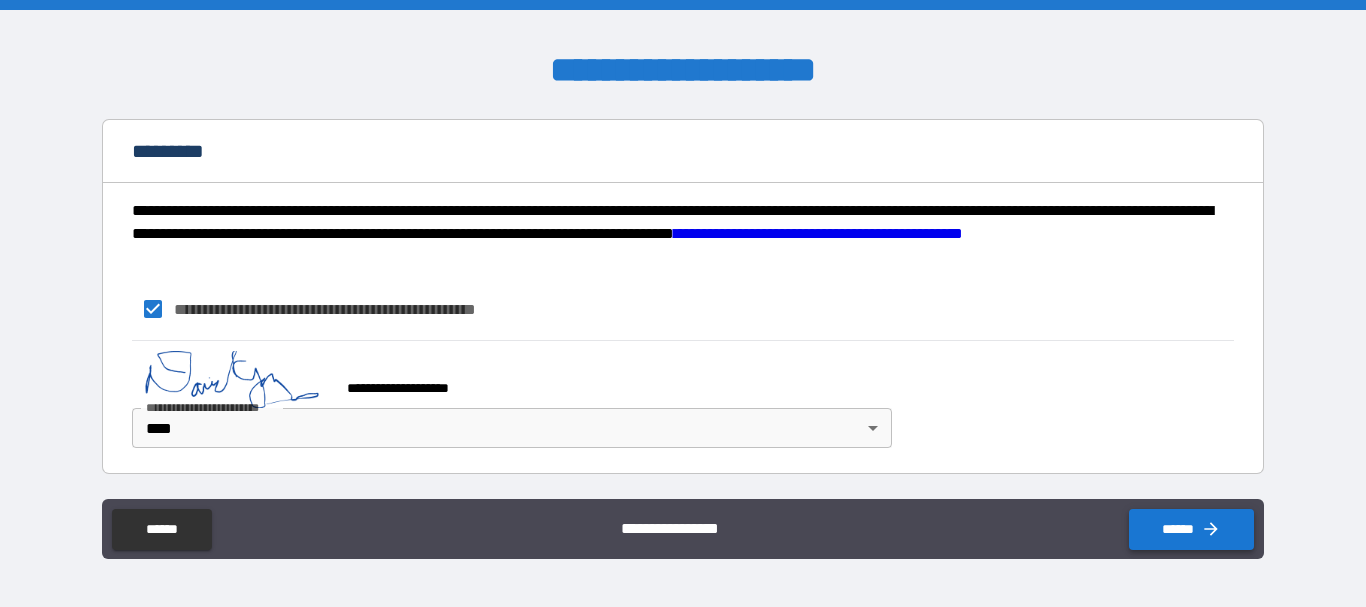 type 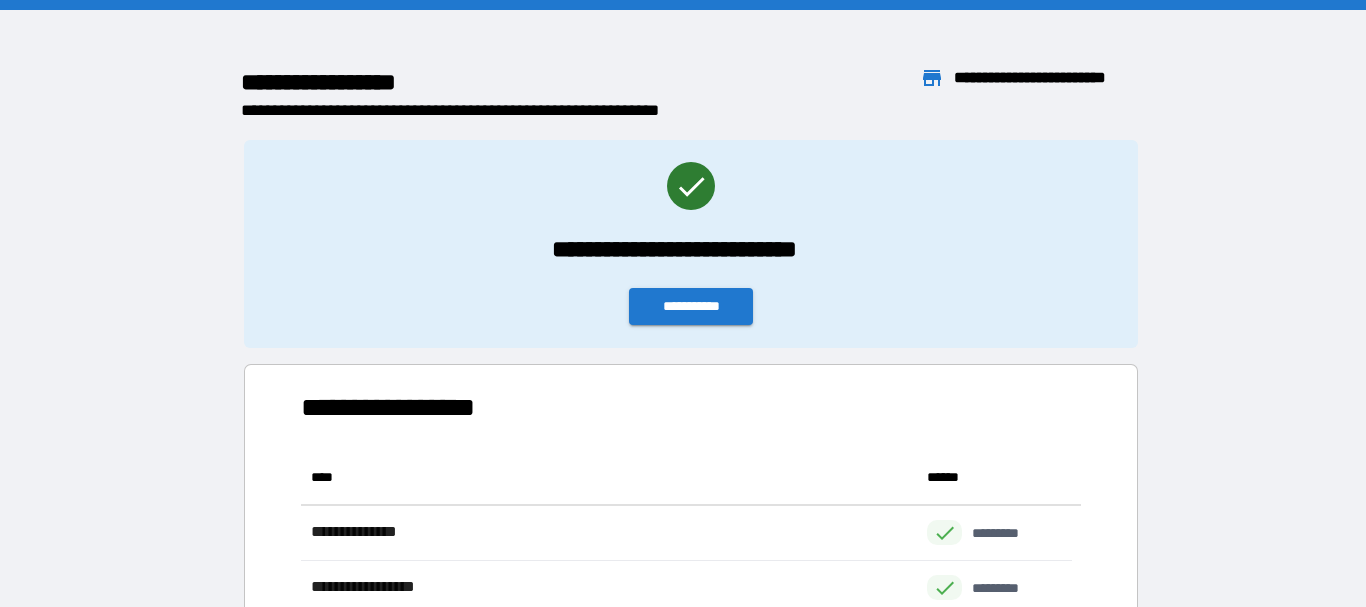 scroll, scrollTop: 261, scrollLeft: 755, axis: both 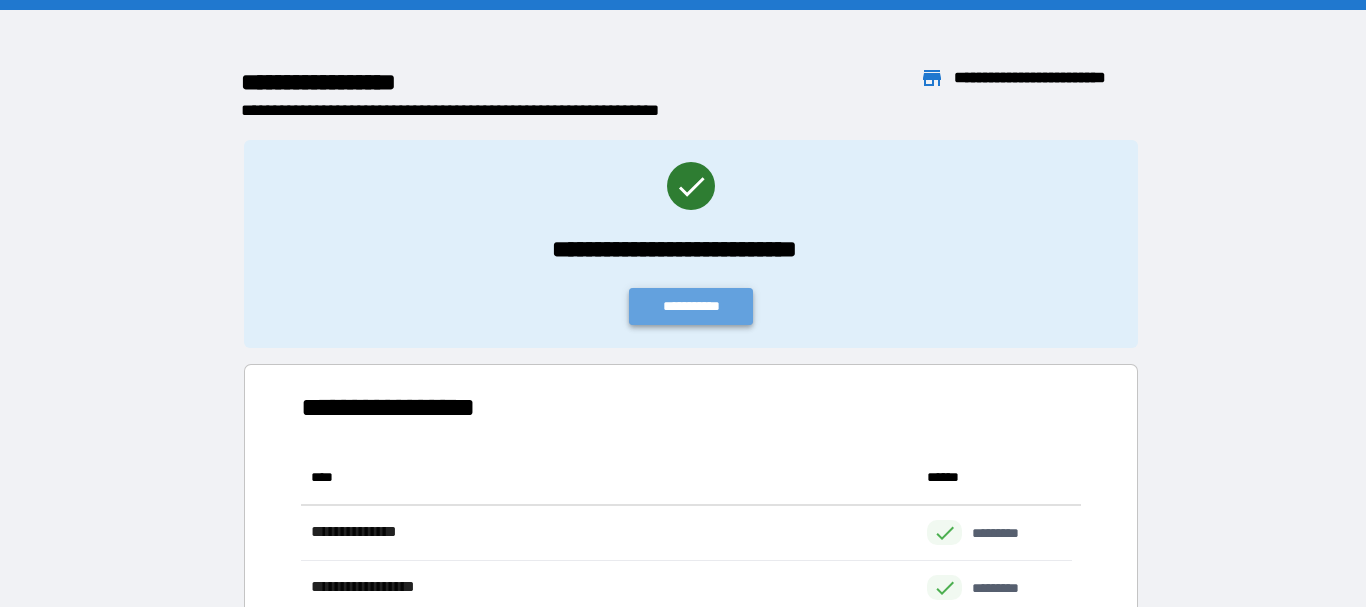 click on "**********" at bounding box center (691, 306) 